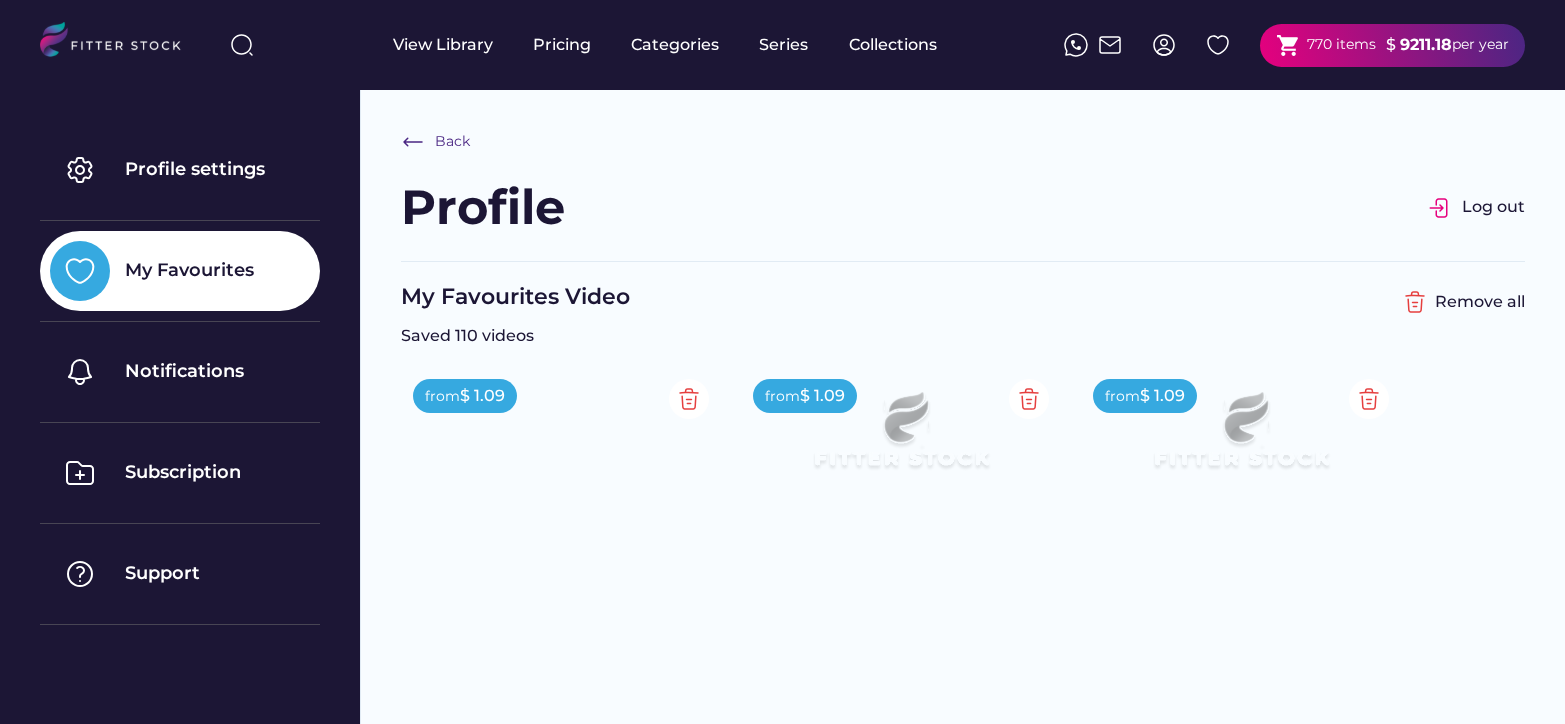 scroll, scrollTop: 2949, scrollLeft: 0, axis: vertical 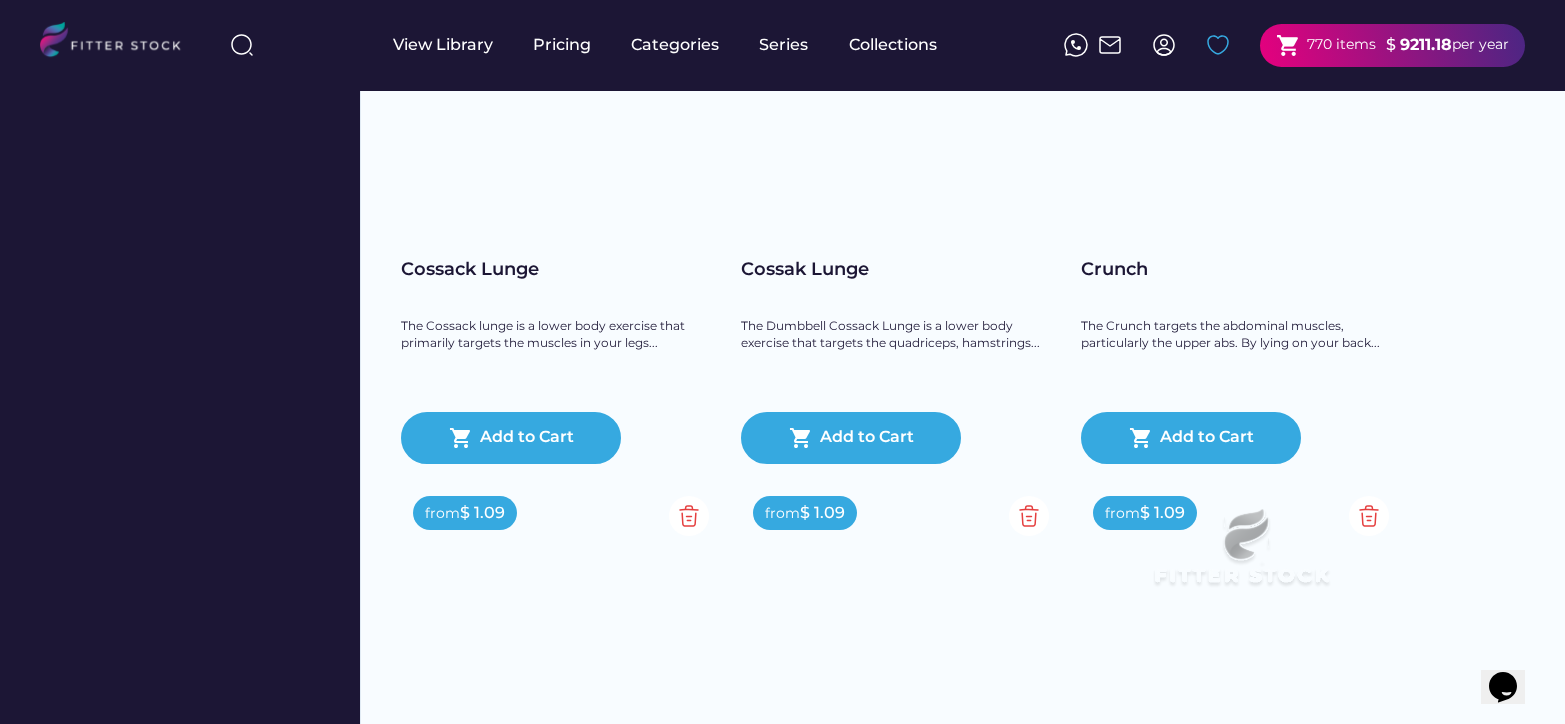 click at bounding box center (1218, 45) 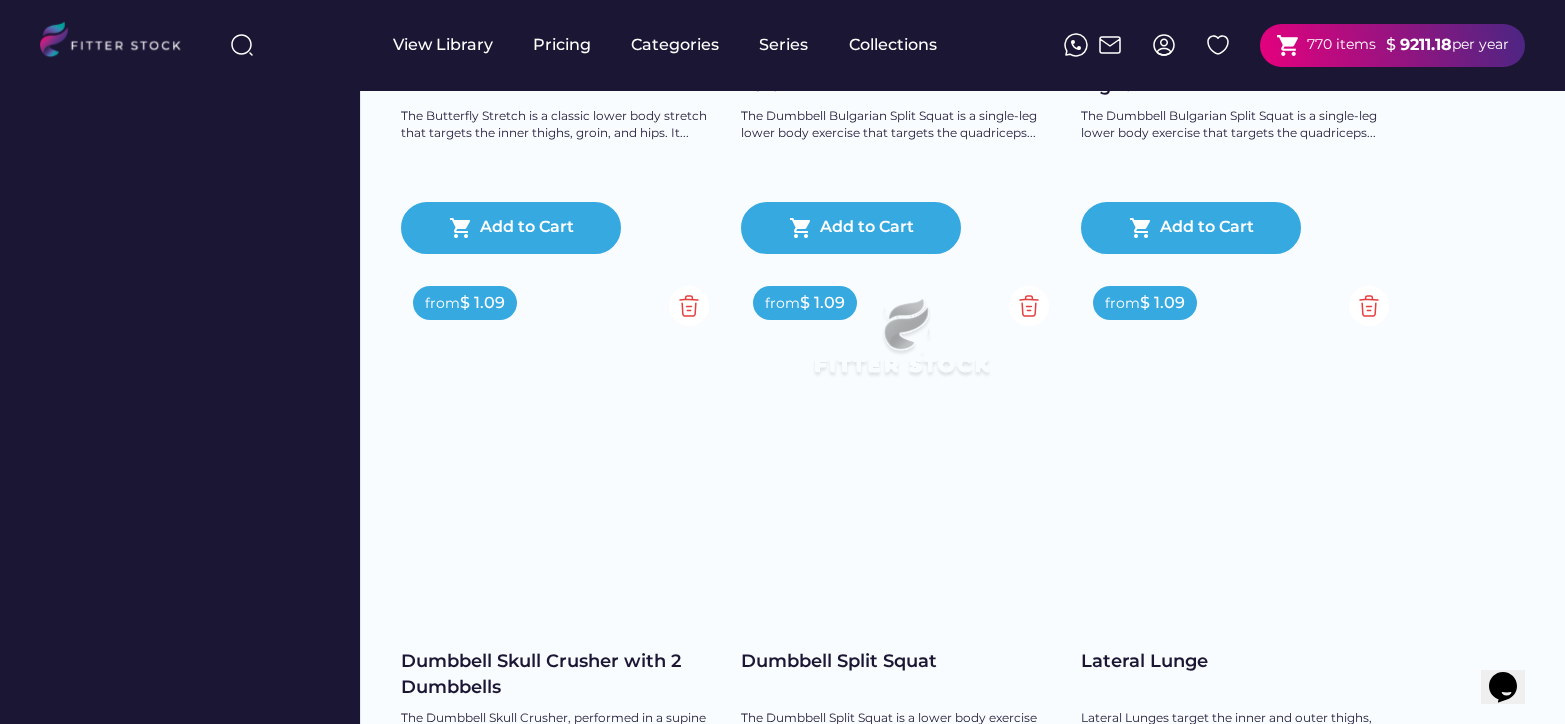 scroll, scrollTop: 17074, scrollLeft: 0, axis: vertical 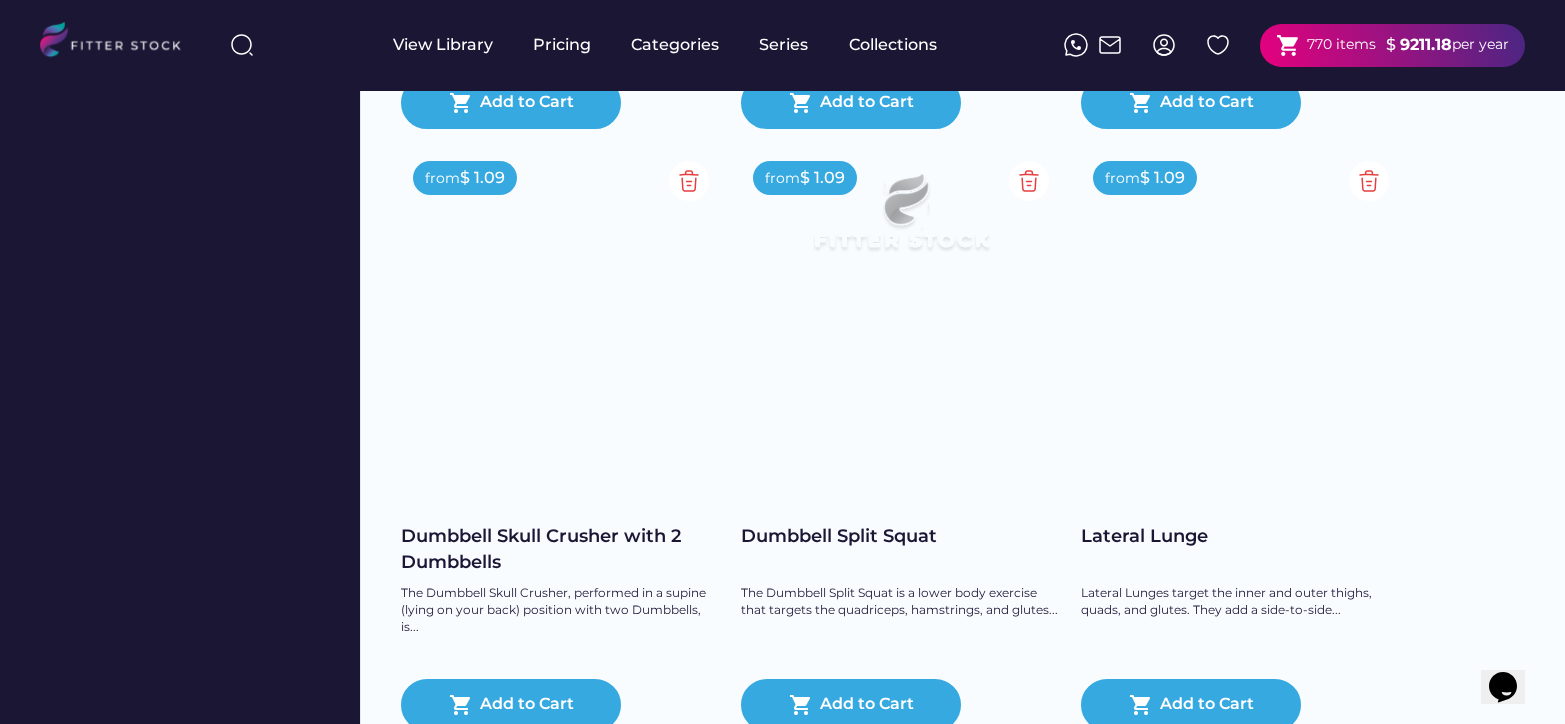 click at bounding box center [1241, 419] 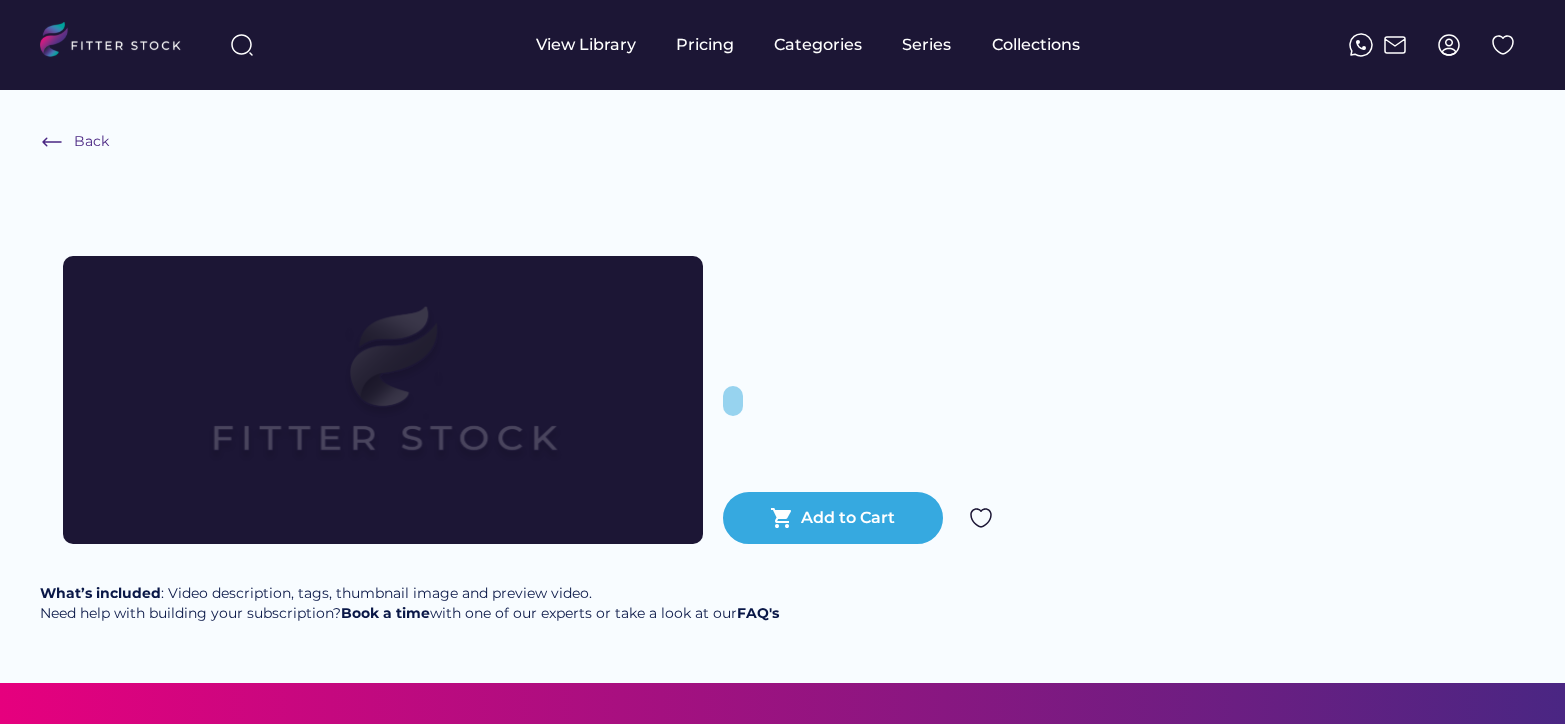 scroll, scrollTop: 0, scrollLeft: 0, axis: both 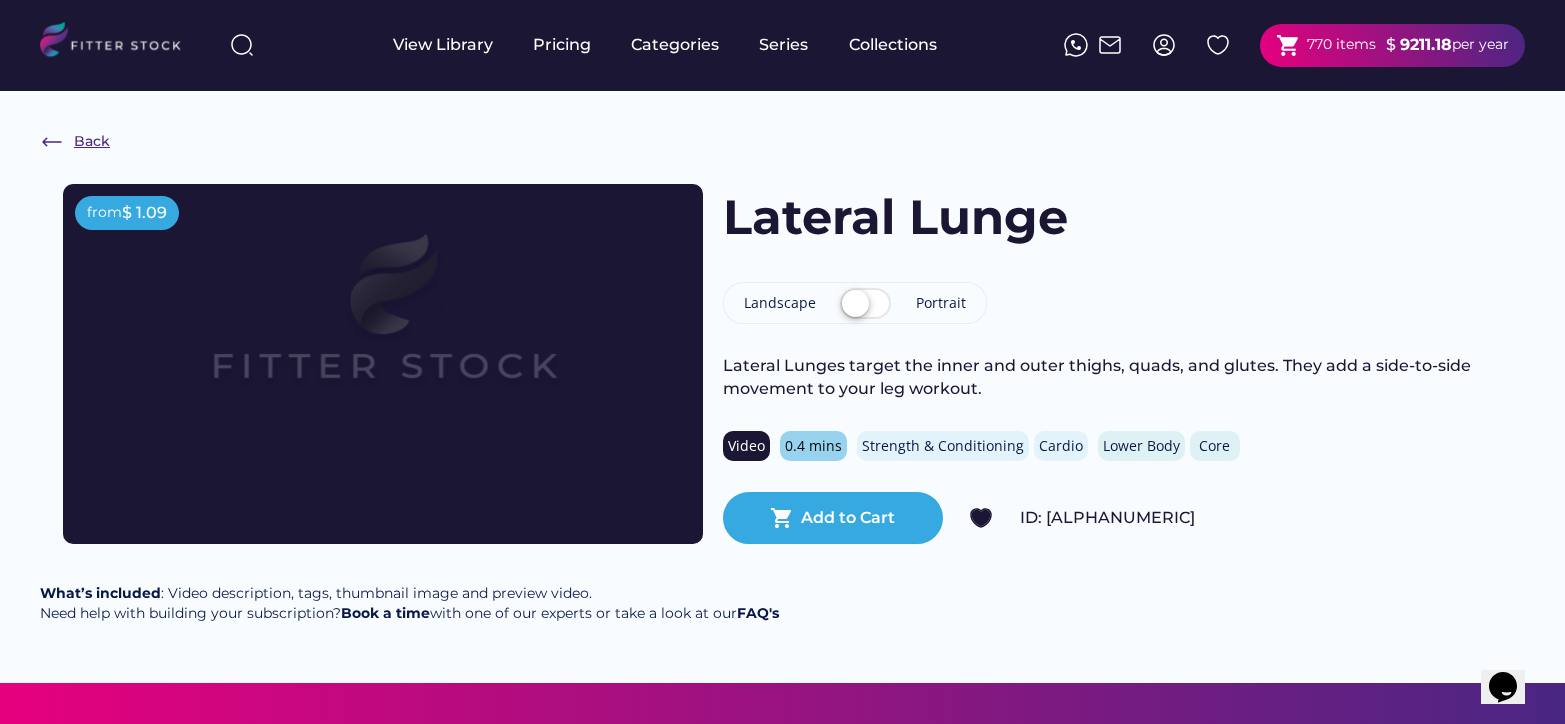 click on "Back" at bounding box center [92, 142] 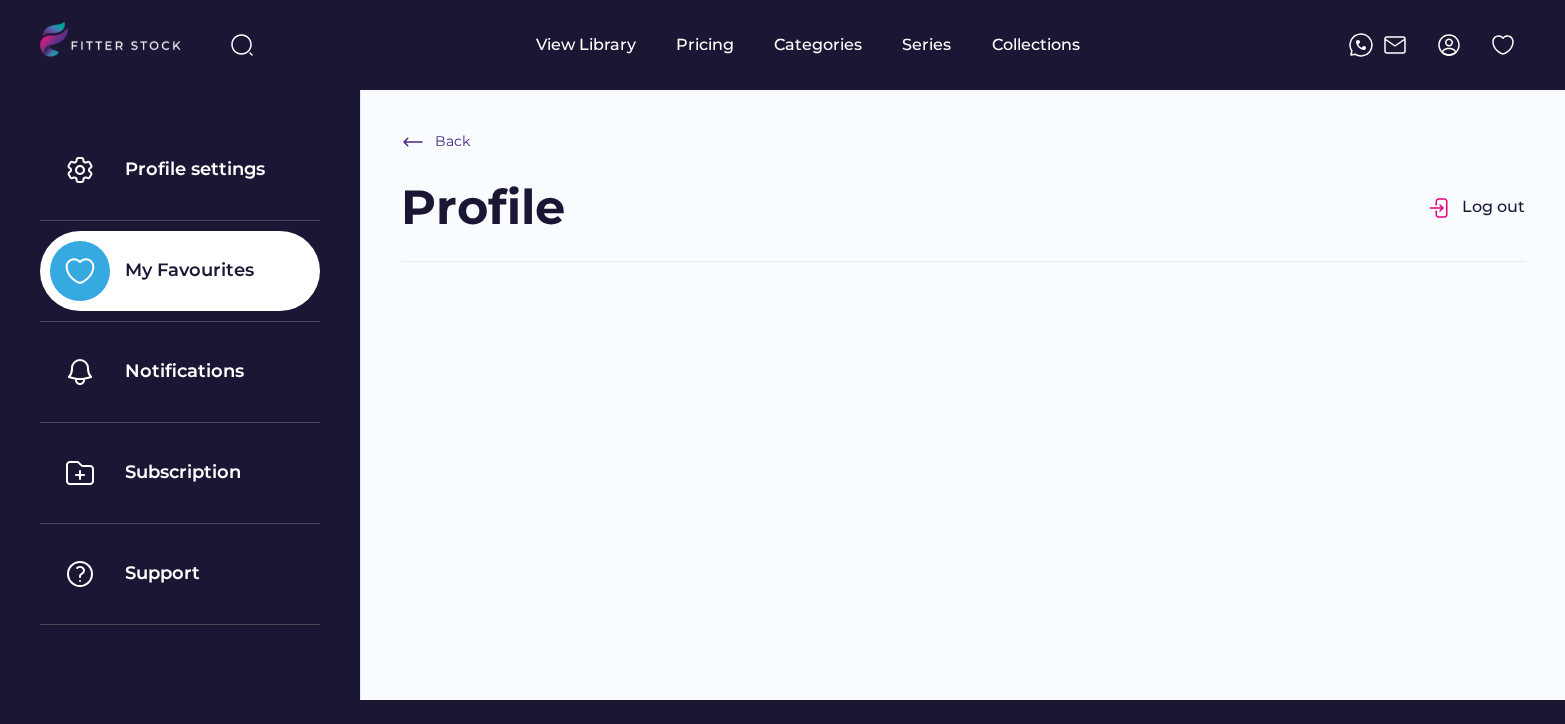 scroll, scrollTop: 496, scrollLeft: 0, axis: vertical 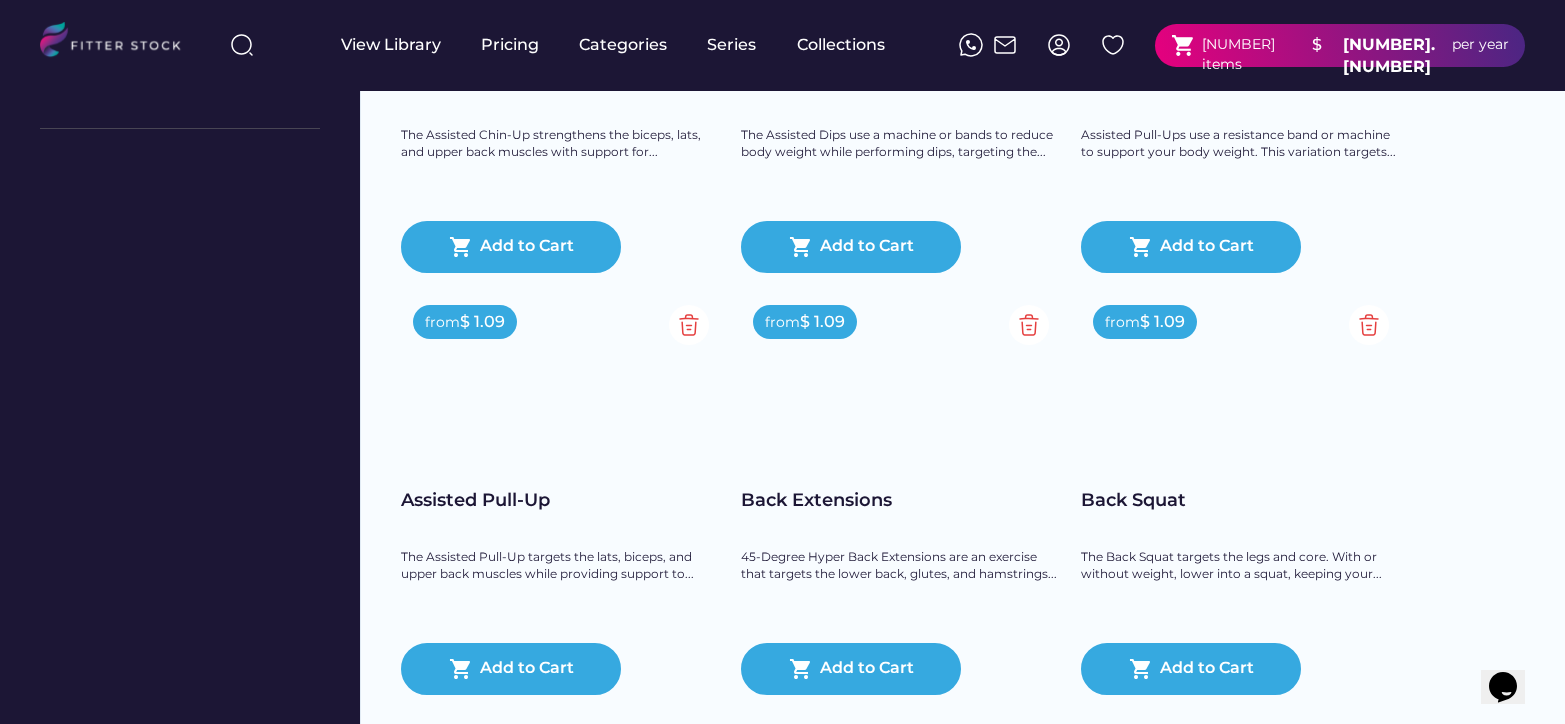 click on "Back Profile Log out My Favourites Video Saved [NUMBER] videos Remove all from  $ [PRICE] Assisted Chin-Up The Assisted Chin-Up strengthens the biceps, lats, and upper back muscles with support for...
shopping_cart
Add to Cart from  $ [PRICE] Assisted Dips The Assisted Dips use a machine or bands to reduce body weight while performing dips, targeting the...
shopping_cart
Add to Cart from  $ [PRICE] Assisted Pull-Up Assisted Pull-Ups use a resistance band or machine to support your body weight. This variation targets...
shopping_cart
Add to Cart from  $ [PRICE] Assisted Pull-Up The Assisted Pull-Up targets the lats, biceps, and upper back muscles while providing support to...
shopping_cart
Add to Cart from  $ [PRICE] Back Extensions 45-Degree Hyper Back Extensions are an exercise that targets the lower back, glutes, and hamstrings...
shopping_cart
Add to Cart from  $ [PRICE] Back Squat
shopping_cart" at bounding box center [962, 1641] 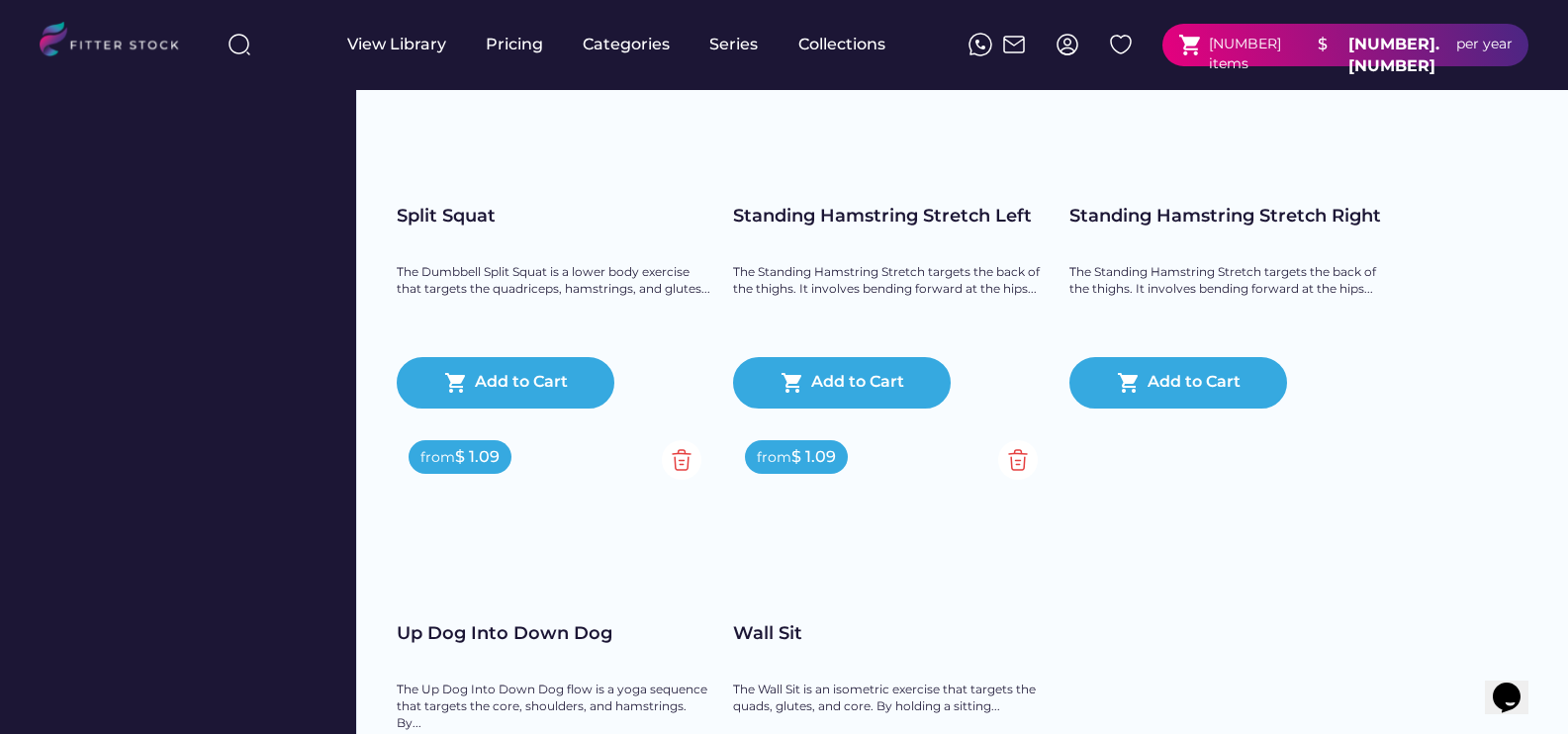scroll, scrollTop: 14711, scrollLeft: 0, axis: vertical 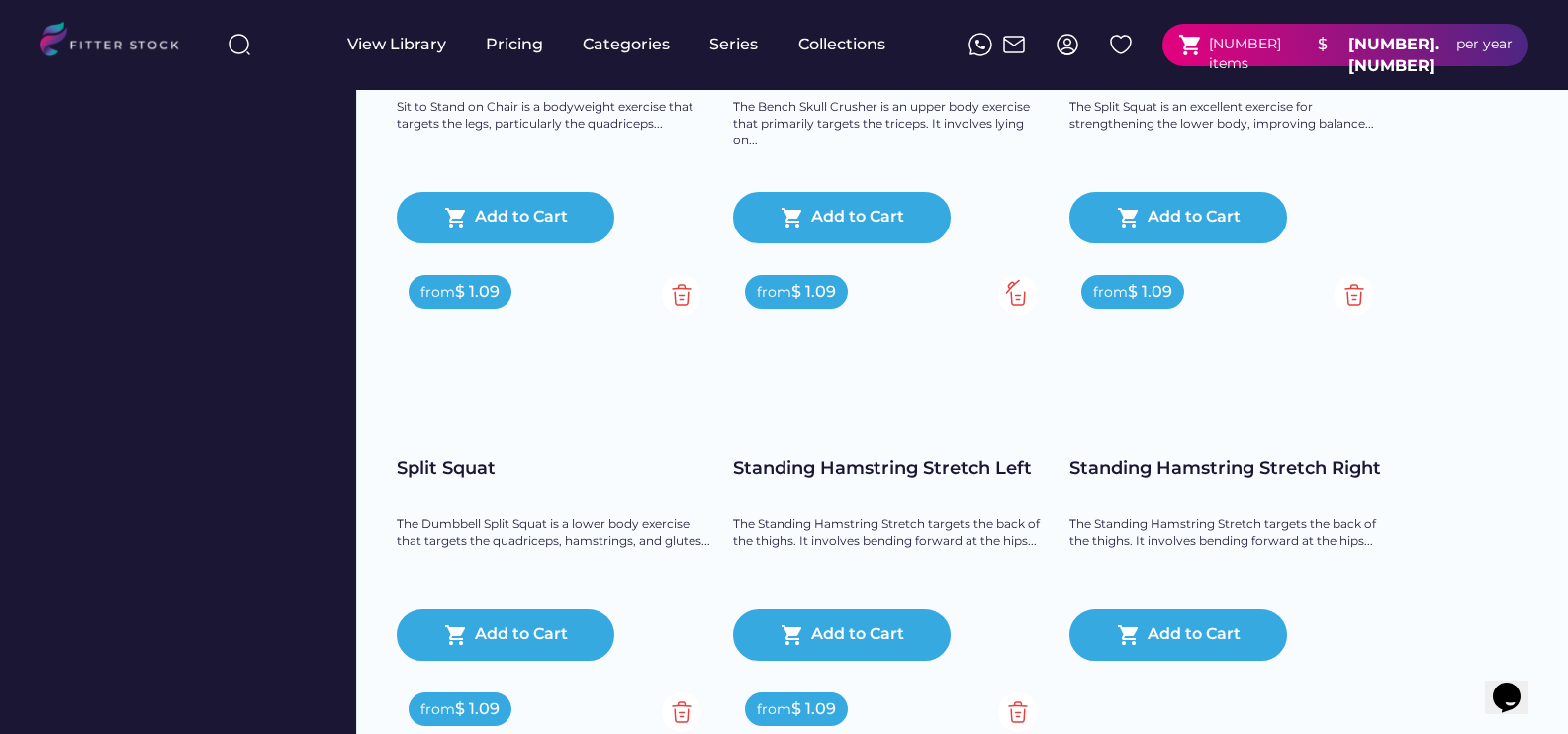 click at bounding box center [1018, 295] 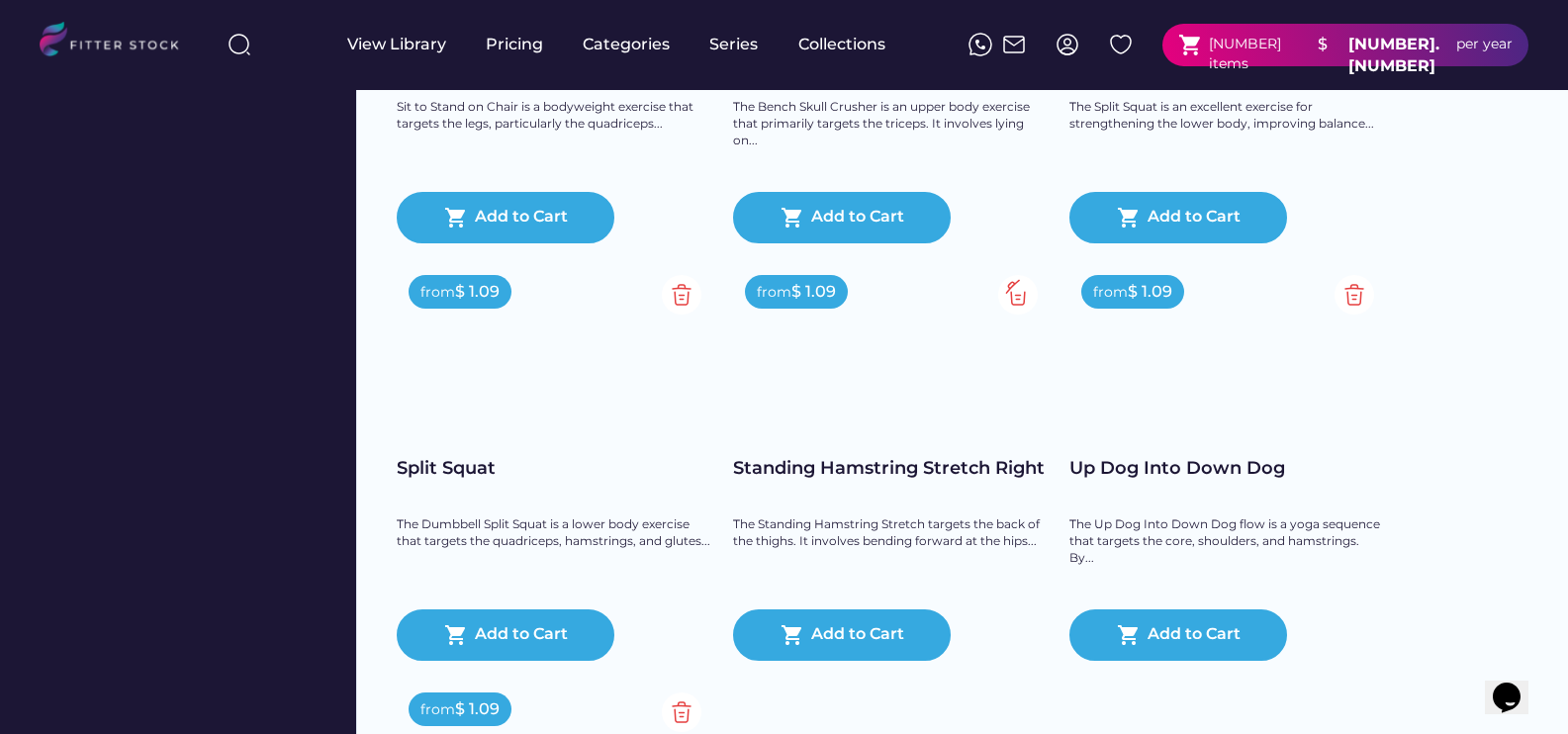 click at bounding box center (1018, 295) 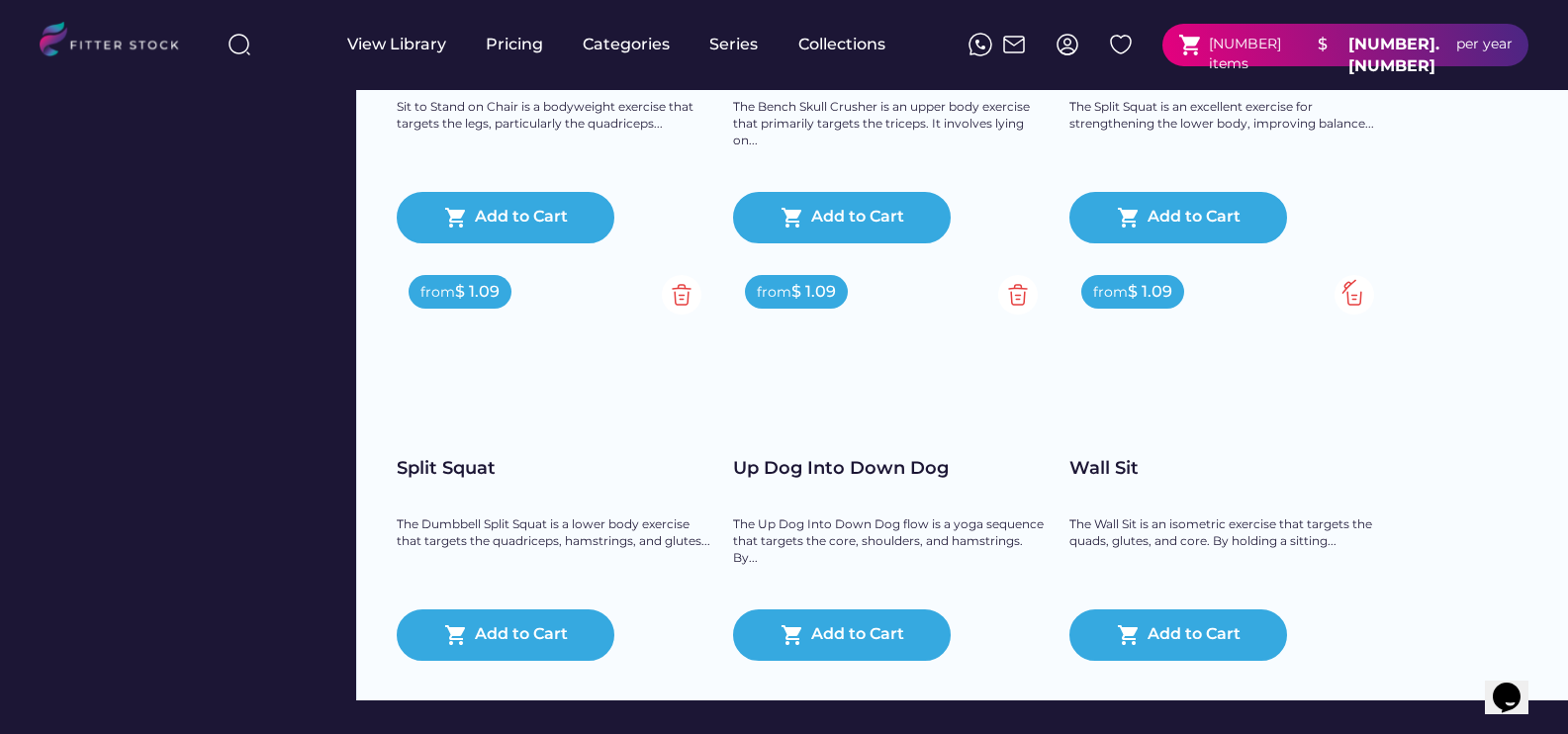 click at bounding box center (1354, 295) 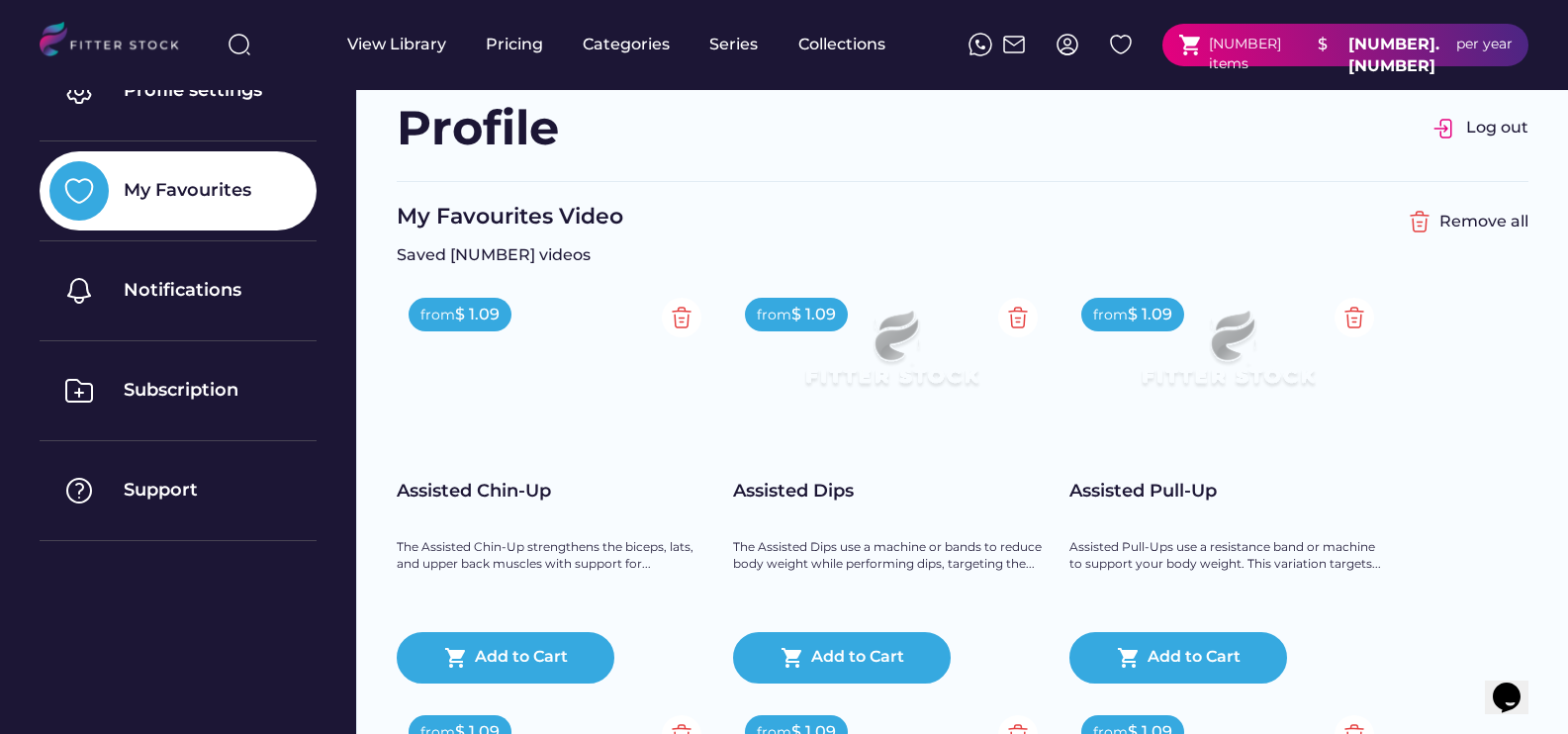 scroll, scrollTop: 246, scrollLeft: 0, axis: vertical 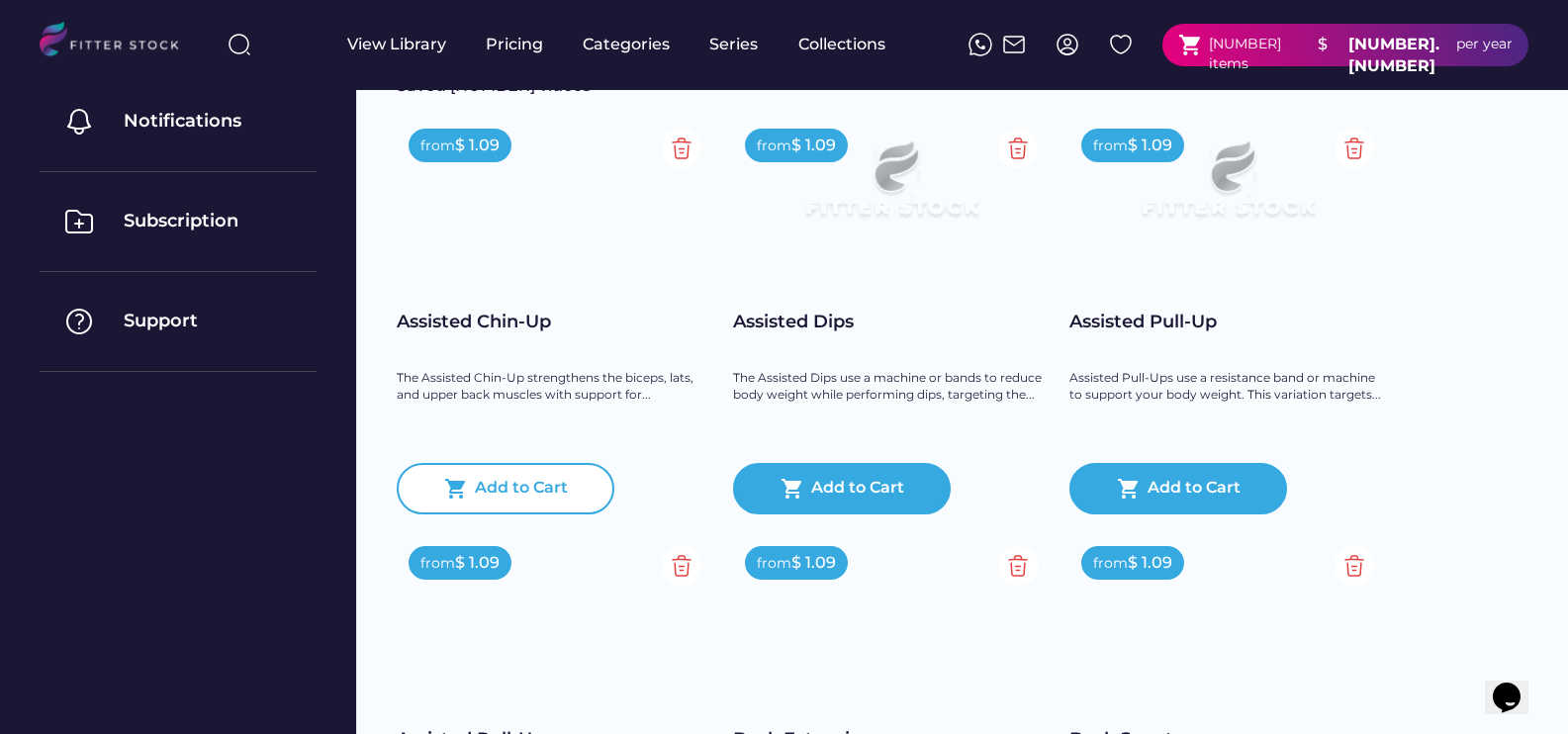 click on "shopping_cart
Add to Cart" at bounding box center [506, 489] 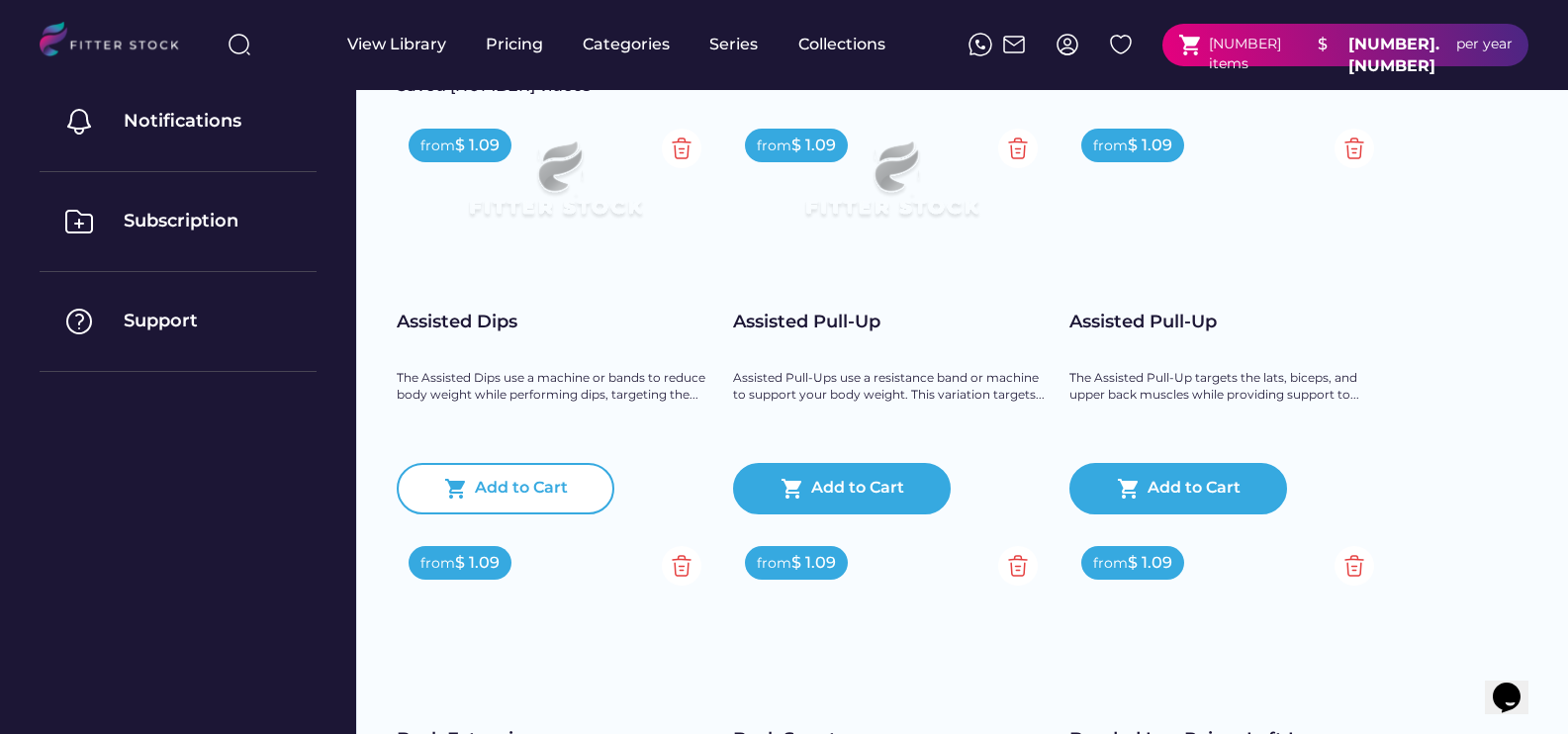 click on "Add to Cart" at bounding box center [521, 489] 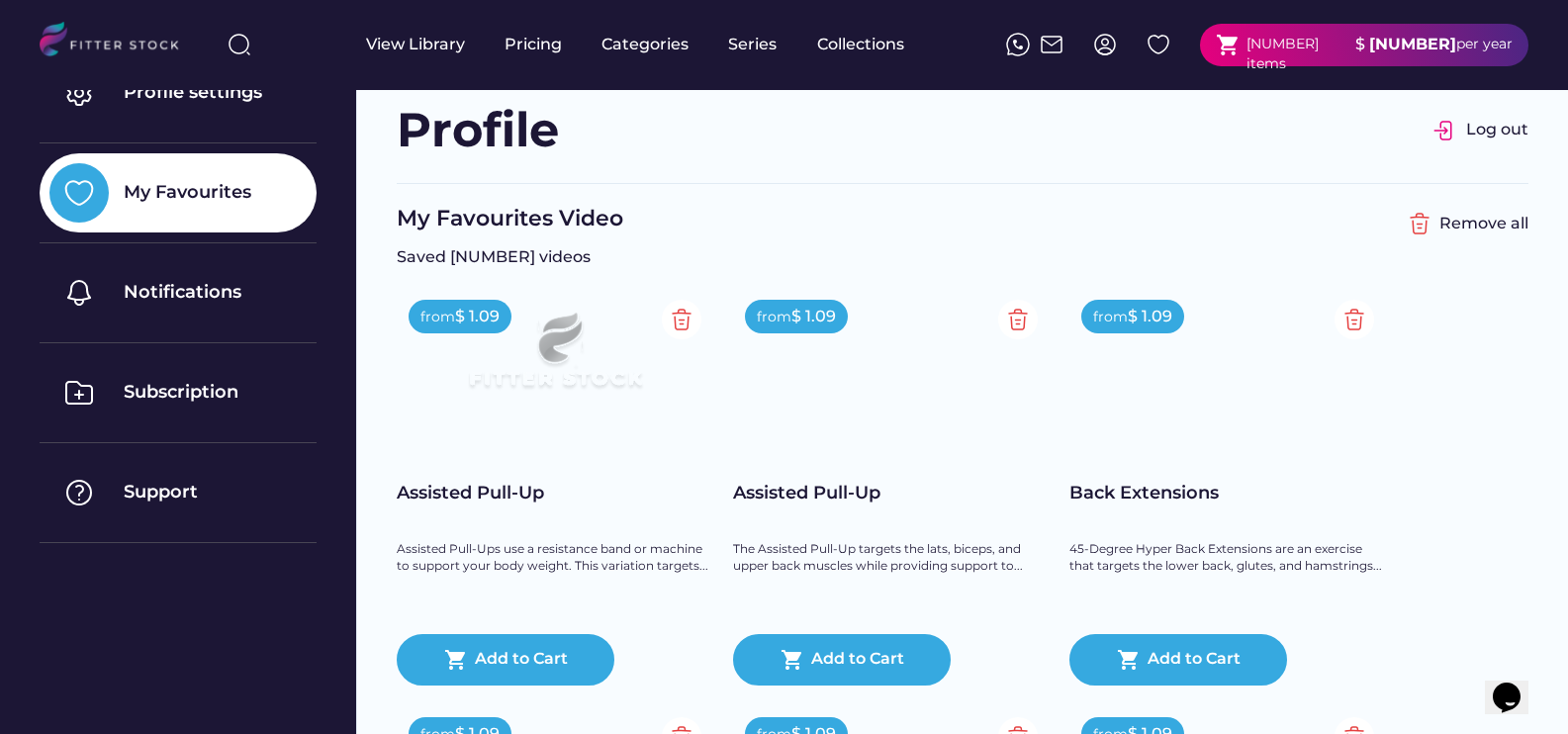 scroll, scrollTop: 123, scrollLeft: 0, axis: vertical 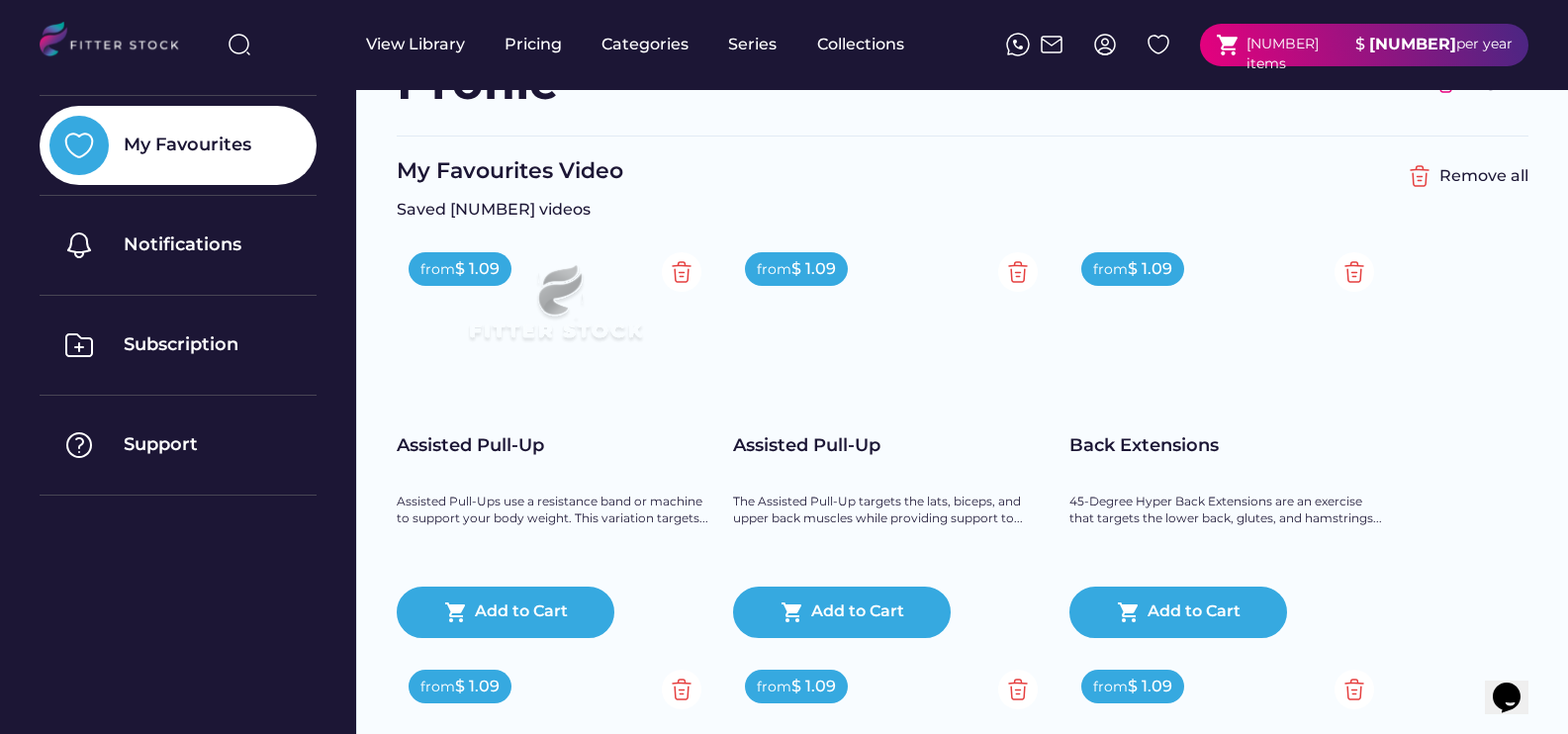 click on "772 items" at bounding box center [1296, 53] 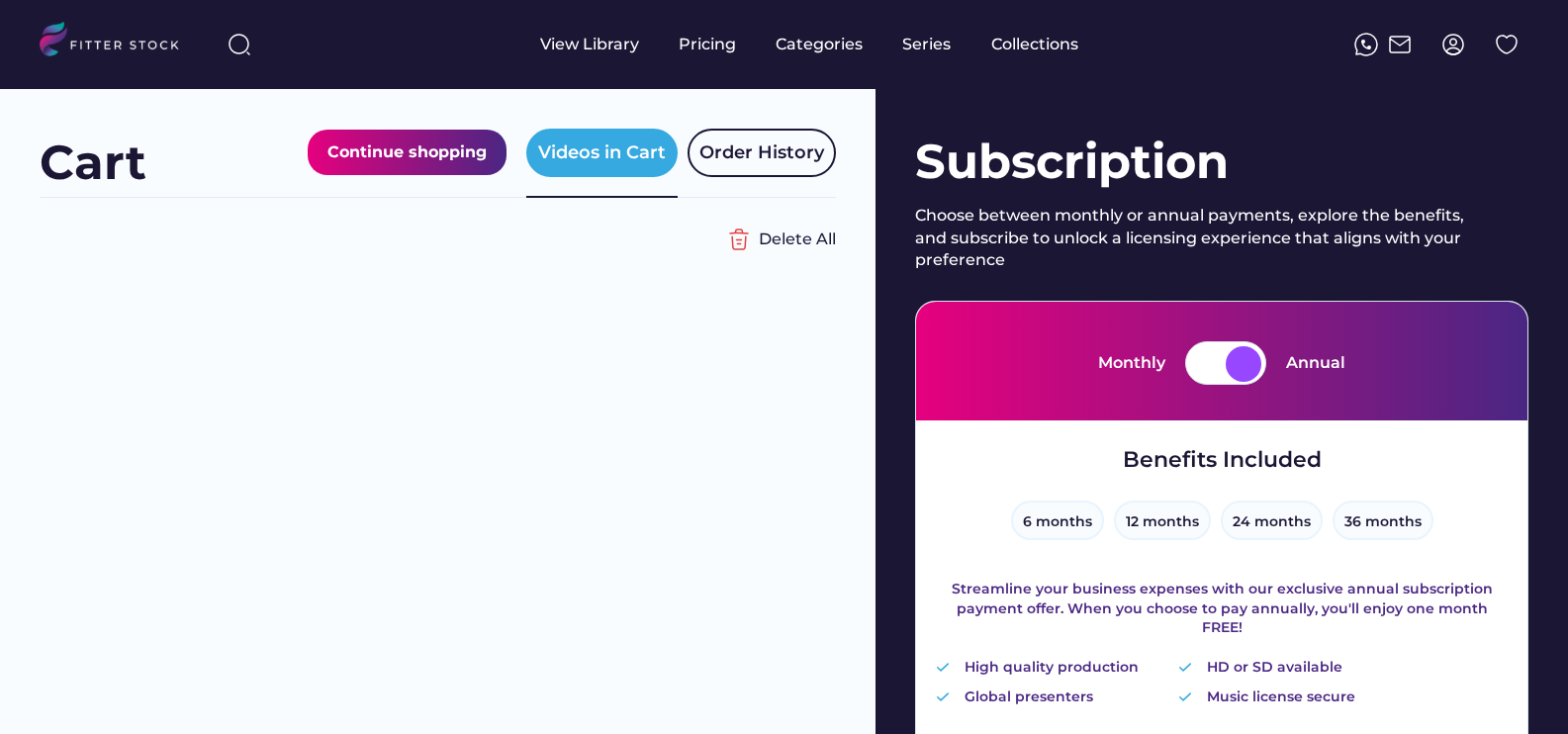 scroll, scrollTop: 0, scrollLeft: 0, axis: both 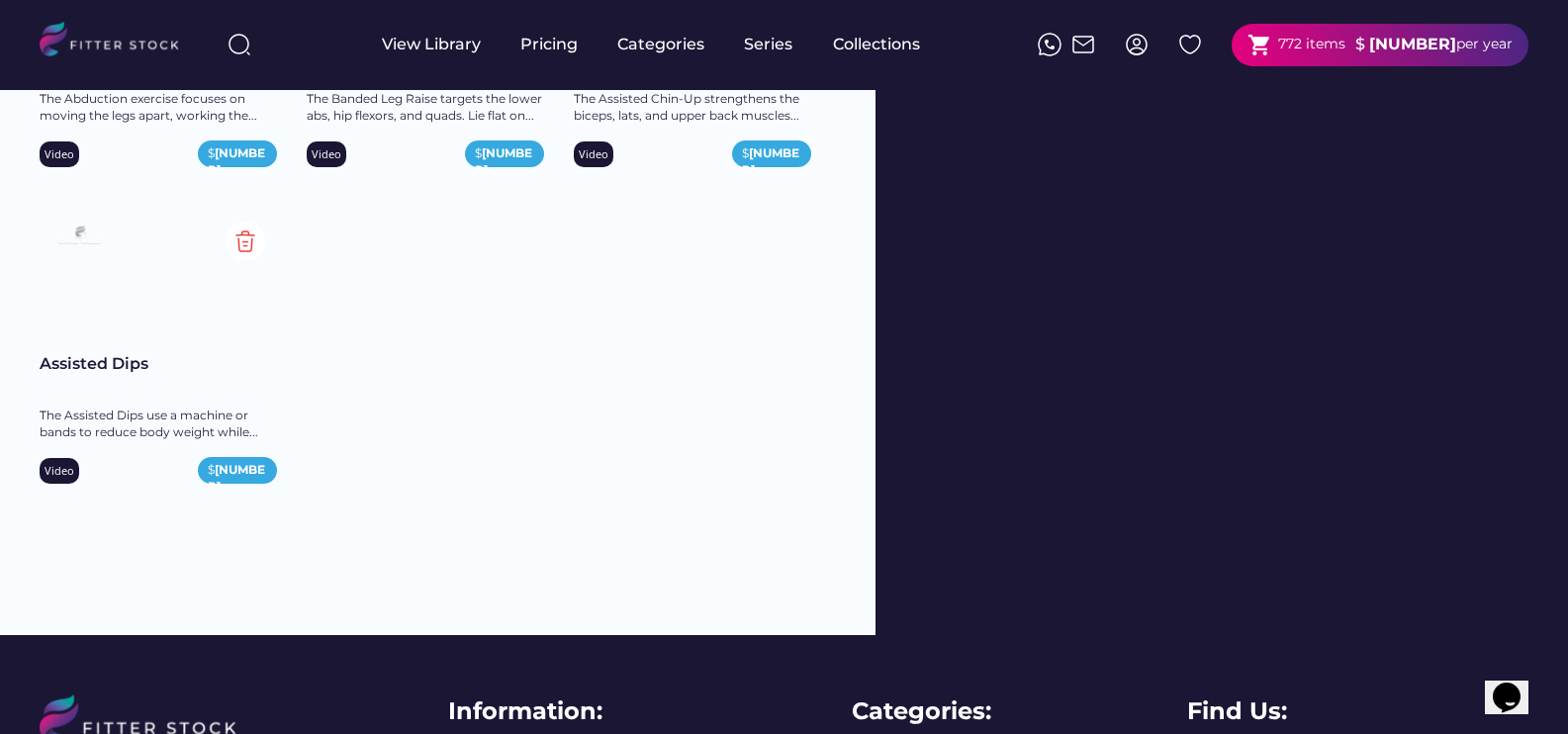 click on "Assisted Dips" at bounding box center (158, 364) 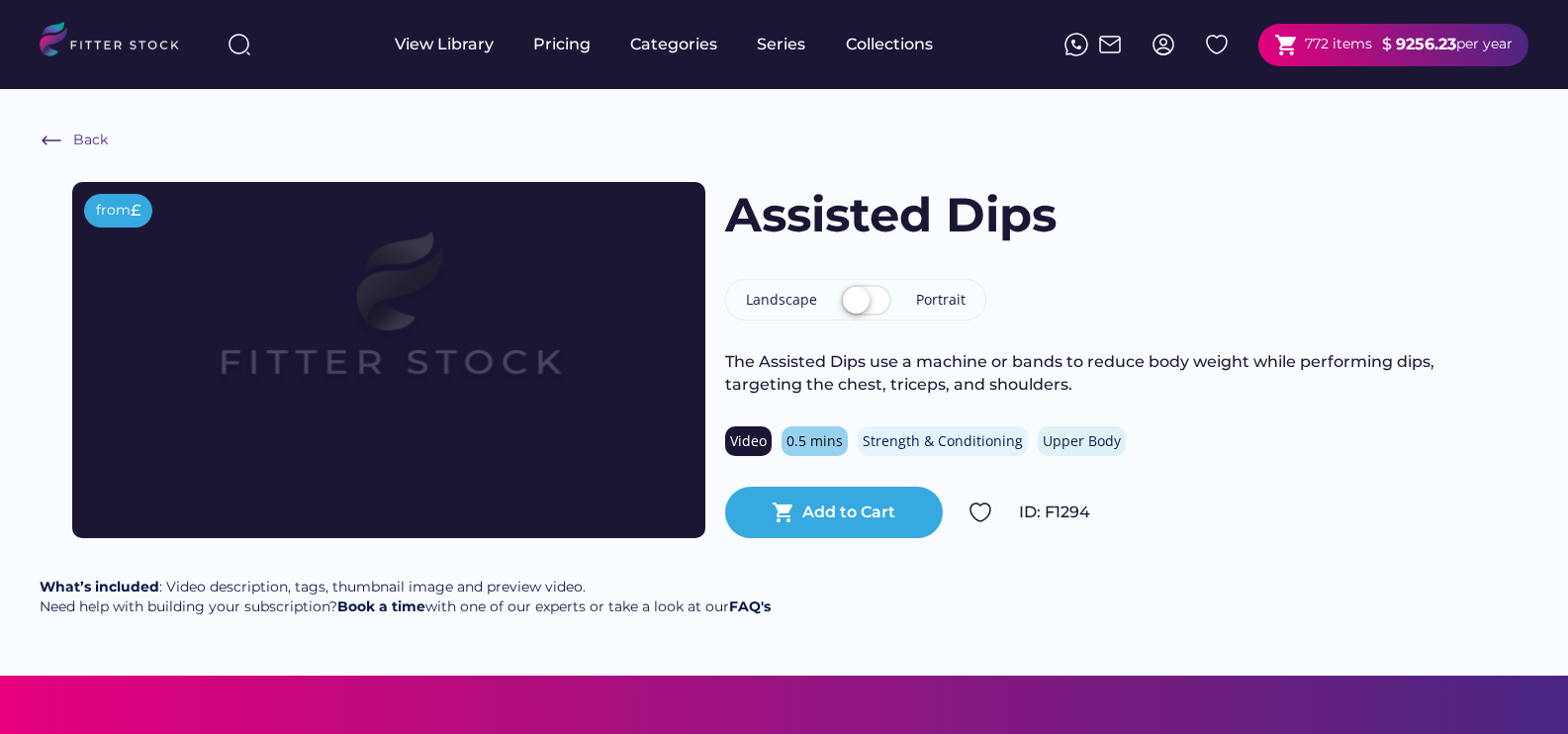 scroll, scrollTop: 0, scrollLeft: 0, axis: both 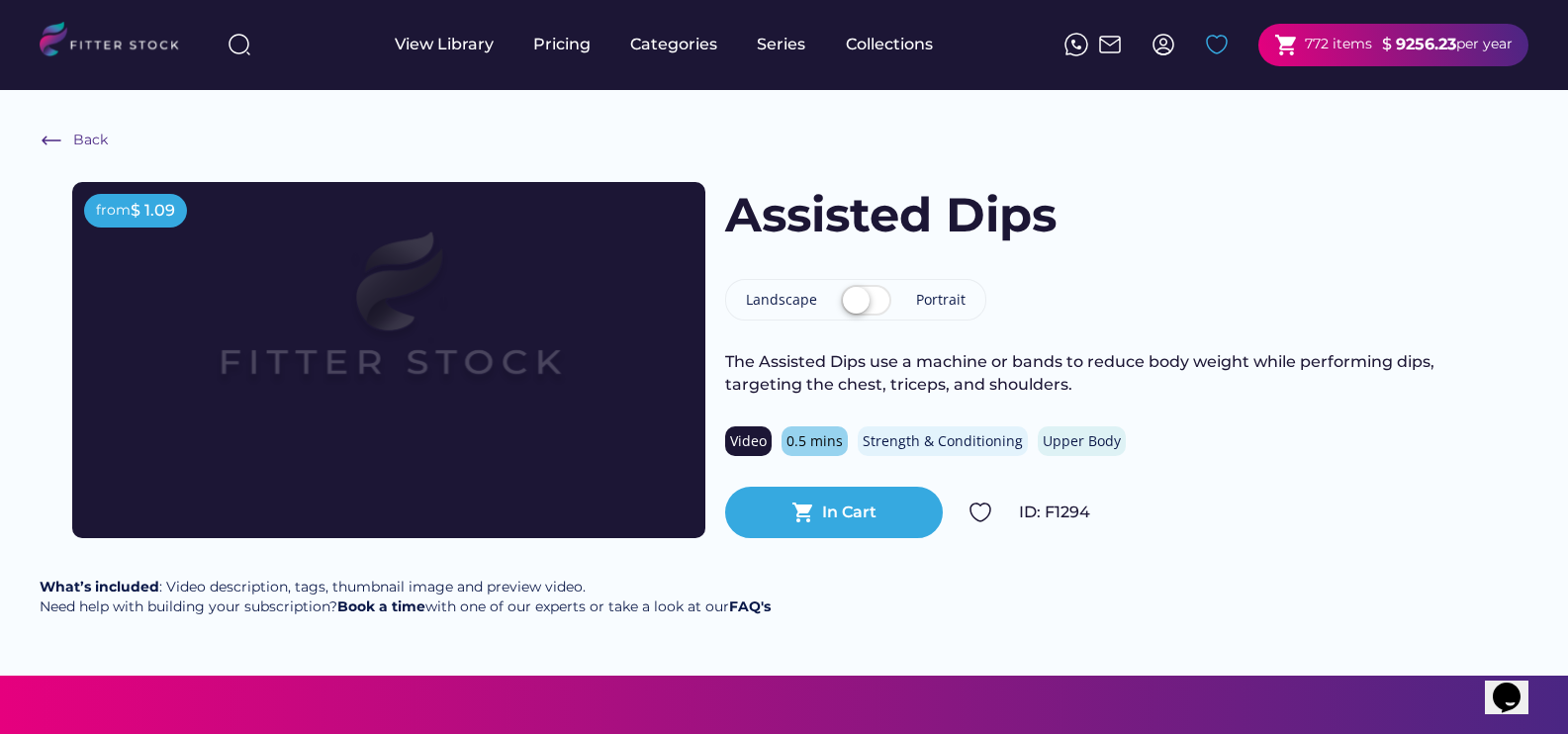 click at bounding box center (1217, 45) 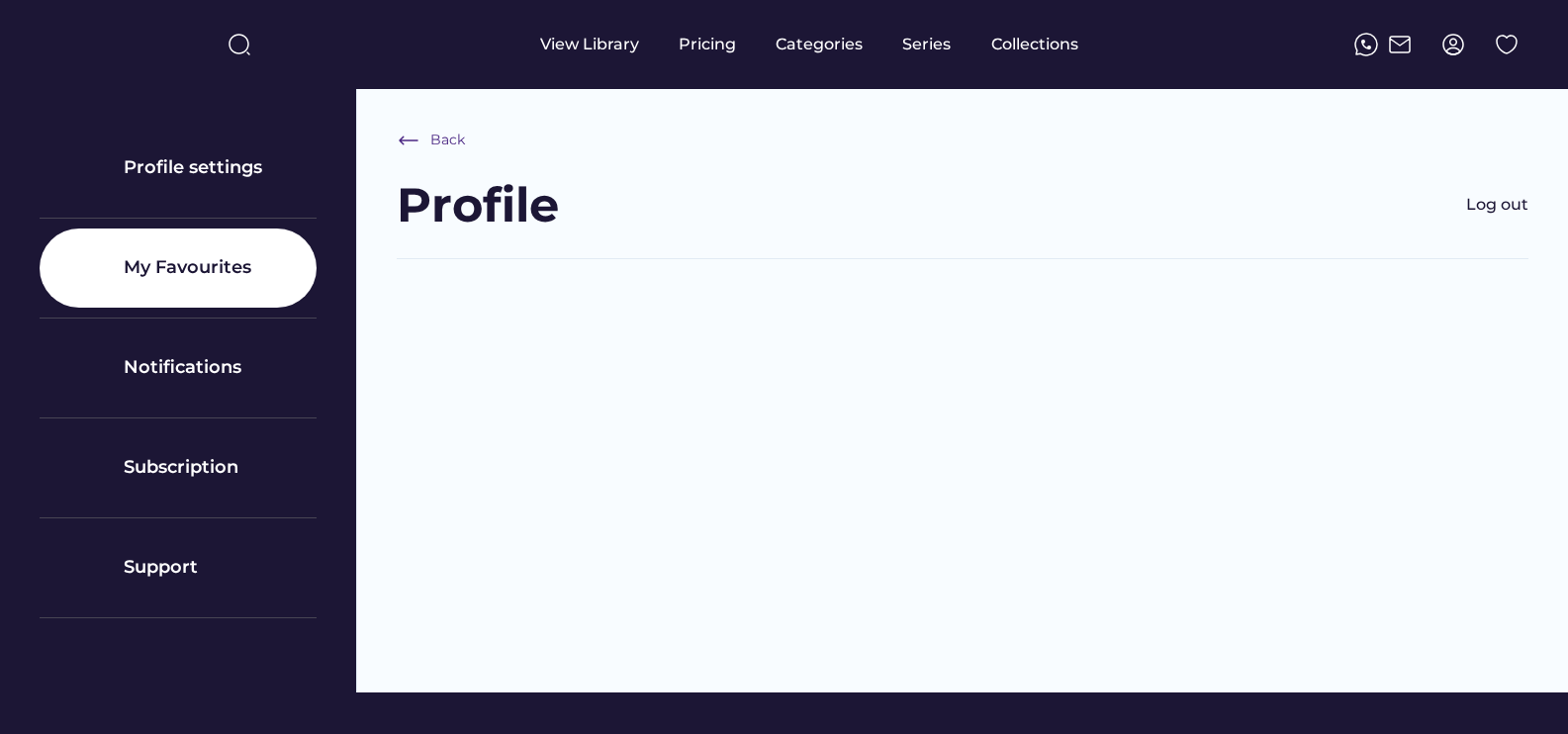 scroll, scrollTop: 0, scrollLeft: 0, axis: both 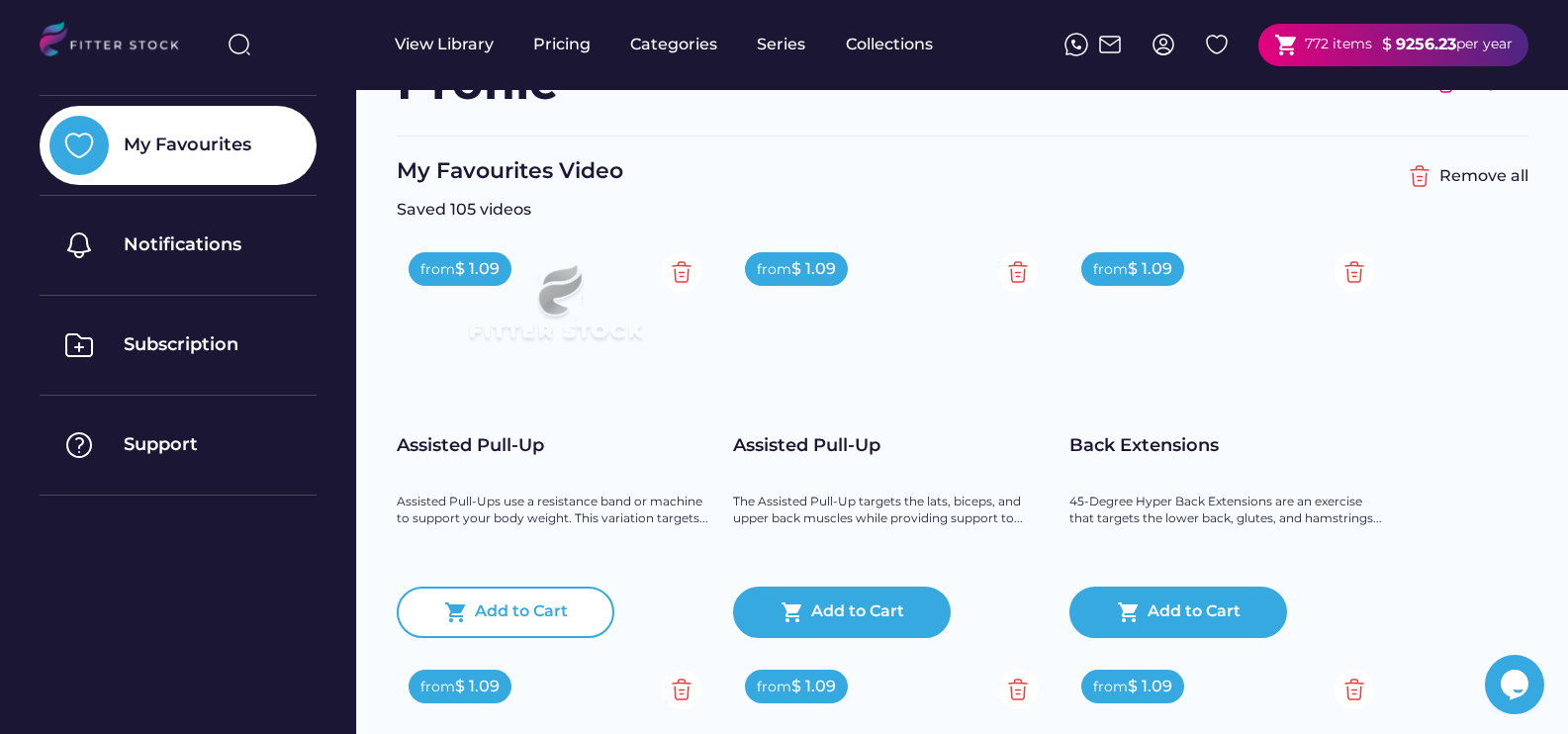 click on "Add to Cart" at bounding box center (521, 612) 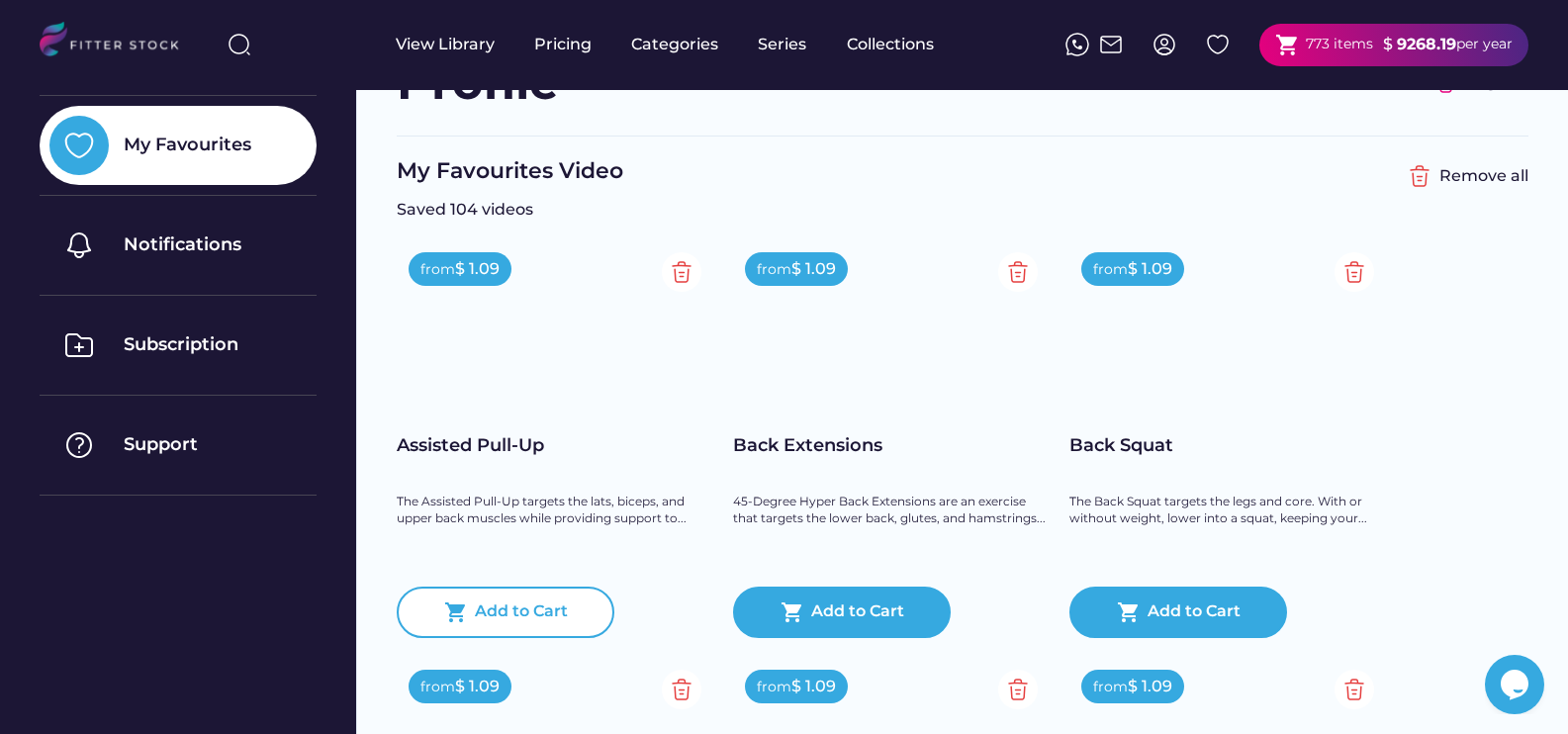 click on "Add to Cart" at bounding box center (521, 612) 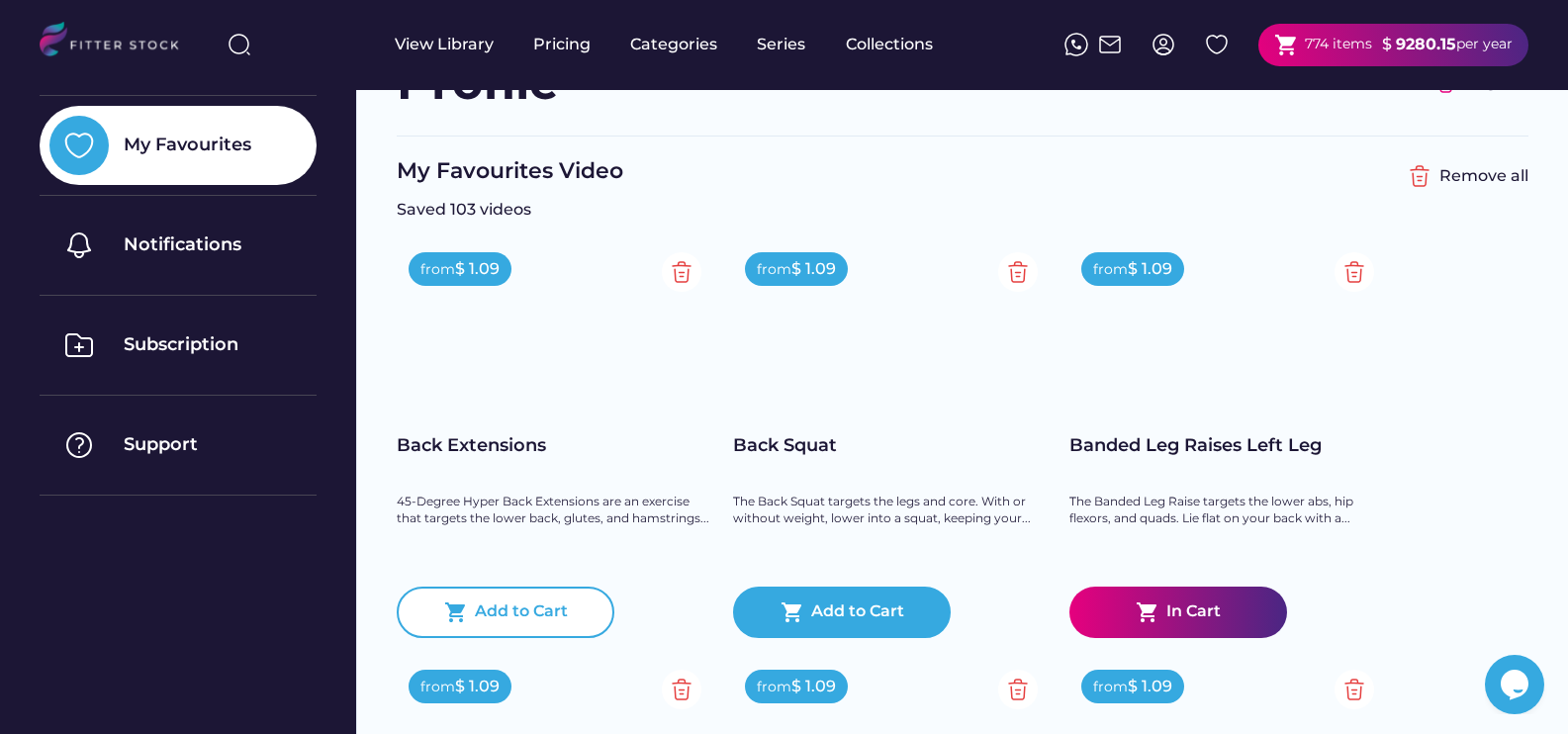 click on "Add to Cart" at bounding box center (521, 612) 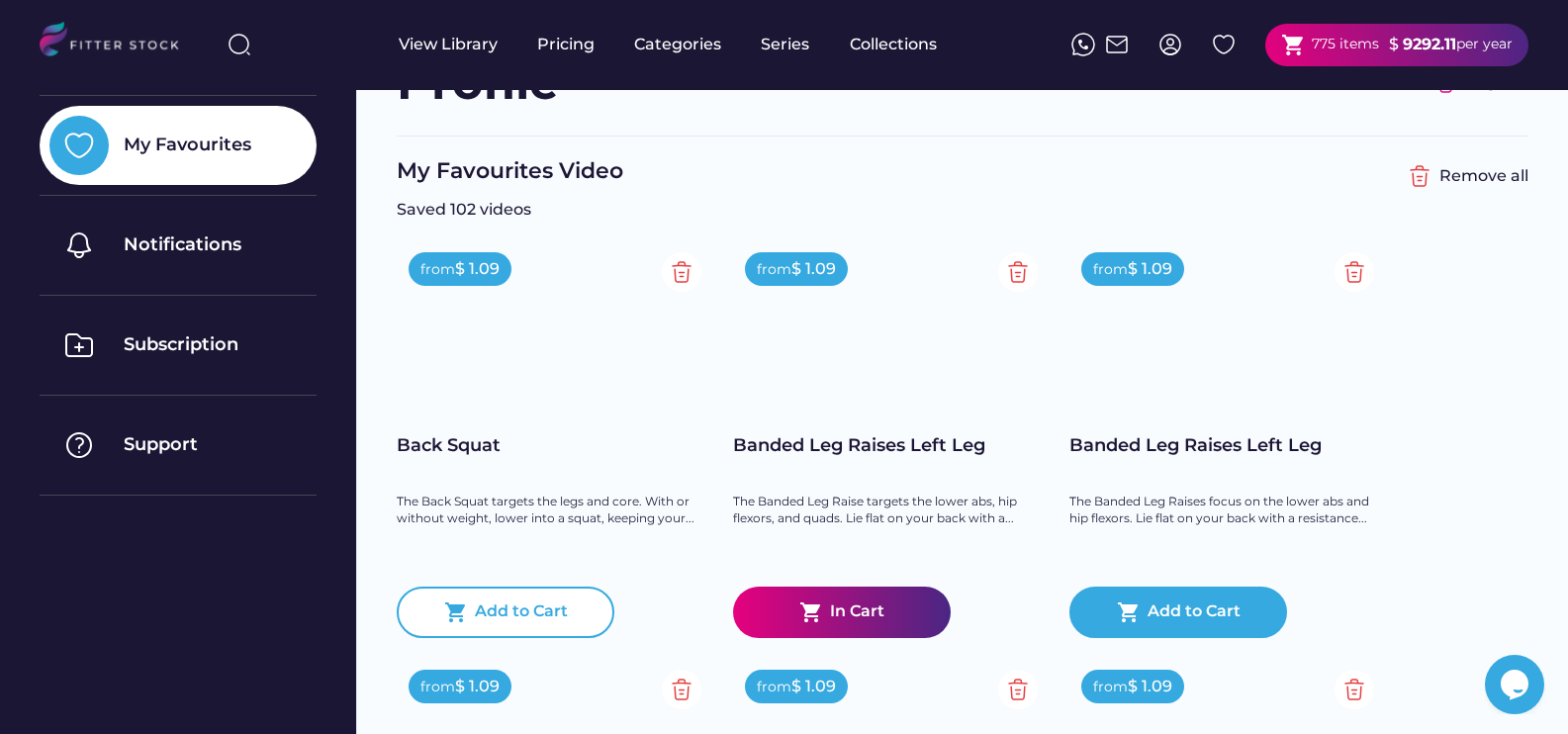 click on "Add to Cart" at bounding box center [521, 612] 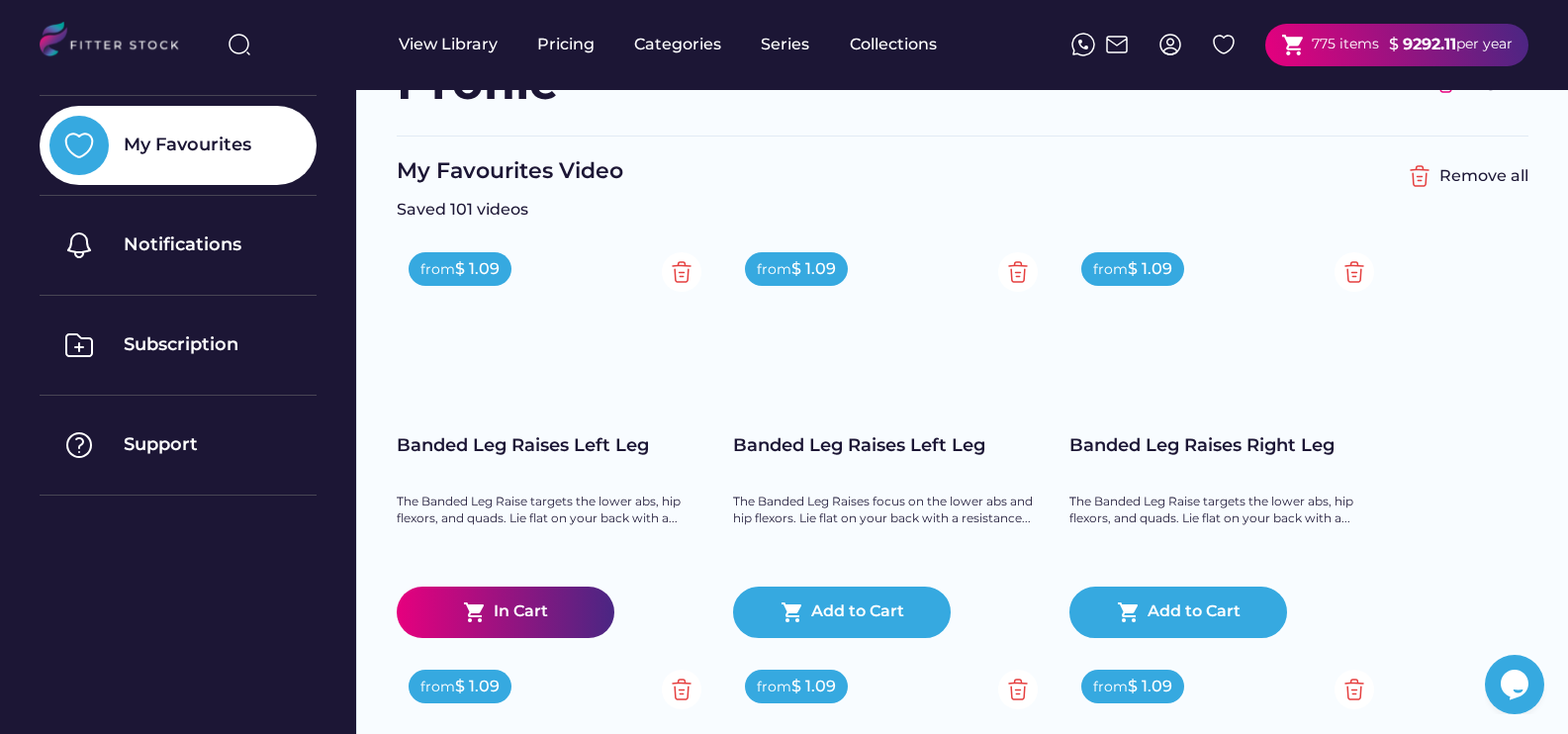 click on "In Cart" at bounding box center (520, 612) 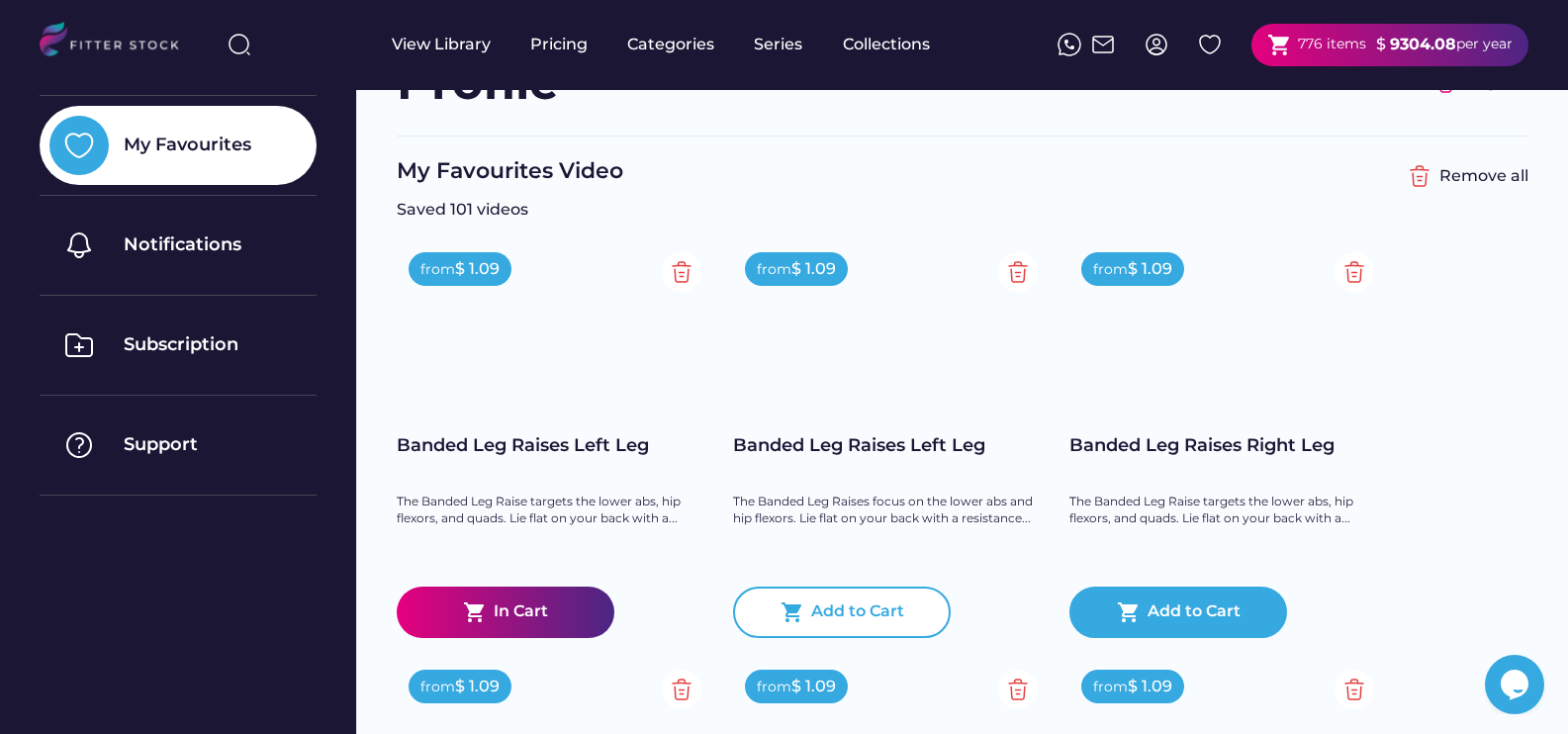 click on "shopping_cart" 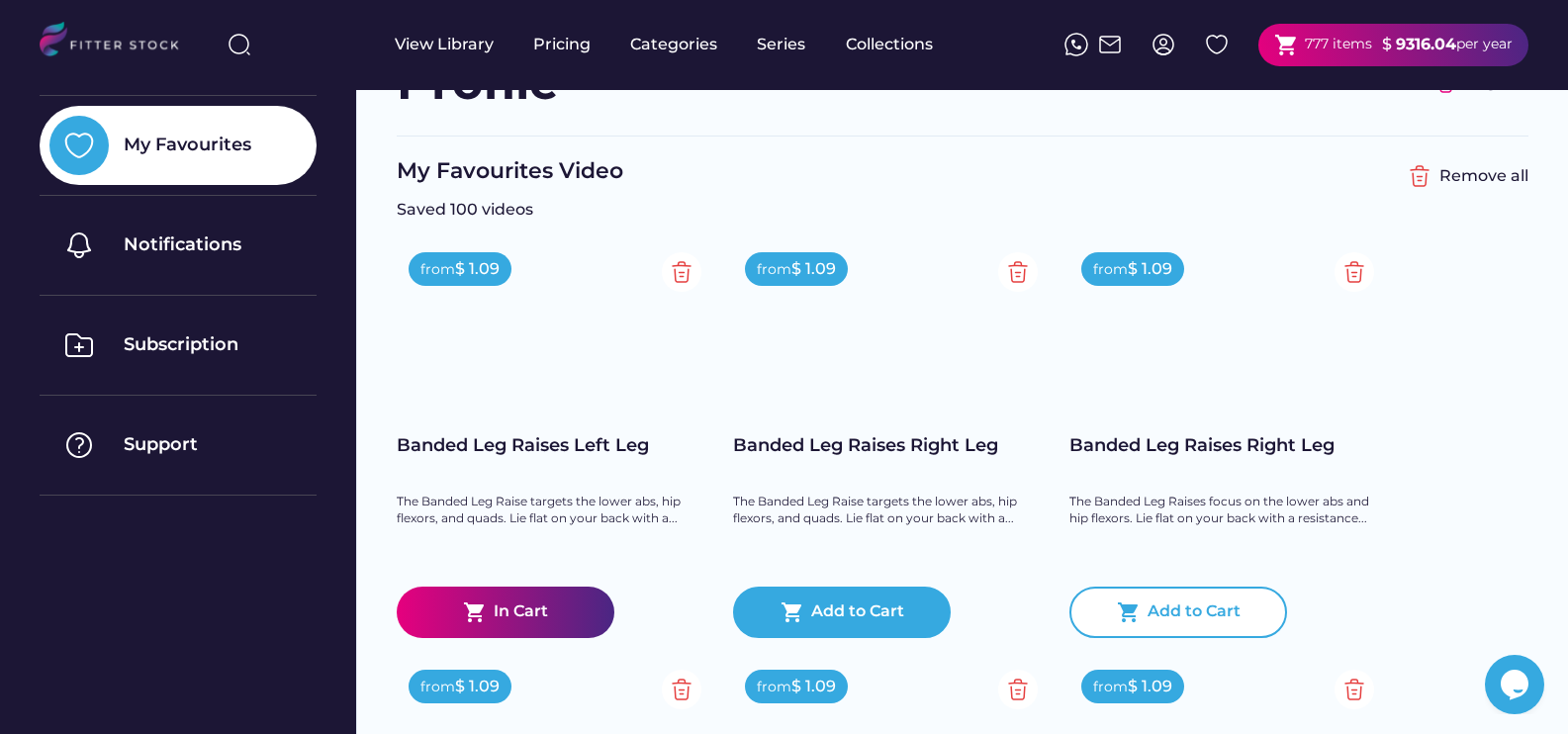 click on "Add to Cart" at bounding box center (1194, 612) 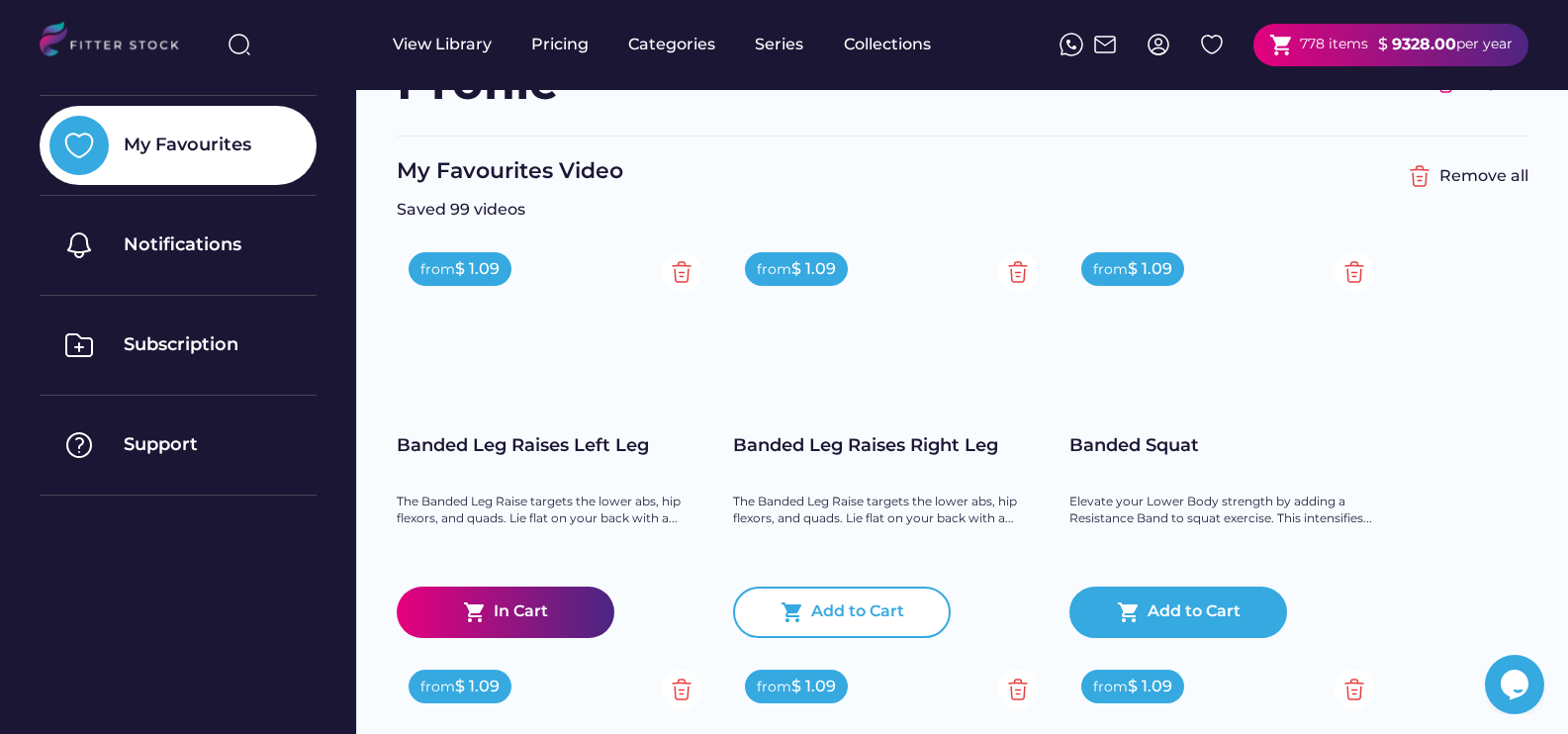 click on "Add to Cart" at bounding box center [858, 612] 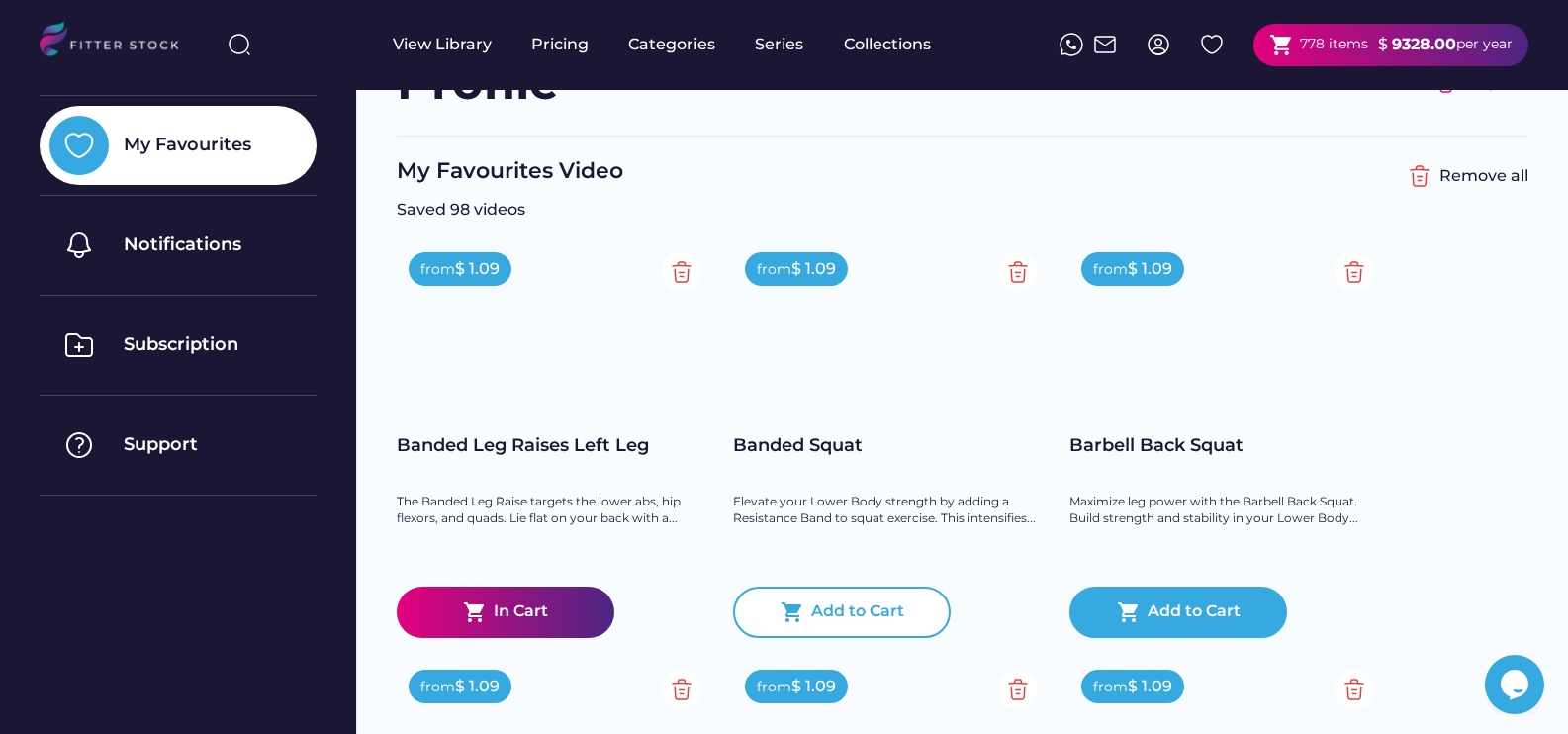 click on "Add to Cart" at bounding box center [858, 612] 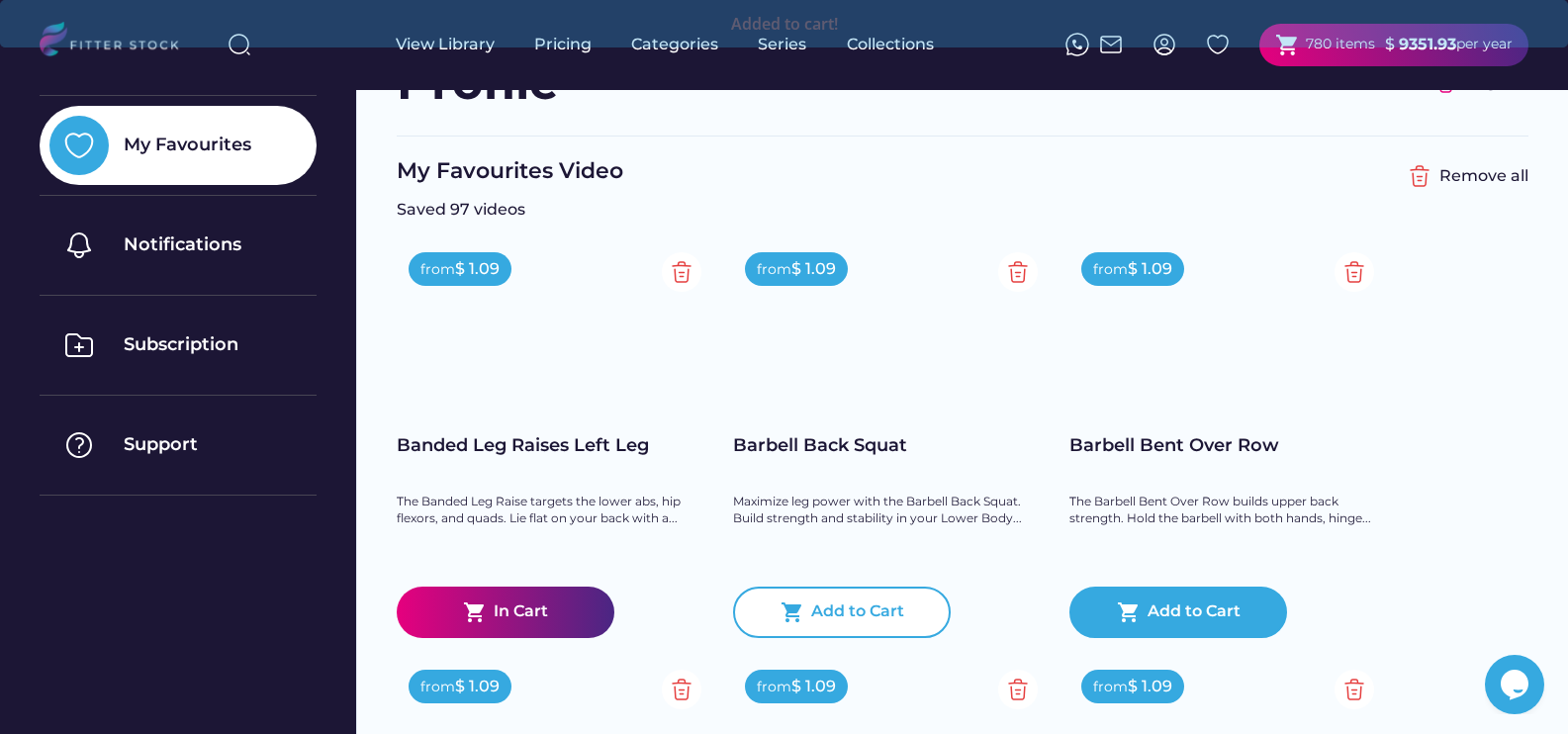 click on "Add to Cart" at bounding box center [858, 612] 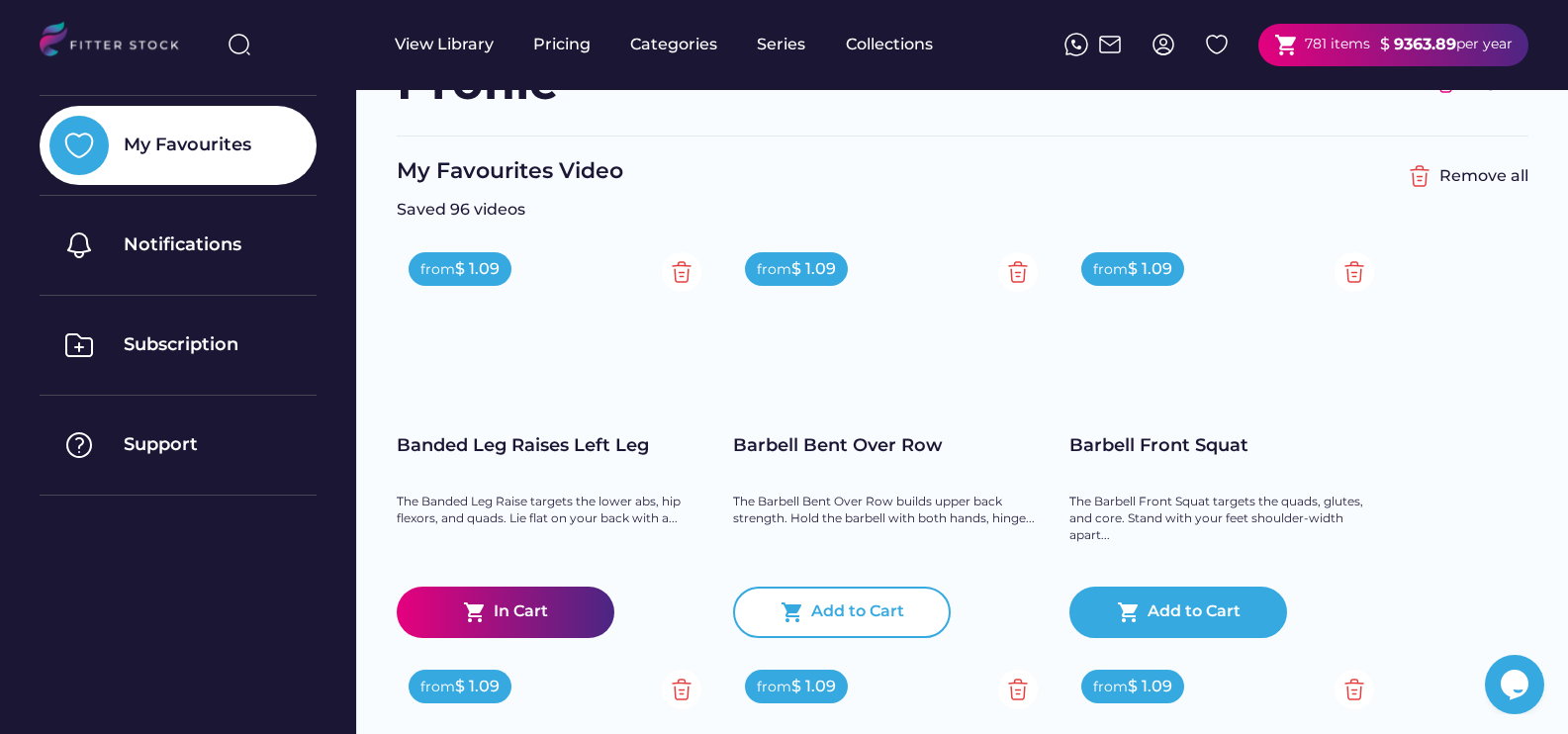 click on "Add to Cart" at bounding box center (858, 612) 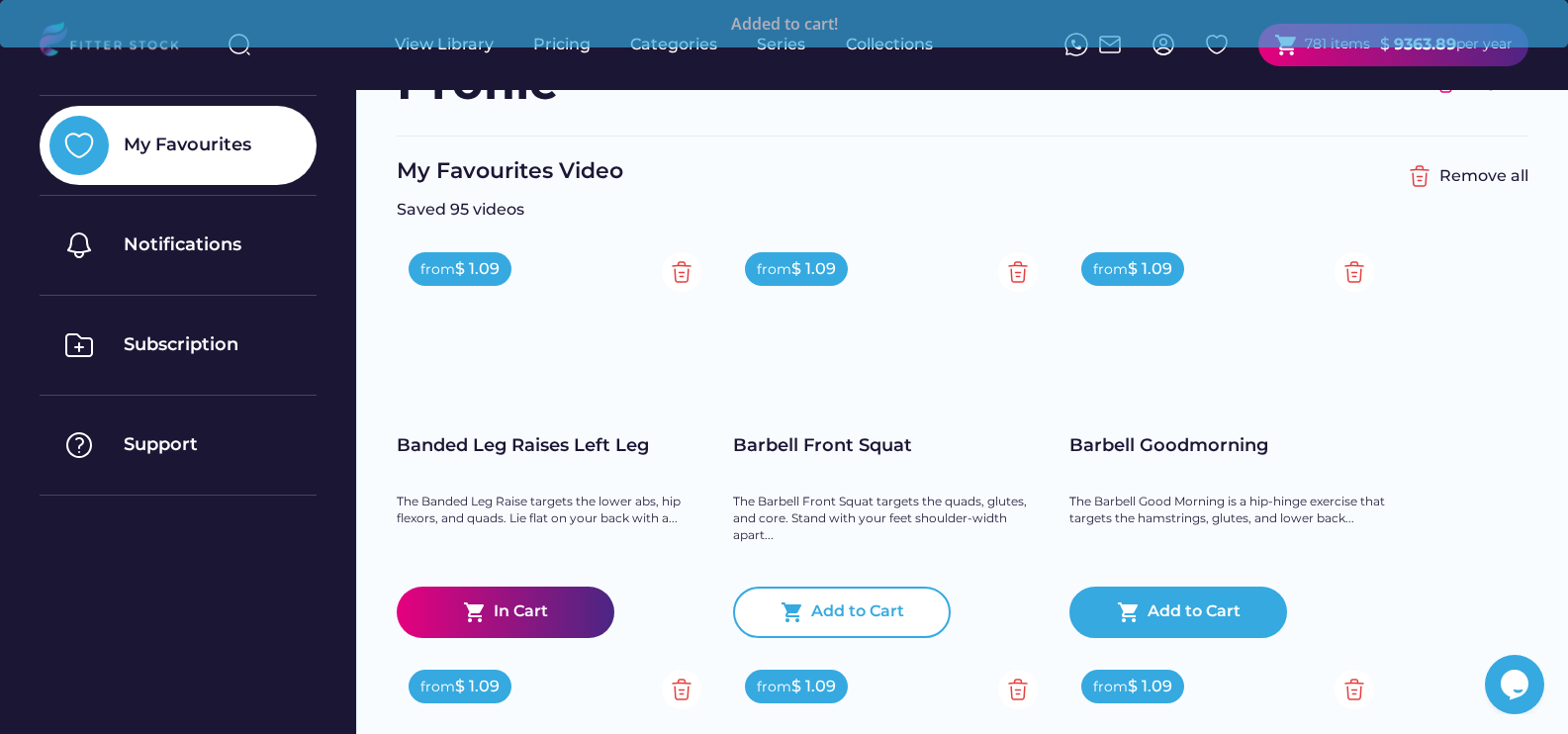 click on "Add to Cart" at bounding box center (858, 612) 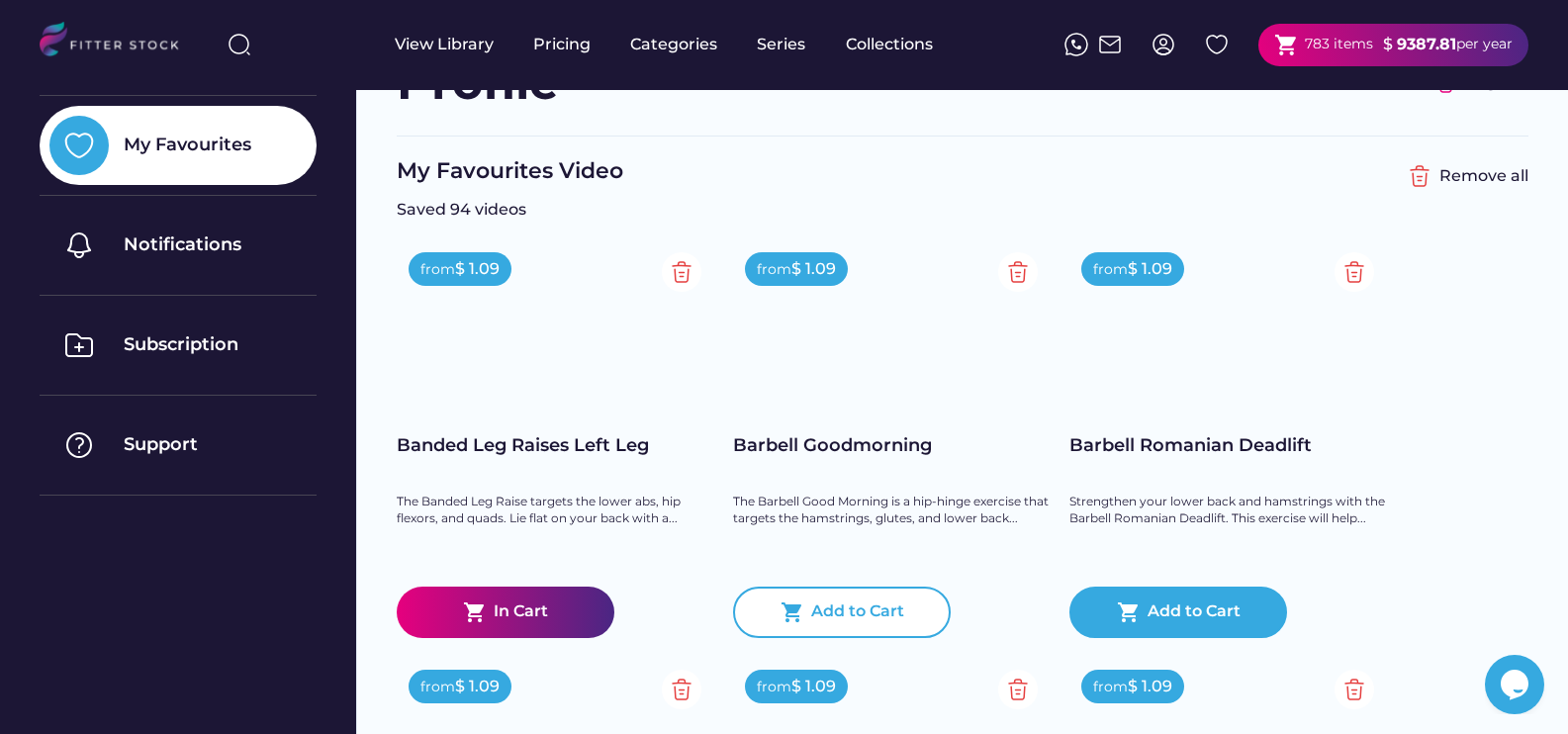click on "Add to Cart" at bounding box center (858, 612) 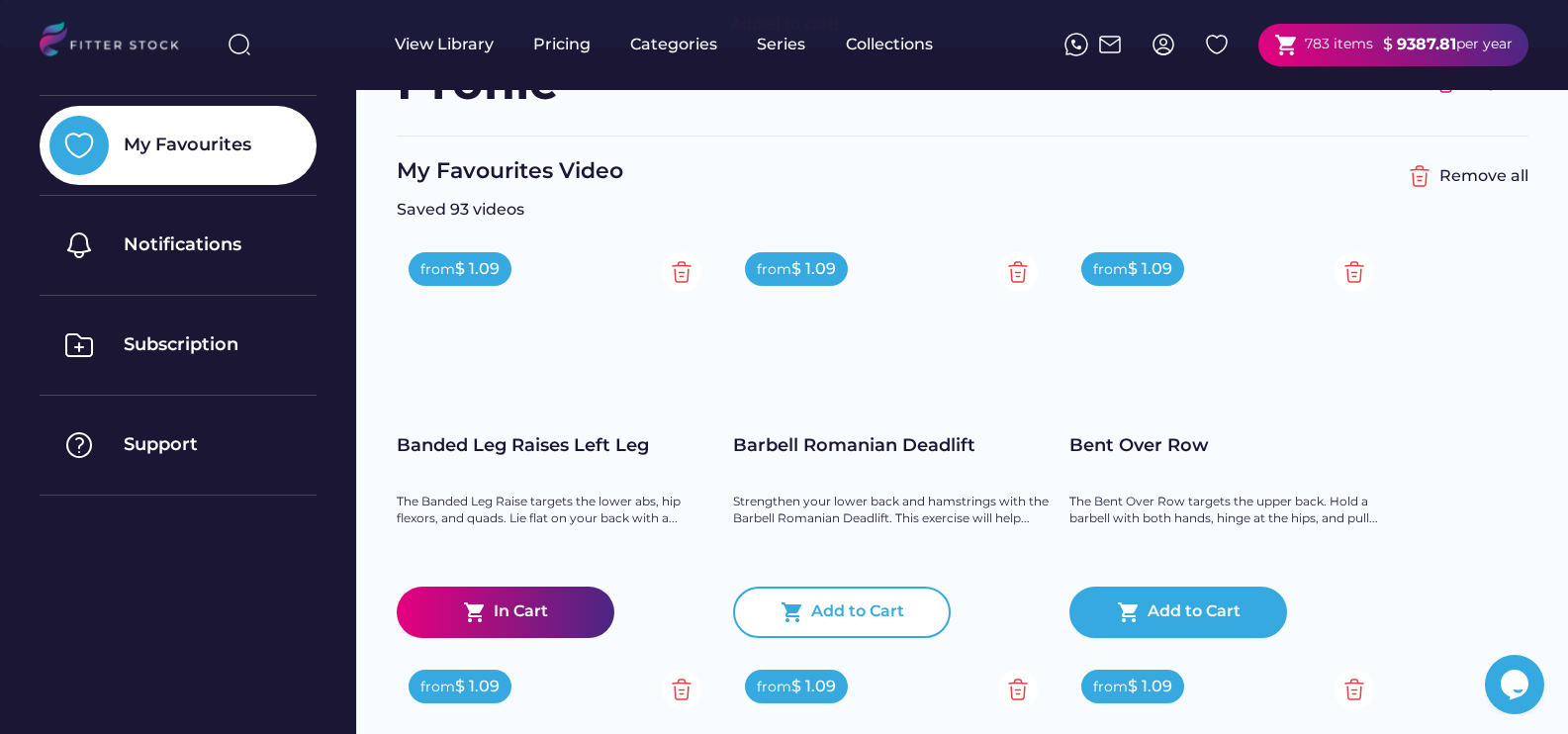 click on "Add to Cart" at bounding box center [858, 612] 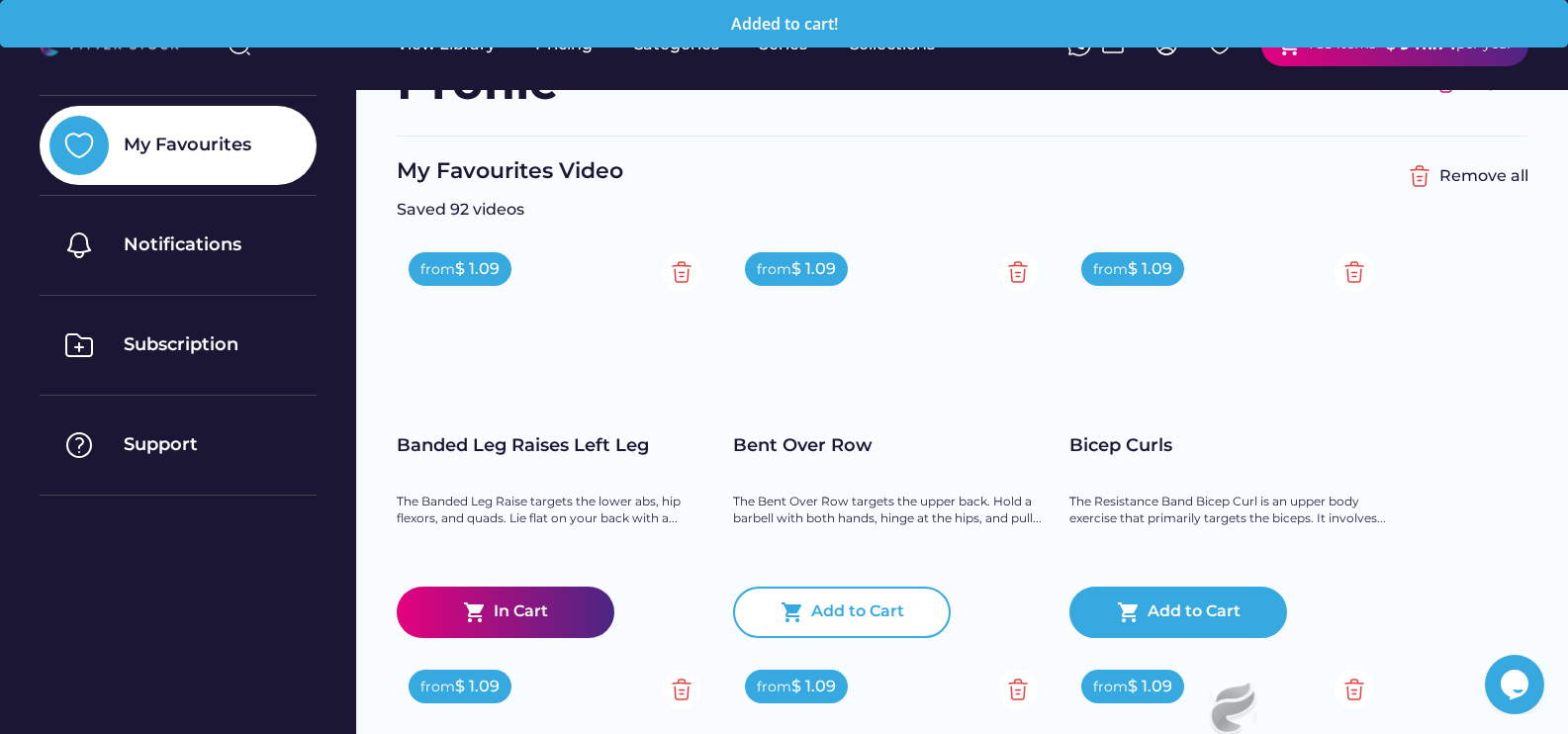 click on "Add to Cart" at bounding box center (858, 612) 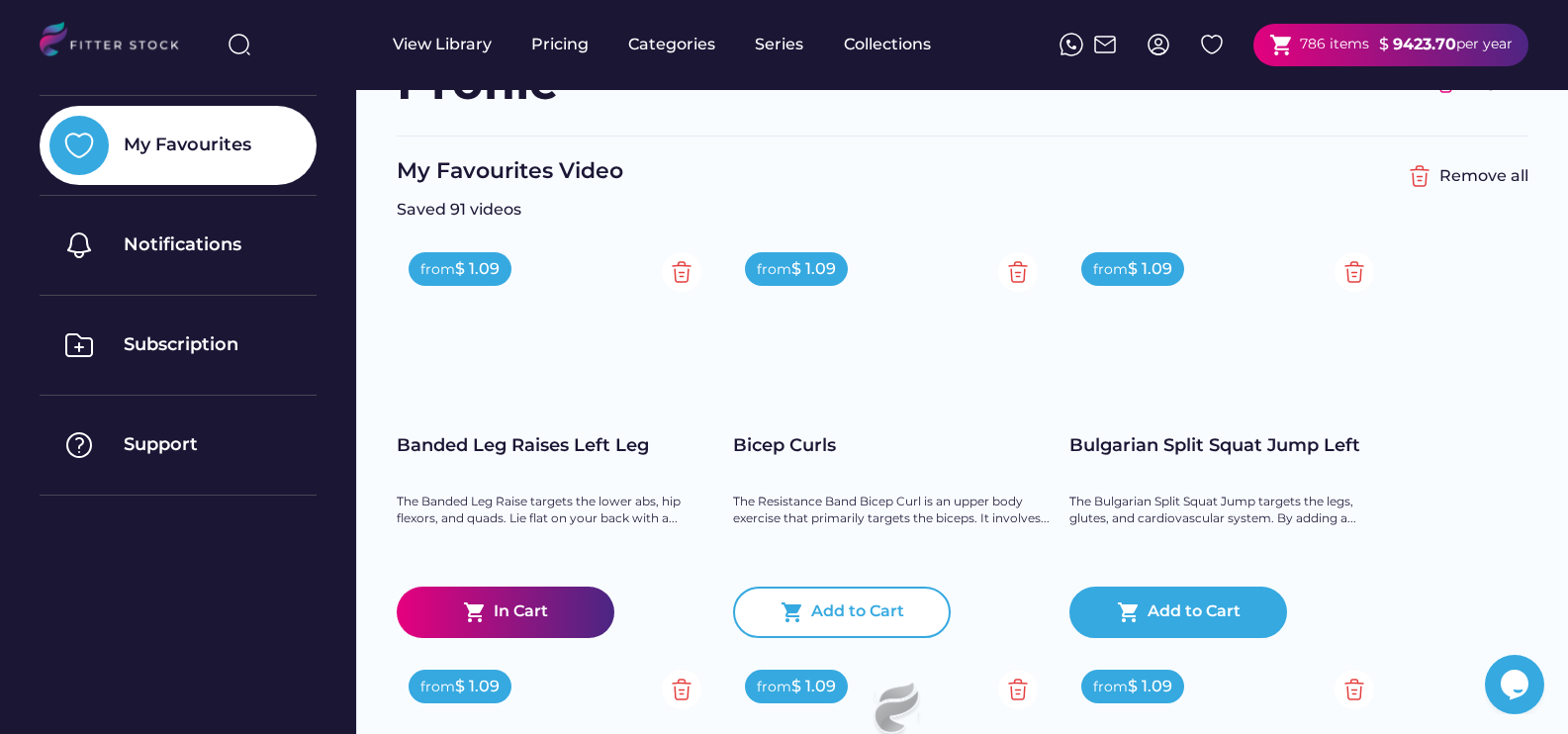 click on "Add to Cart" at bounding box center (858, 612) 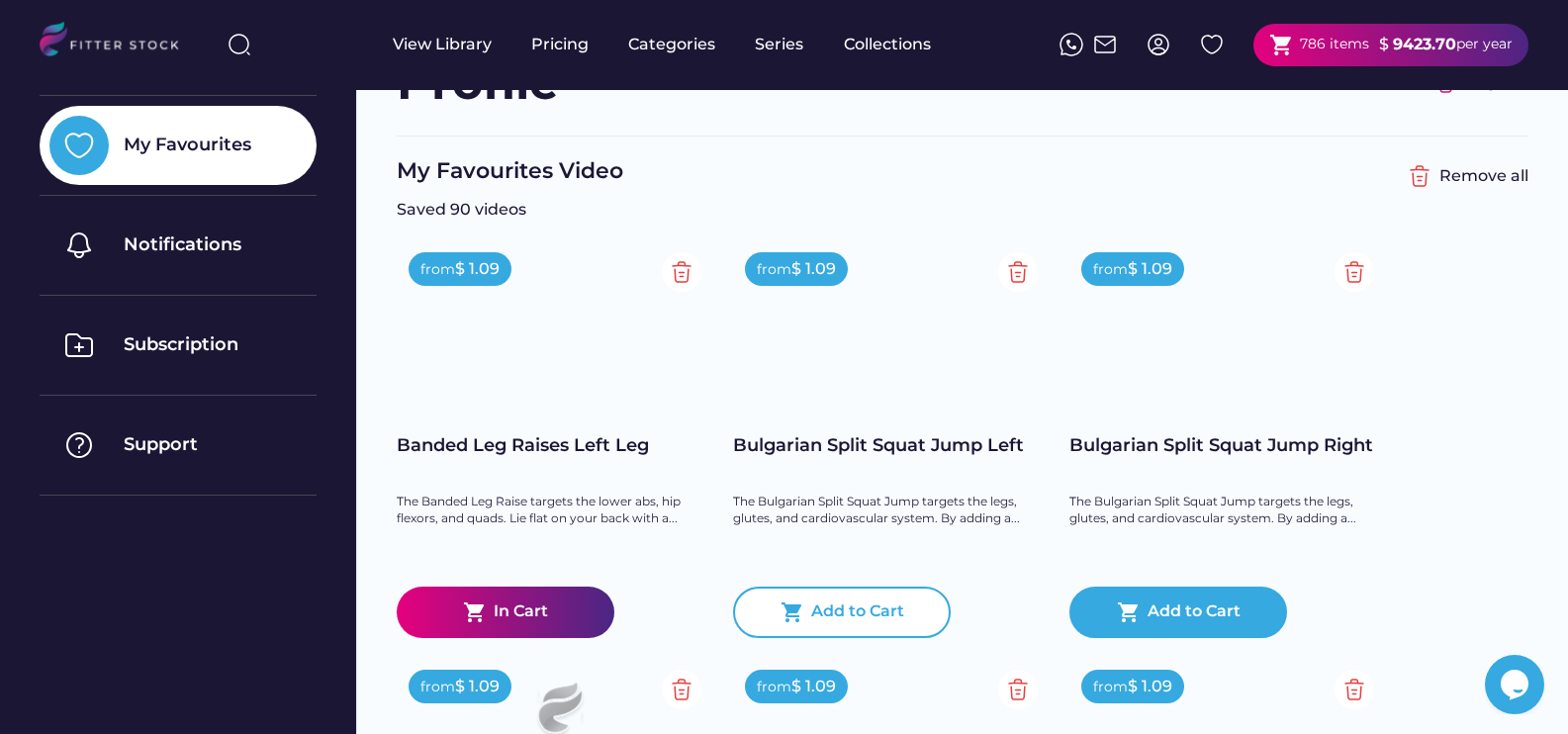 click on "Add to Cart" at bounding box center (858, 612) 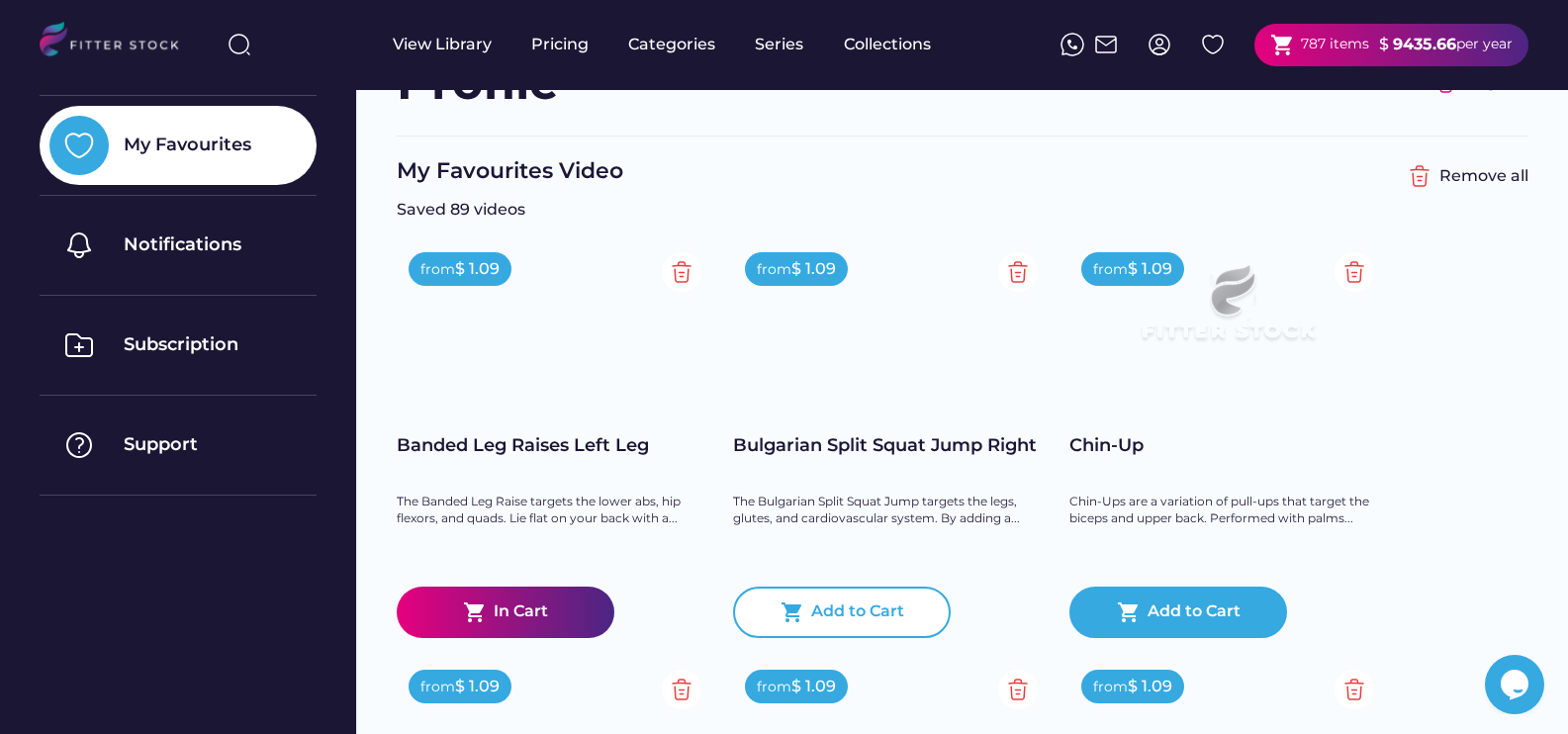 click on "Add to Cart" at bounding box center (858, 612) 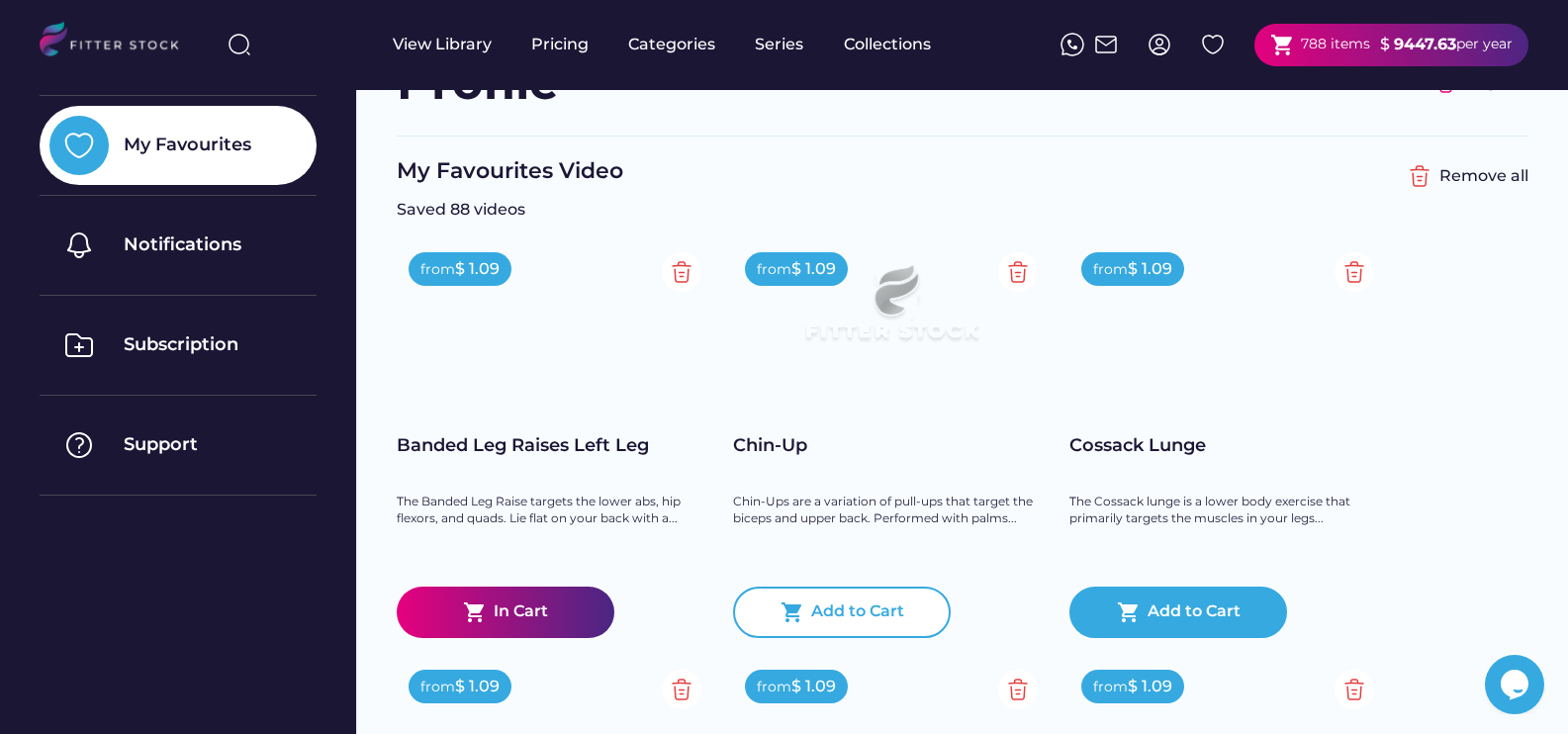 click on "Add to Cart" at bounding box center (858, 612) 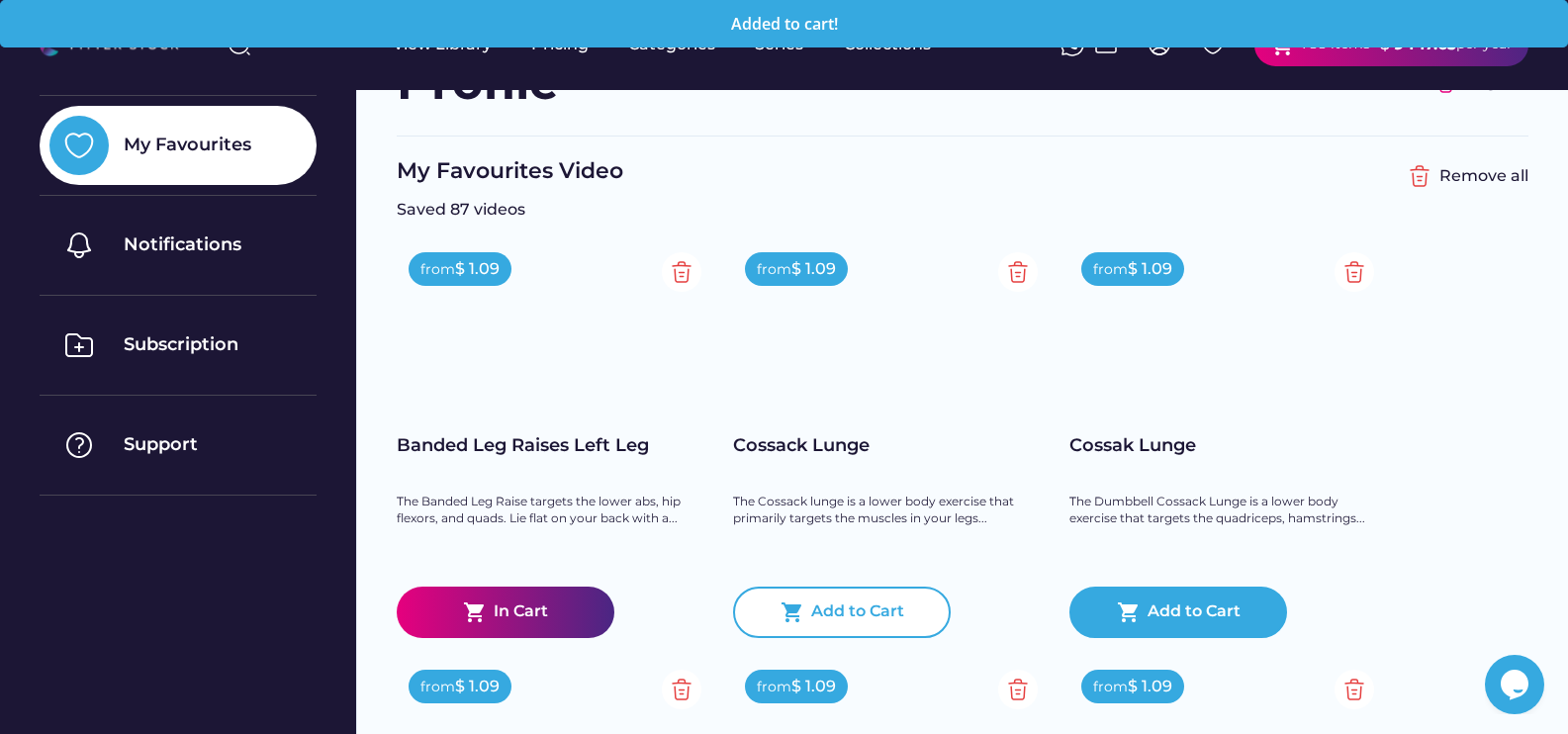 click on "Add to Cart" at bounding box center (858, 612) 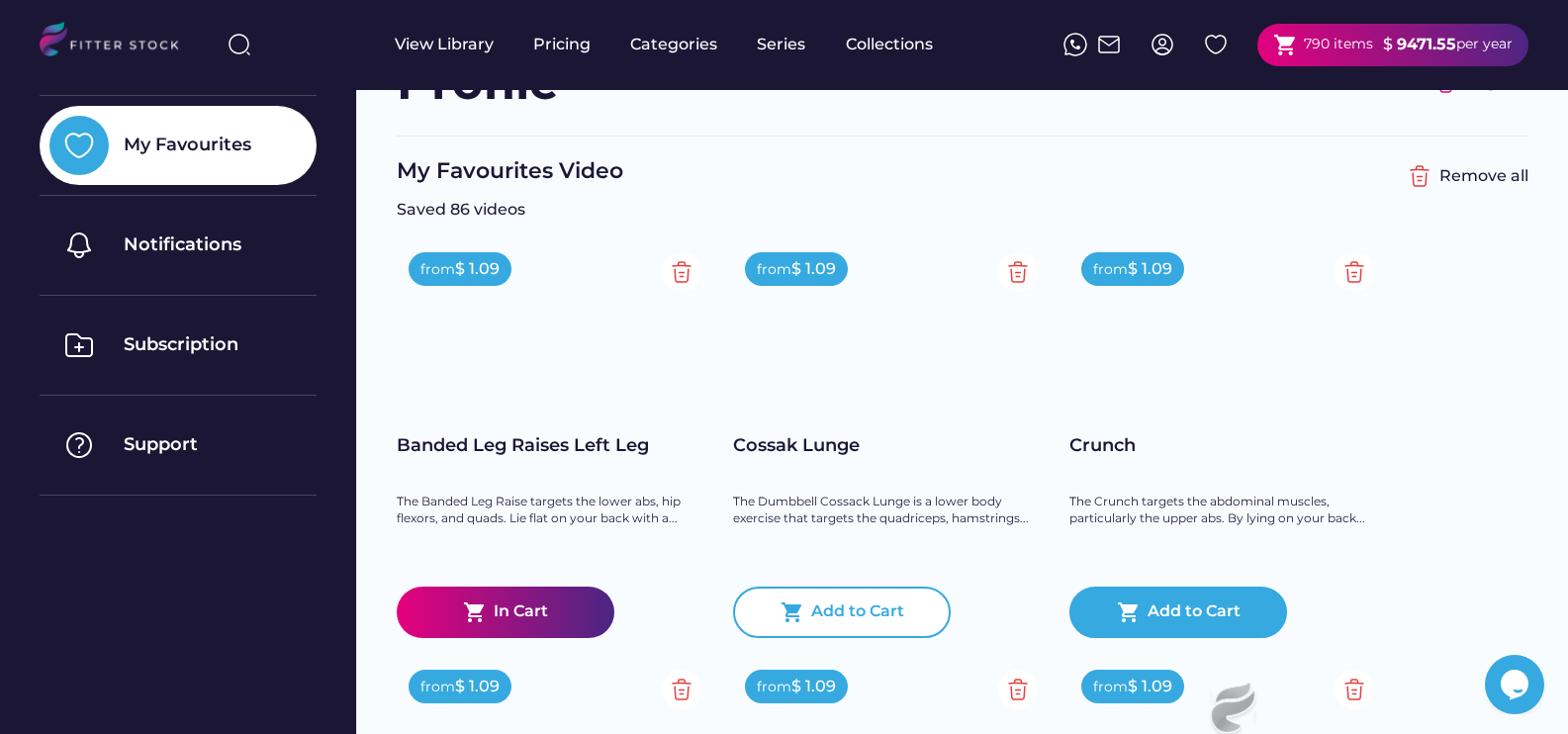click on "Add to Cart" at bounding box center [858, 612] 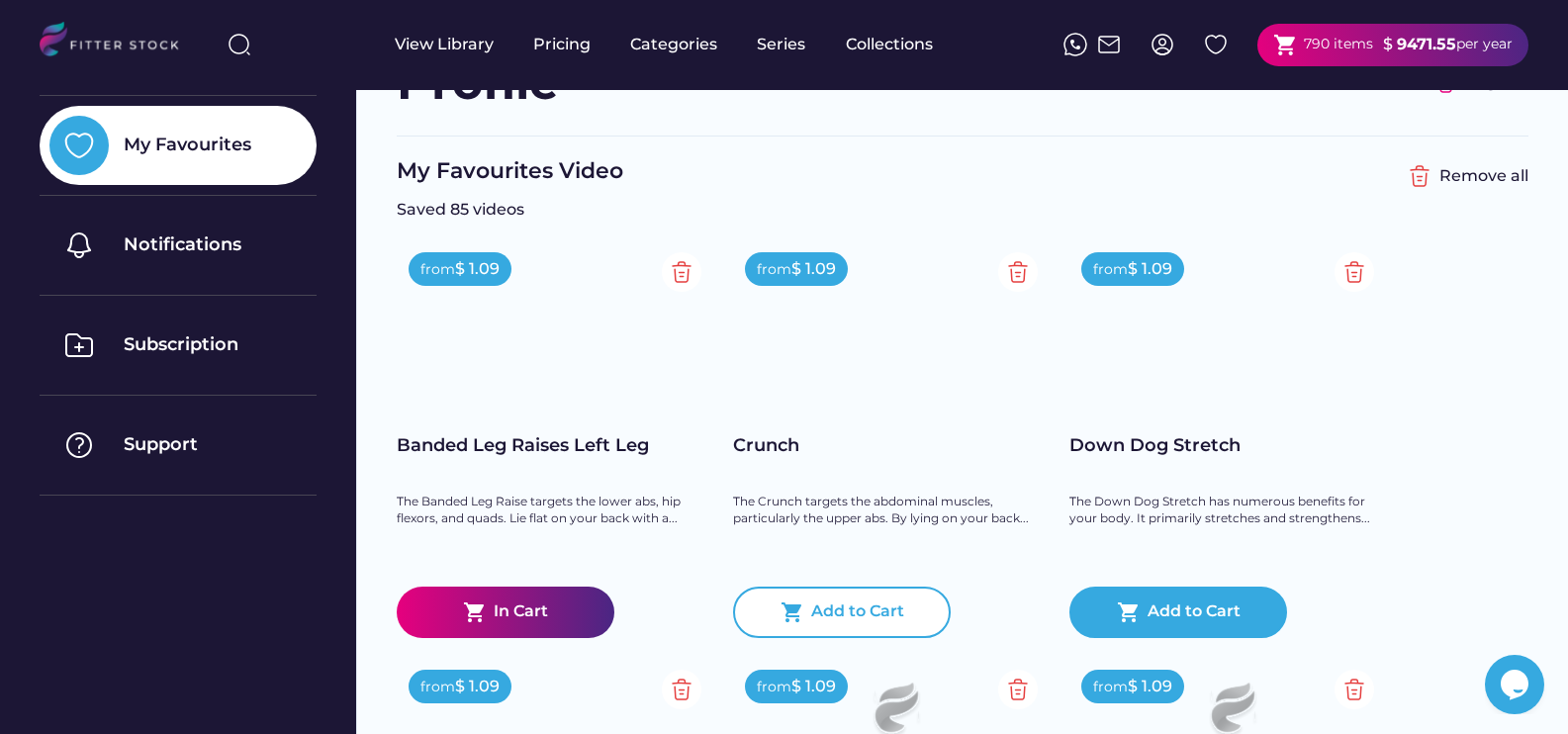click on "Add to Cart" at bounding box center (858, 612) 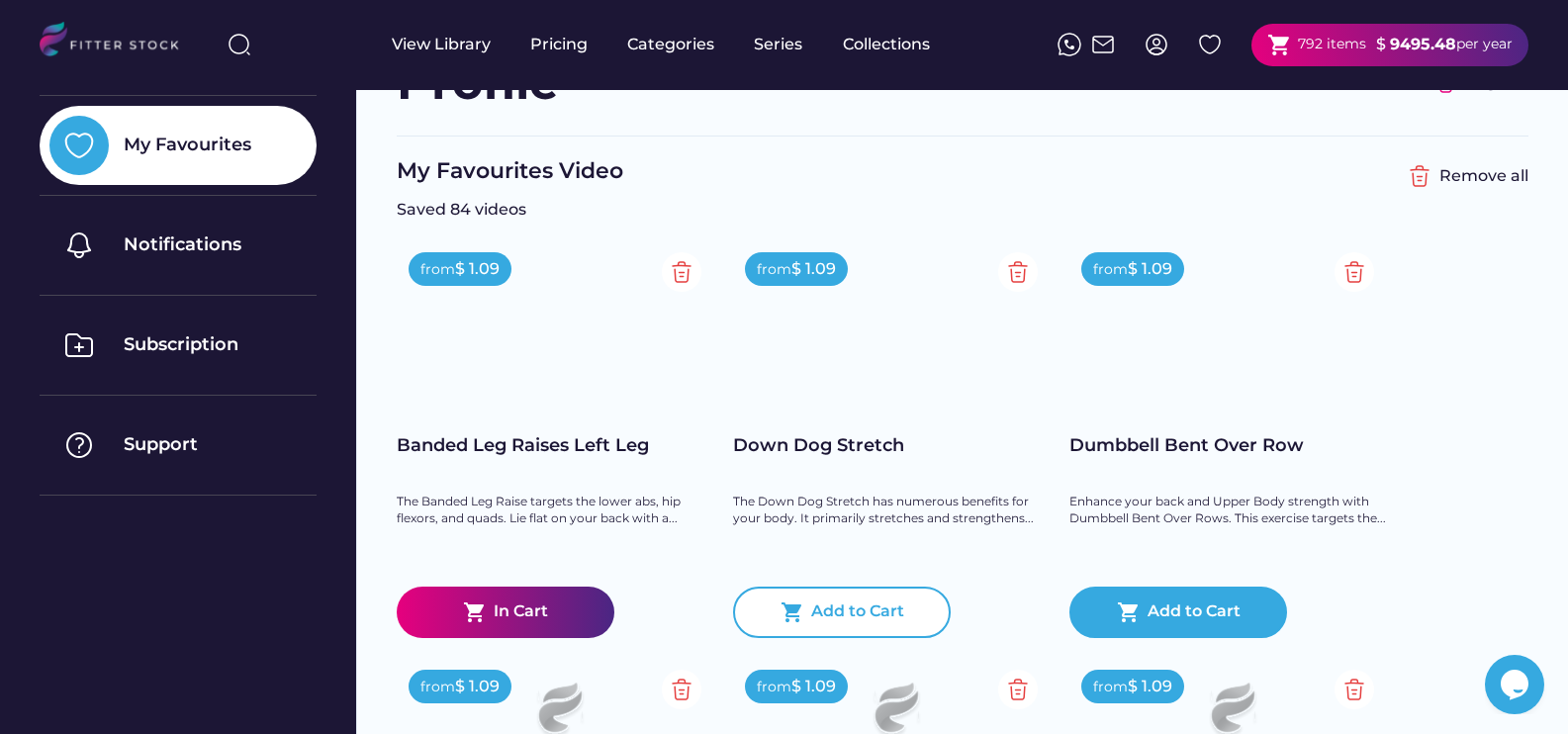 click on "Add to Cart" at bounding box center [858, 612] 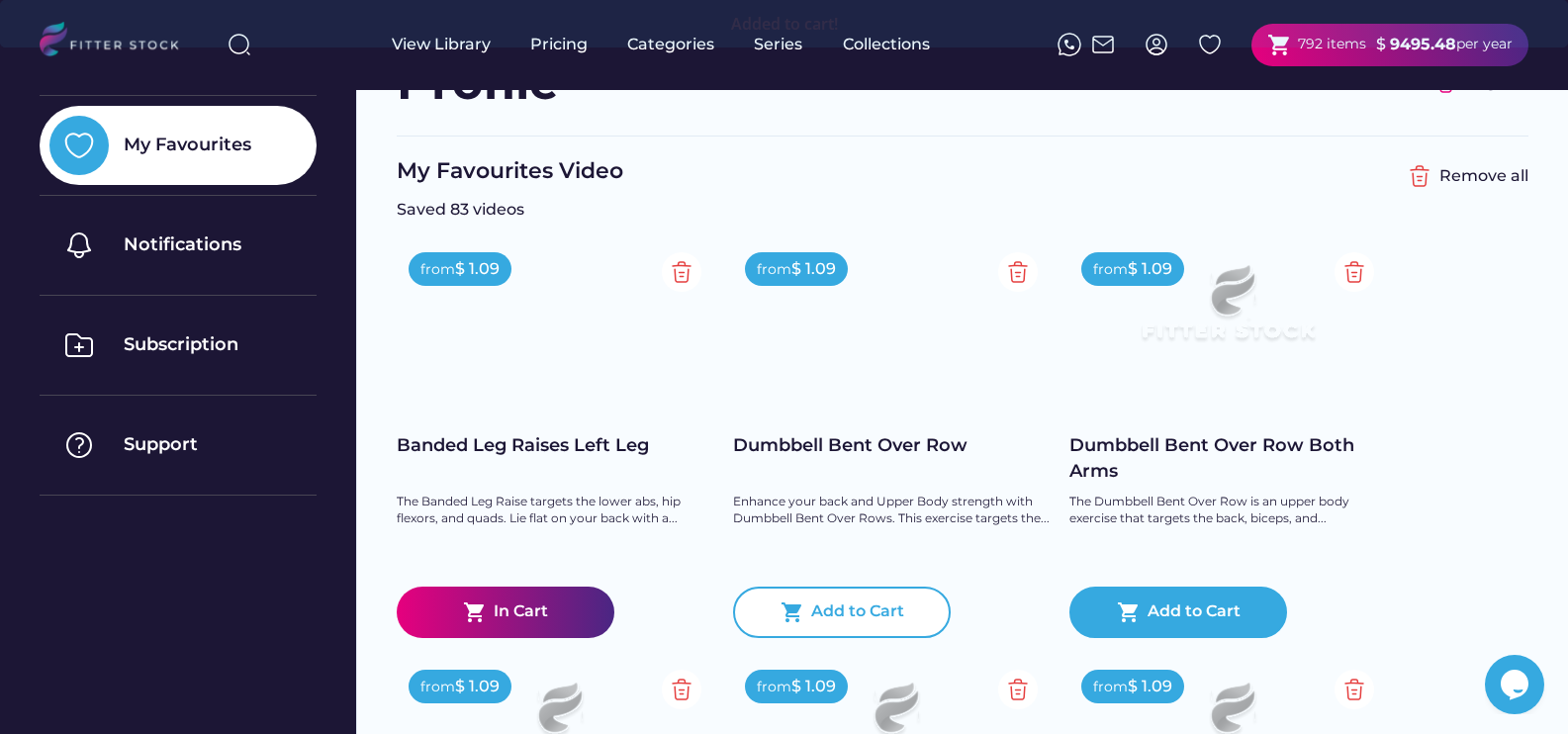 click on "Add to Cart" at bounding box center [858, 612] 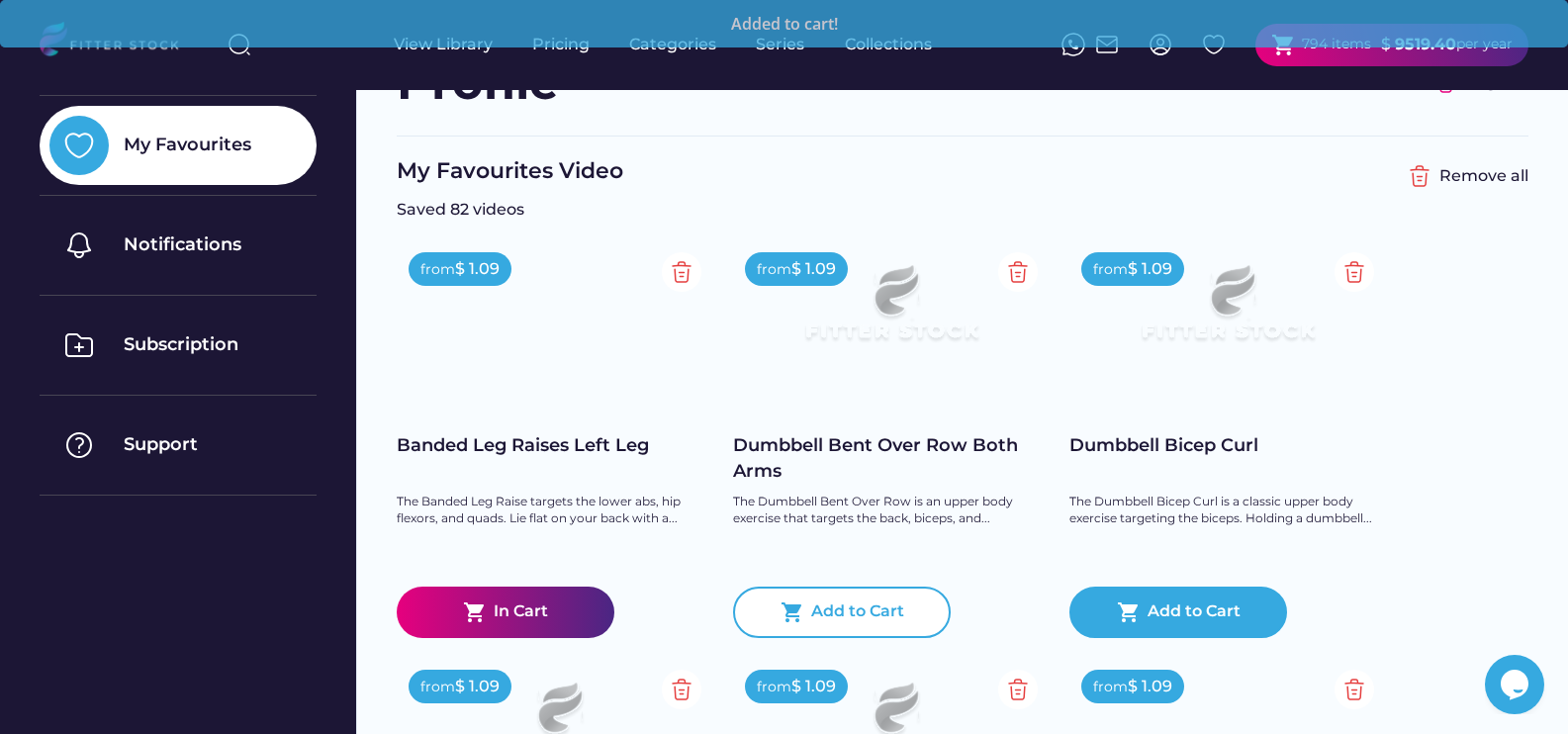 click on "Add to Cart" at bounding box center [858, 612] 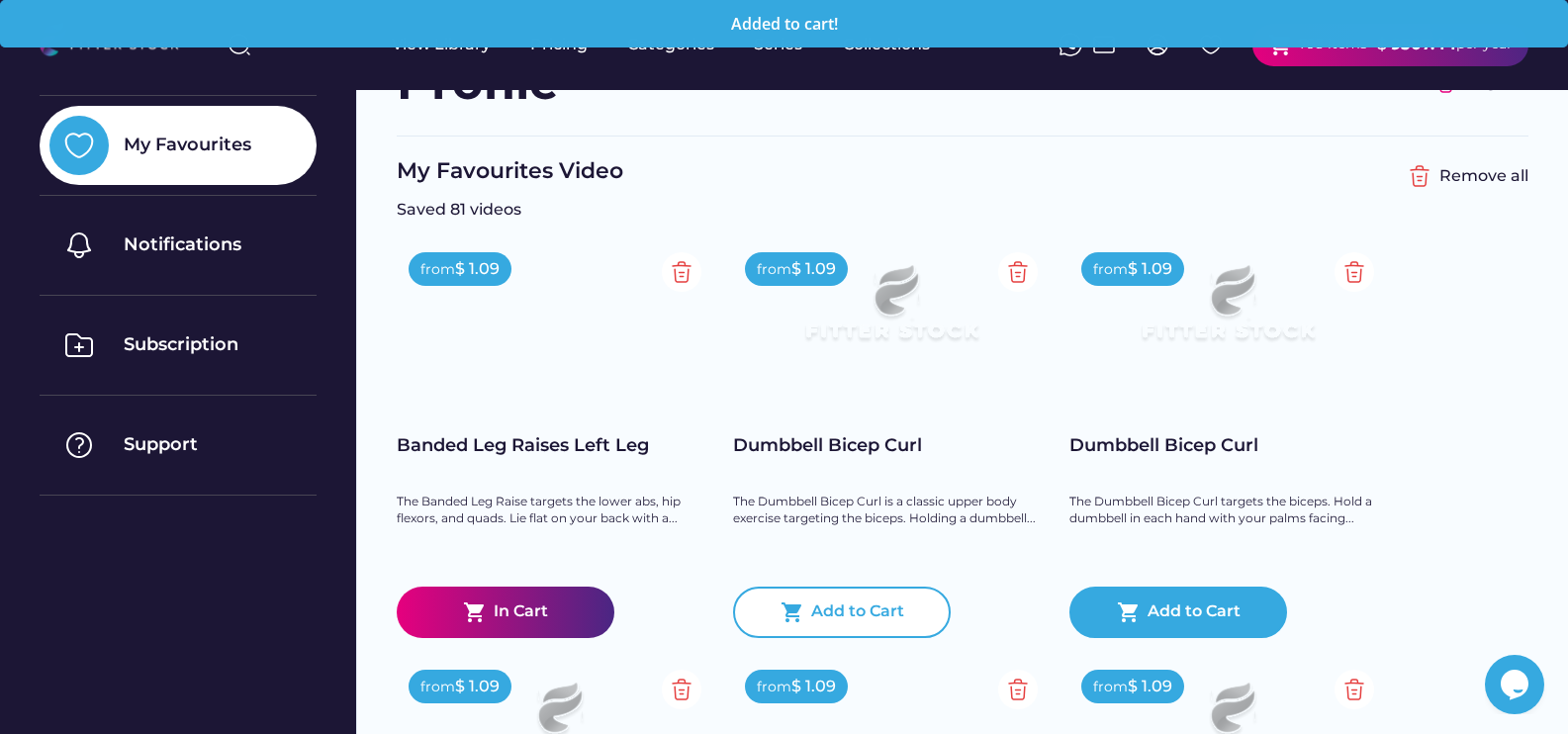 click on "Add to Cart" at bounding box center (858, 612) 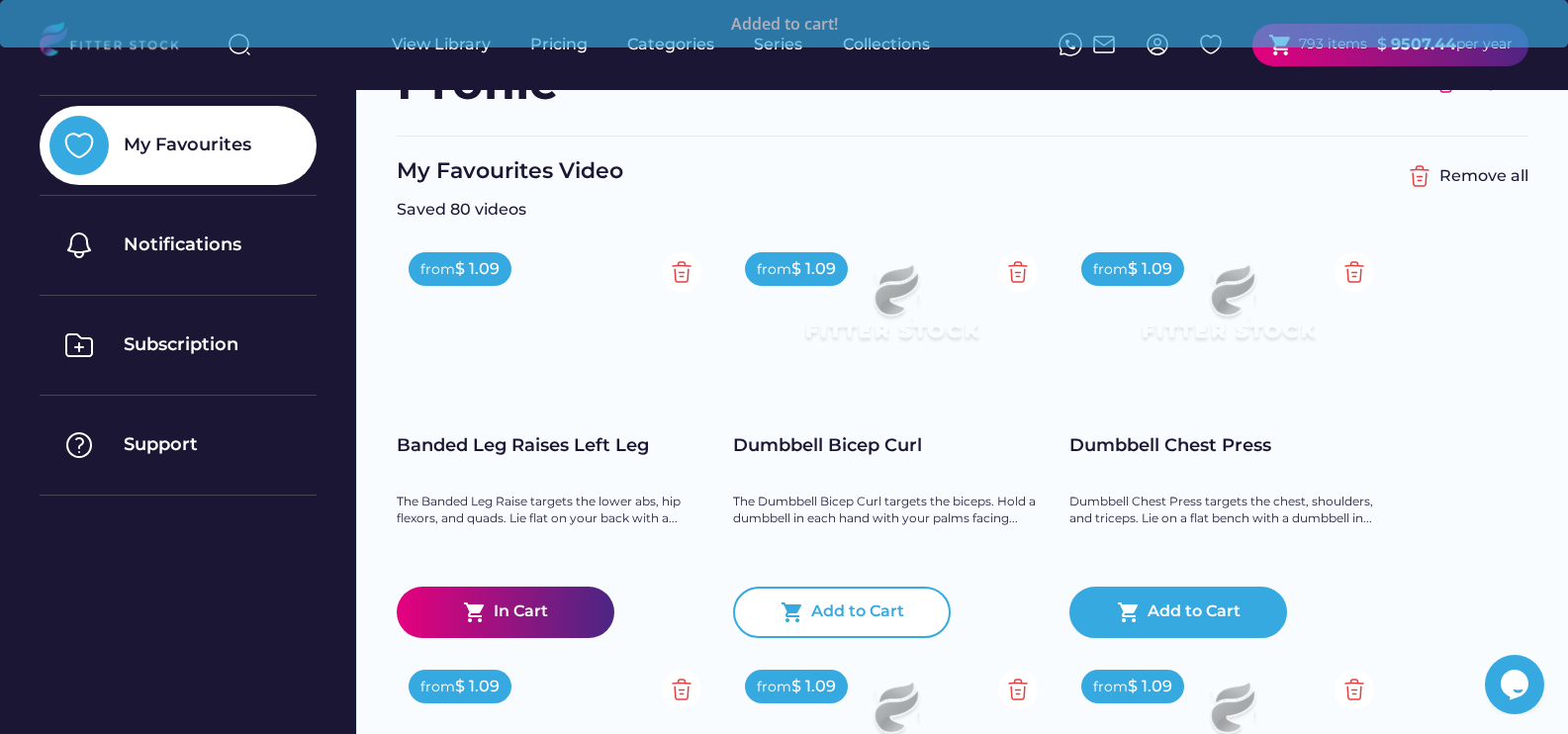 click on "Add to Cart" at bounding box center (858, 612) 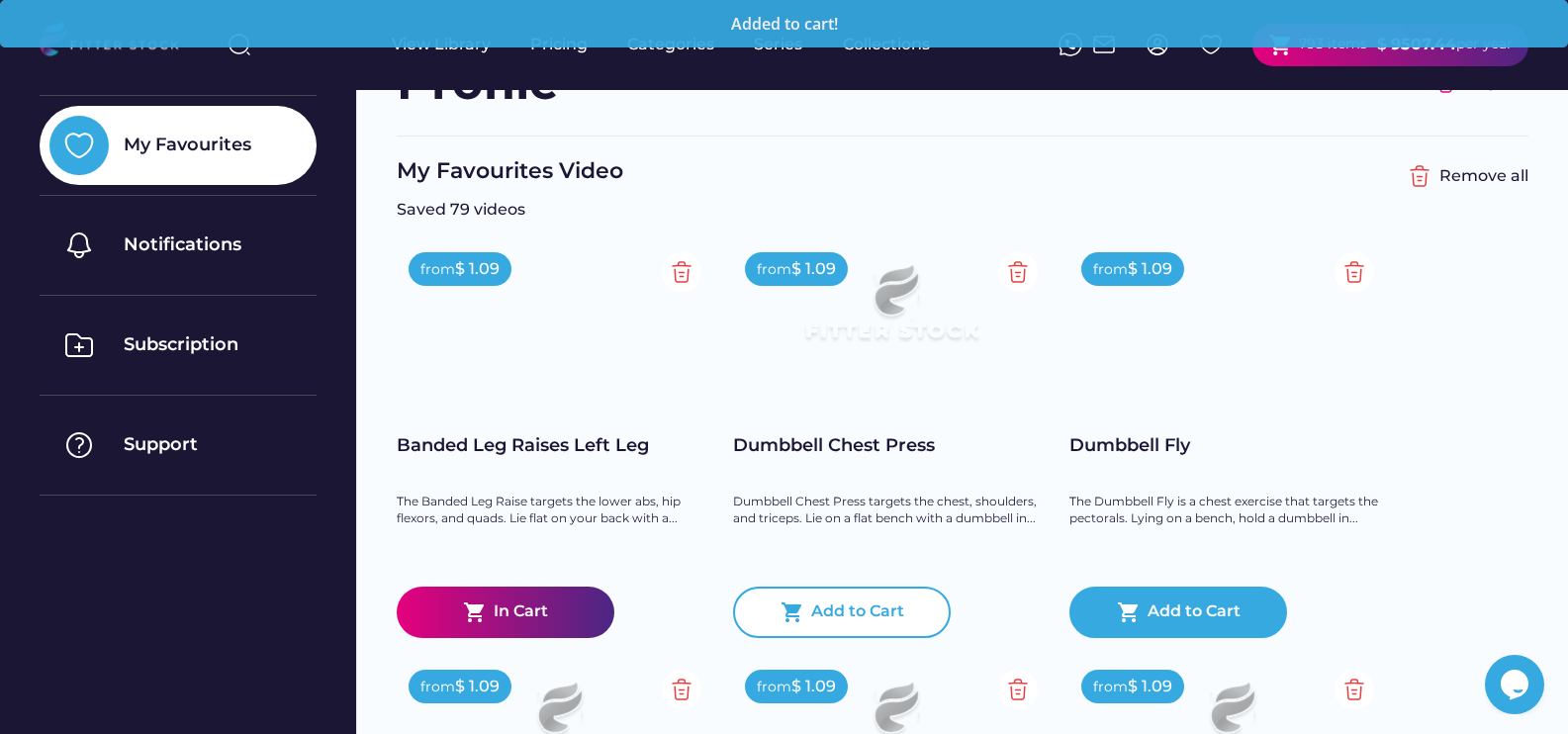 click on "Add to Cart" at bounding box center (858, 612) 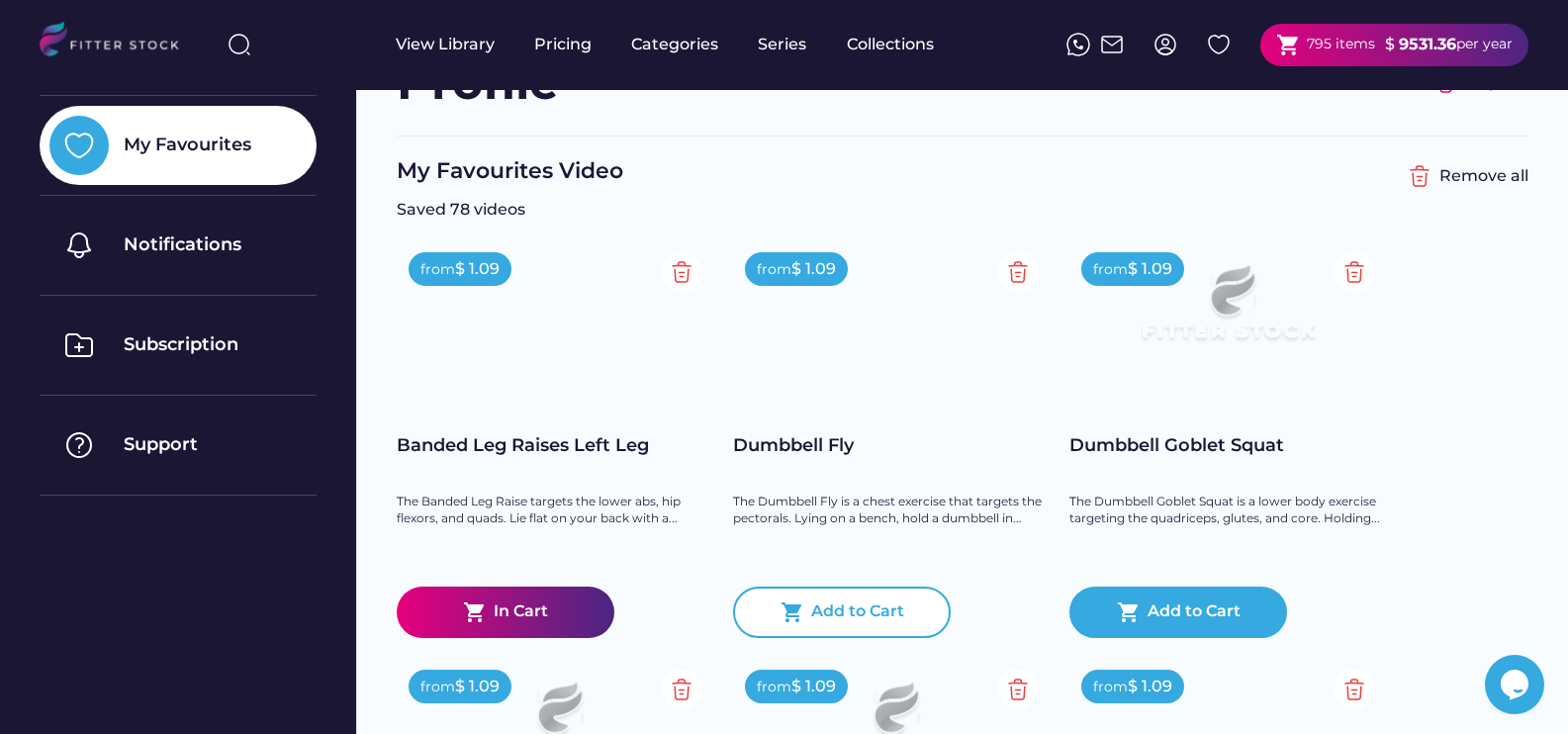 click on "Add to Cart" at bounding box center (858, 612) 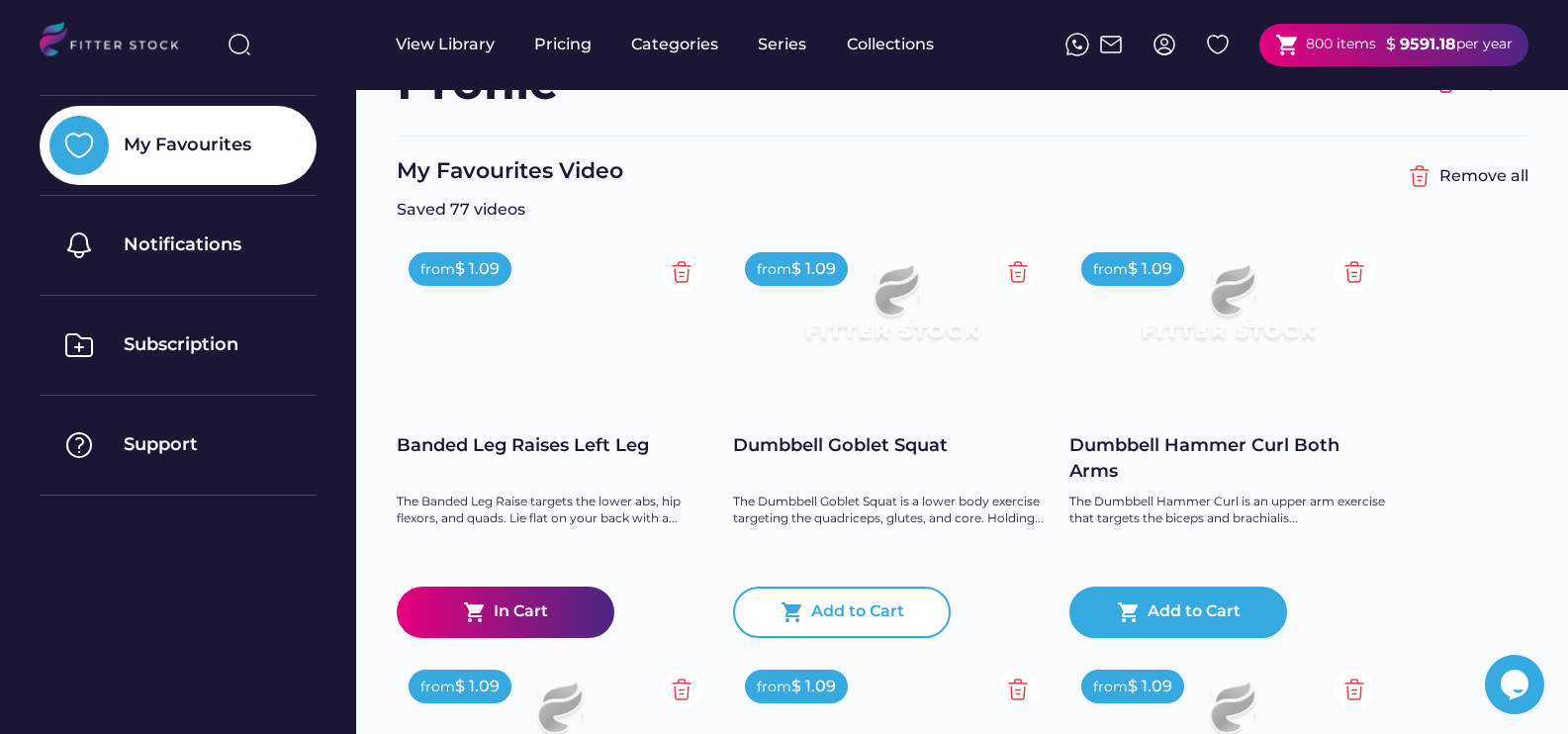click on "Add to Cart" at bounding box center (858, 612) 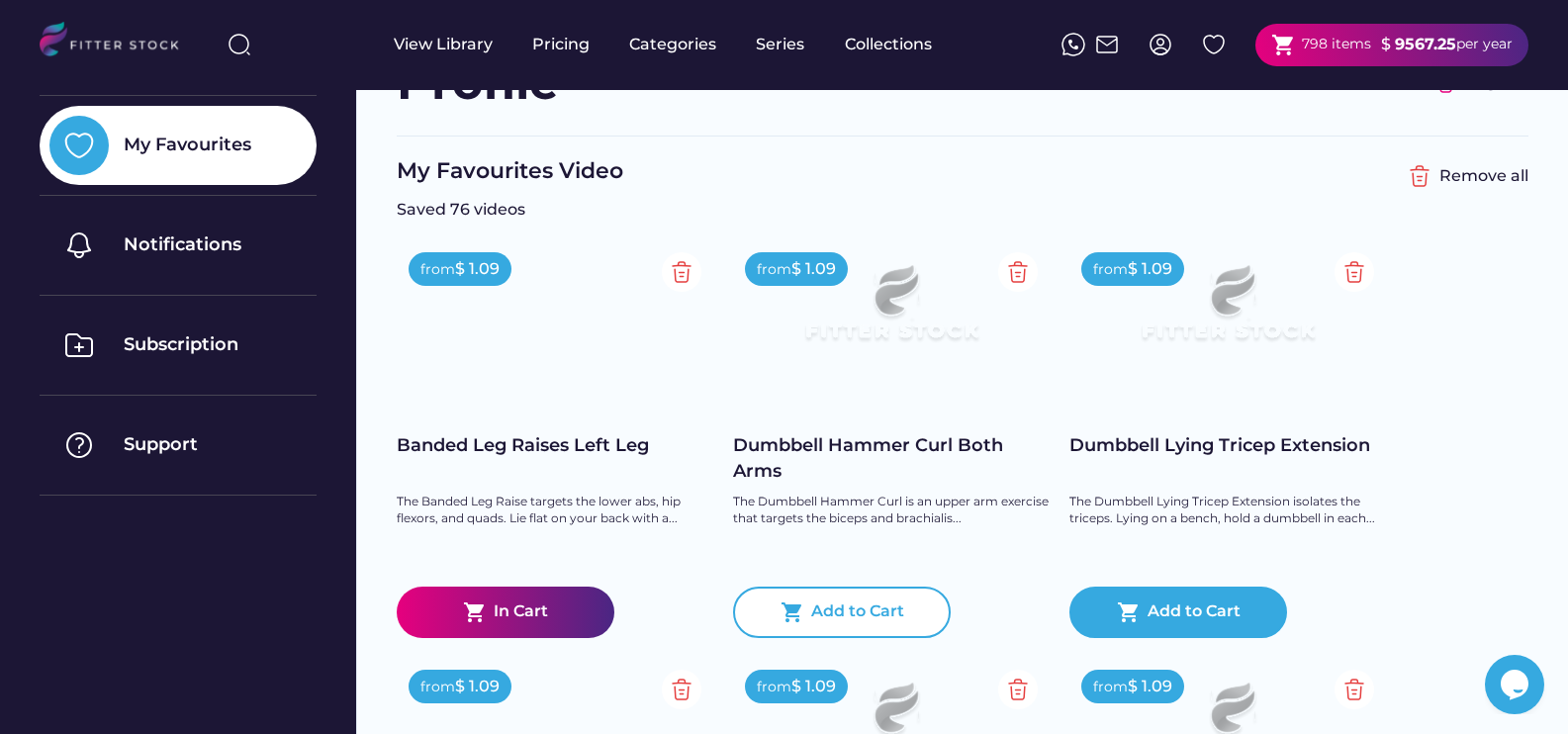 click on "Add to Cart" at bounding box center (858, 612) 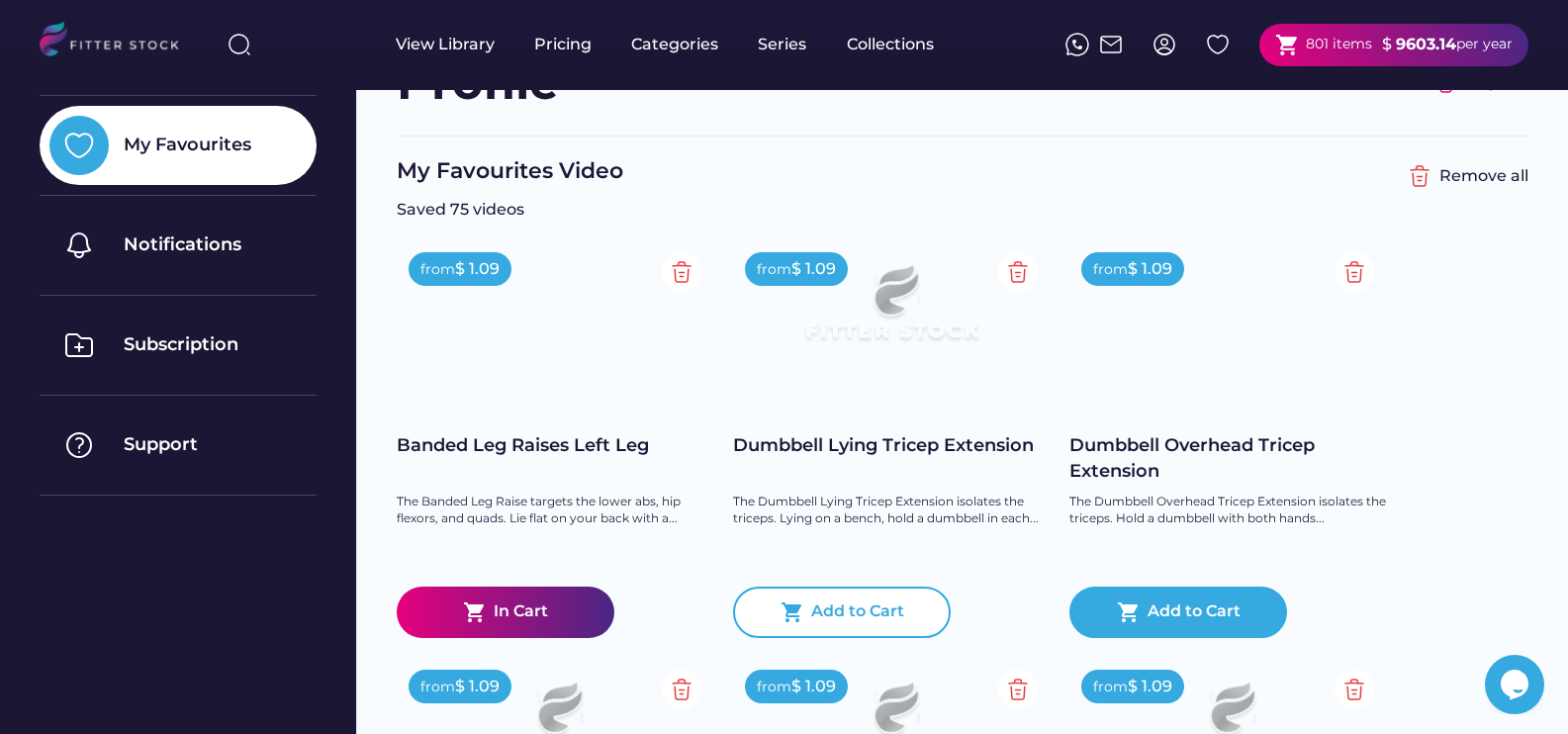 click on "Add to Cart" at bounding box center [858, 612] 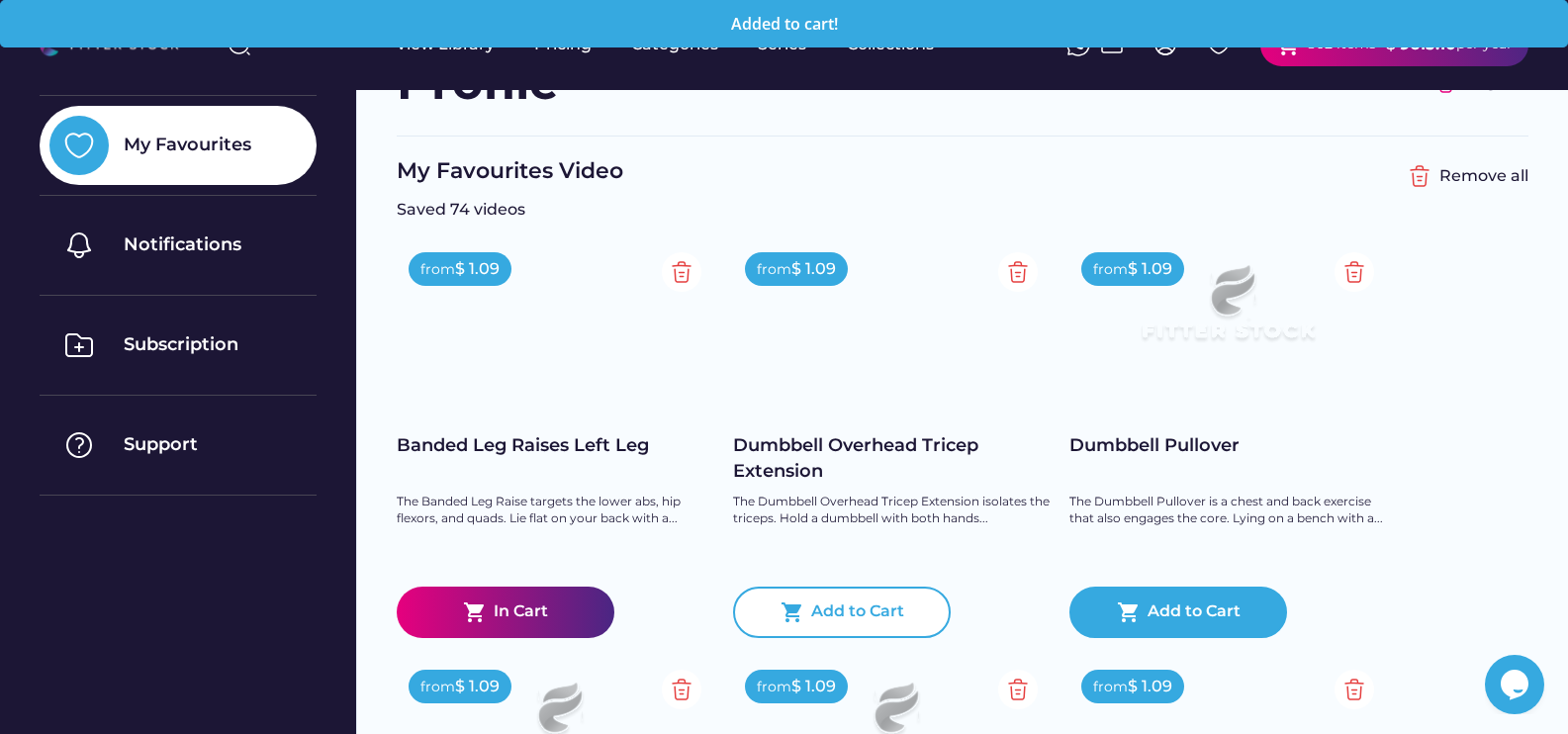 click on "Add to Cart" at bounding box center [858, 612] 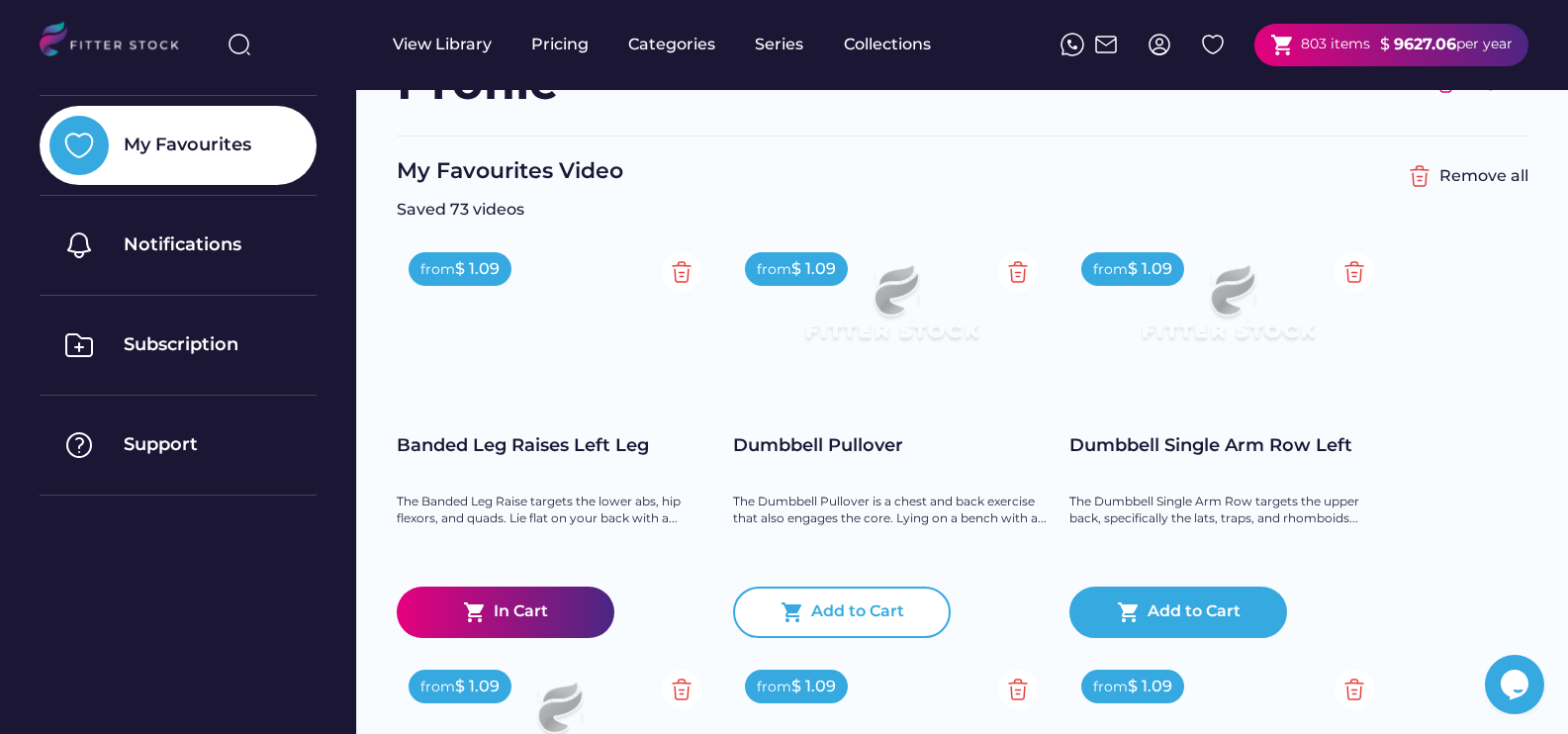click on "Add to Cart" at bounding box center (858, 612) 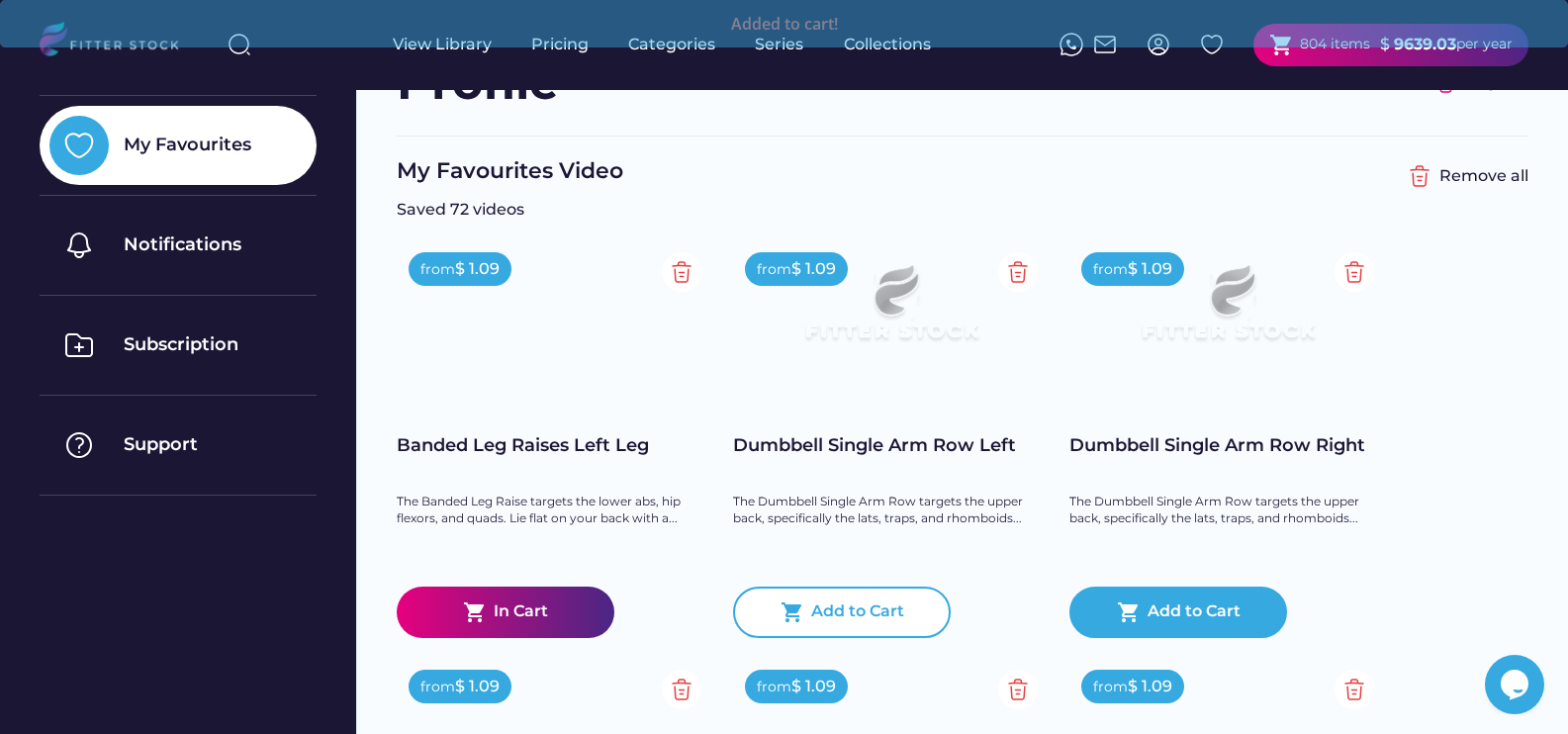 click on "Add to Cart" at bounding box center [858, 612] 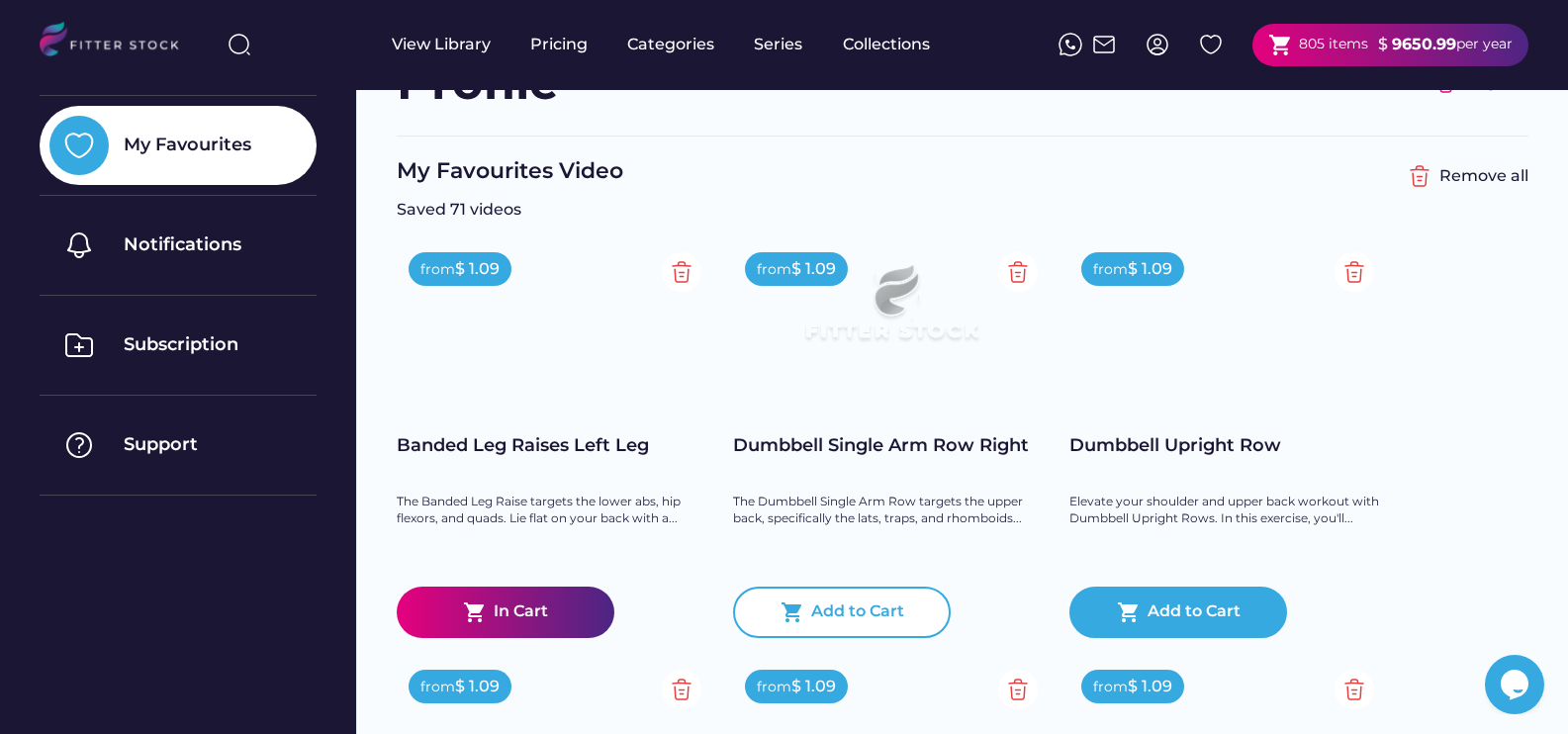click on "Add to Cart" at bounding box center (858, 612) 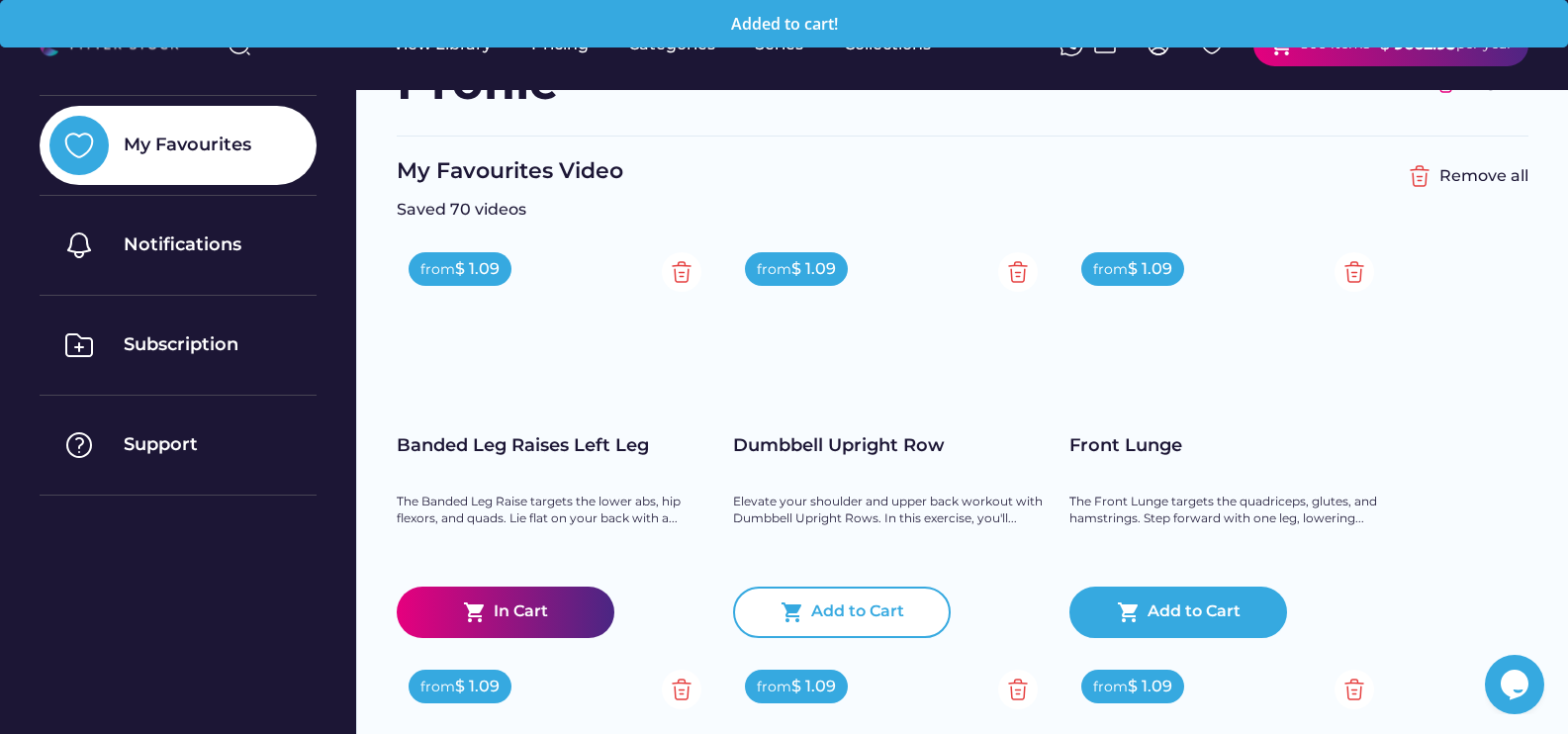 click on "Add to Cart" at bounding box center [858, 612] 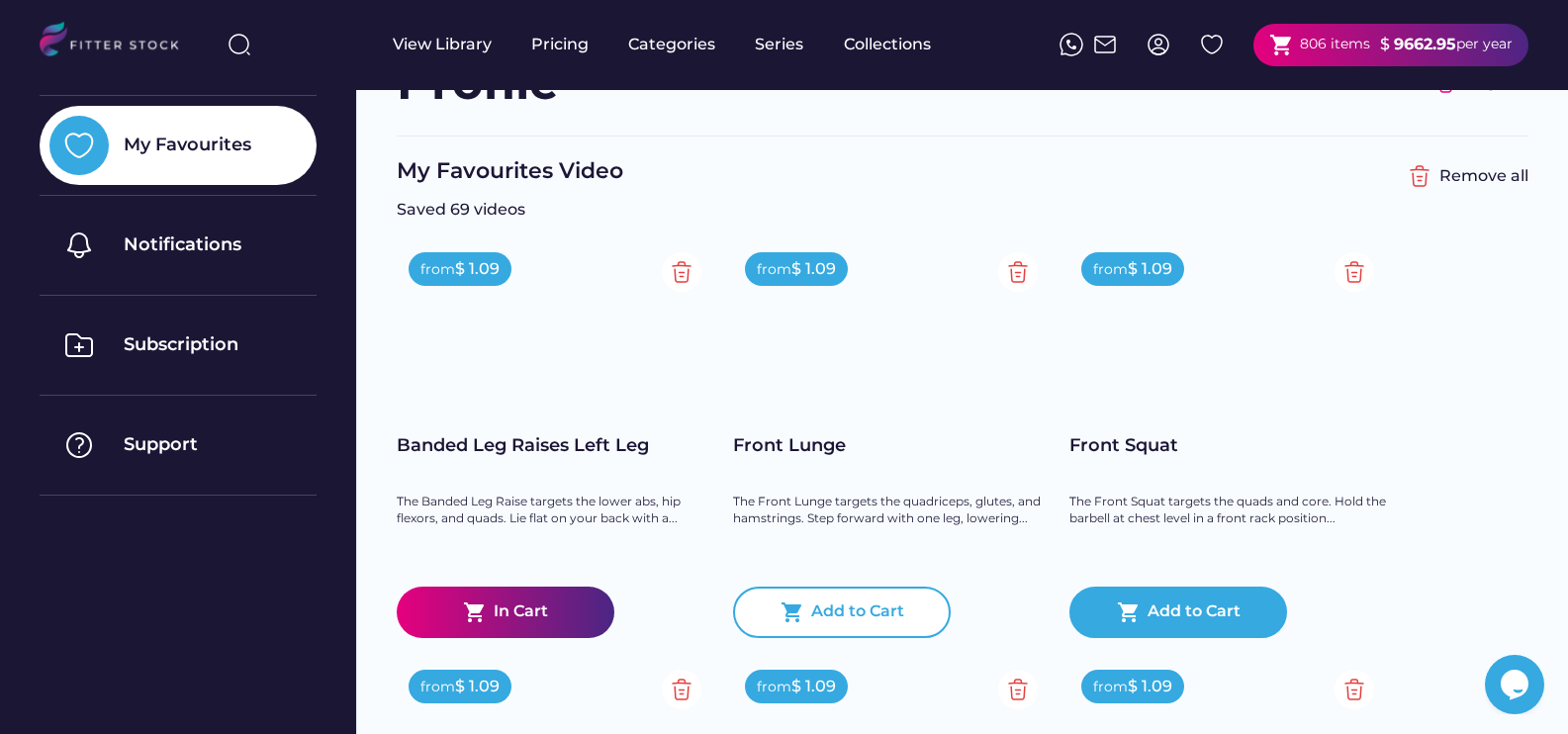 click on "Add to Cart" at bounding box center (858, 612) 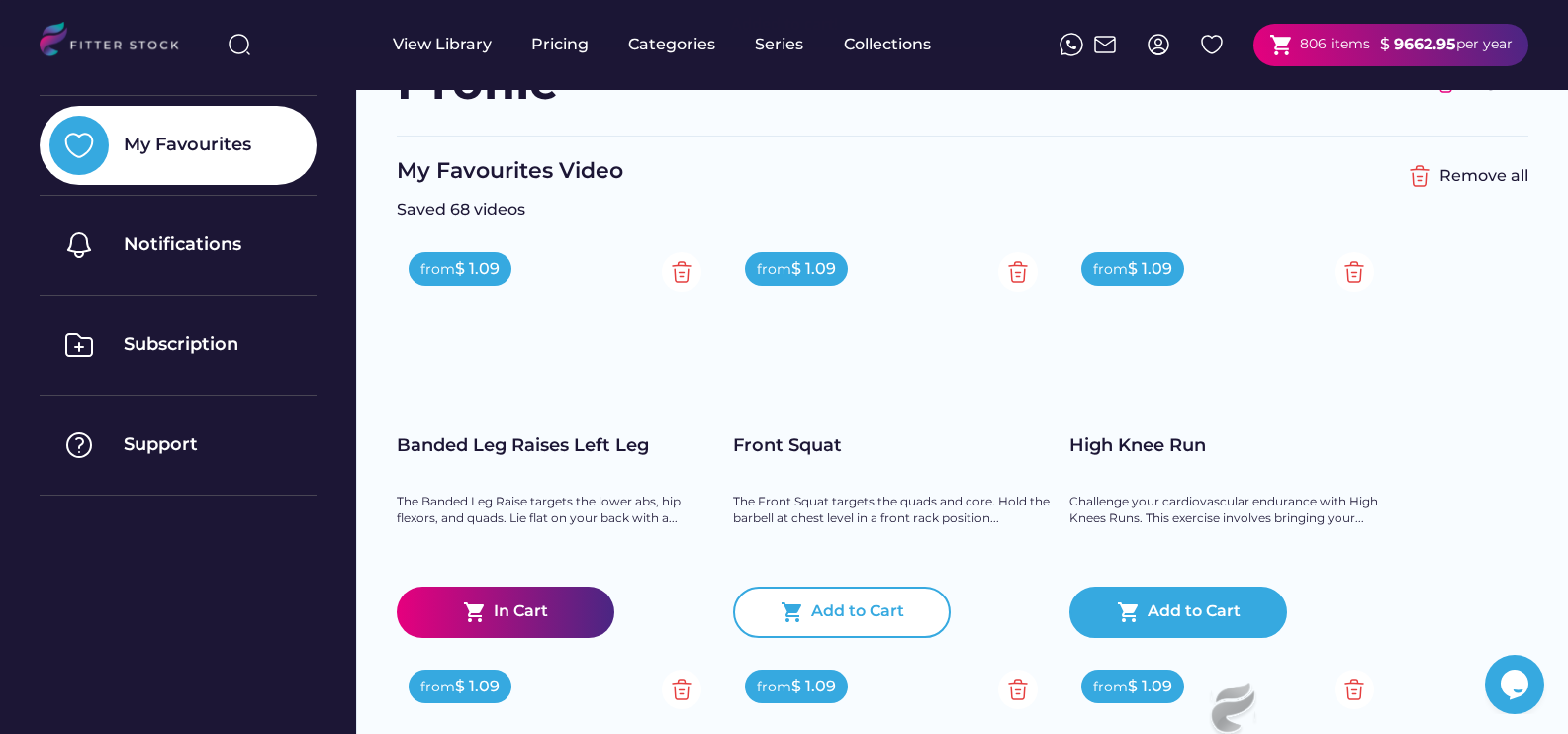 click on "Add to Cart" at bounding box center [858, 612] 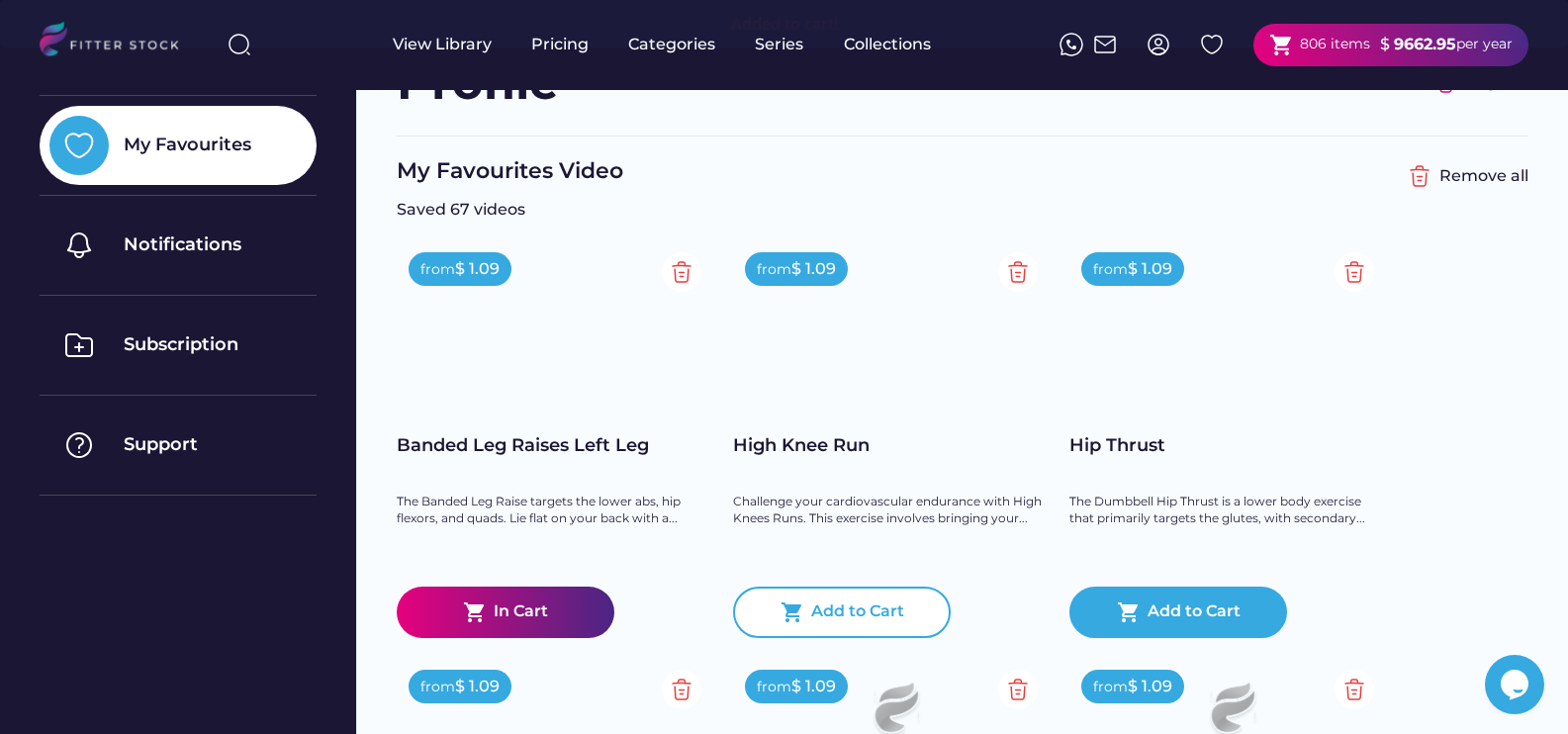 click on "Add to Cart" at bounding box center (858, 612) 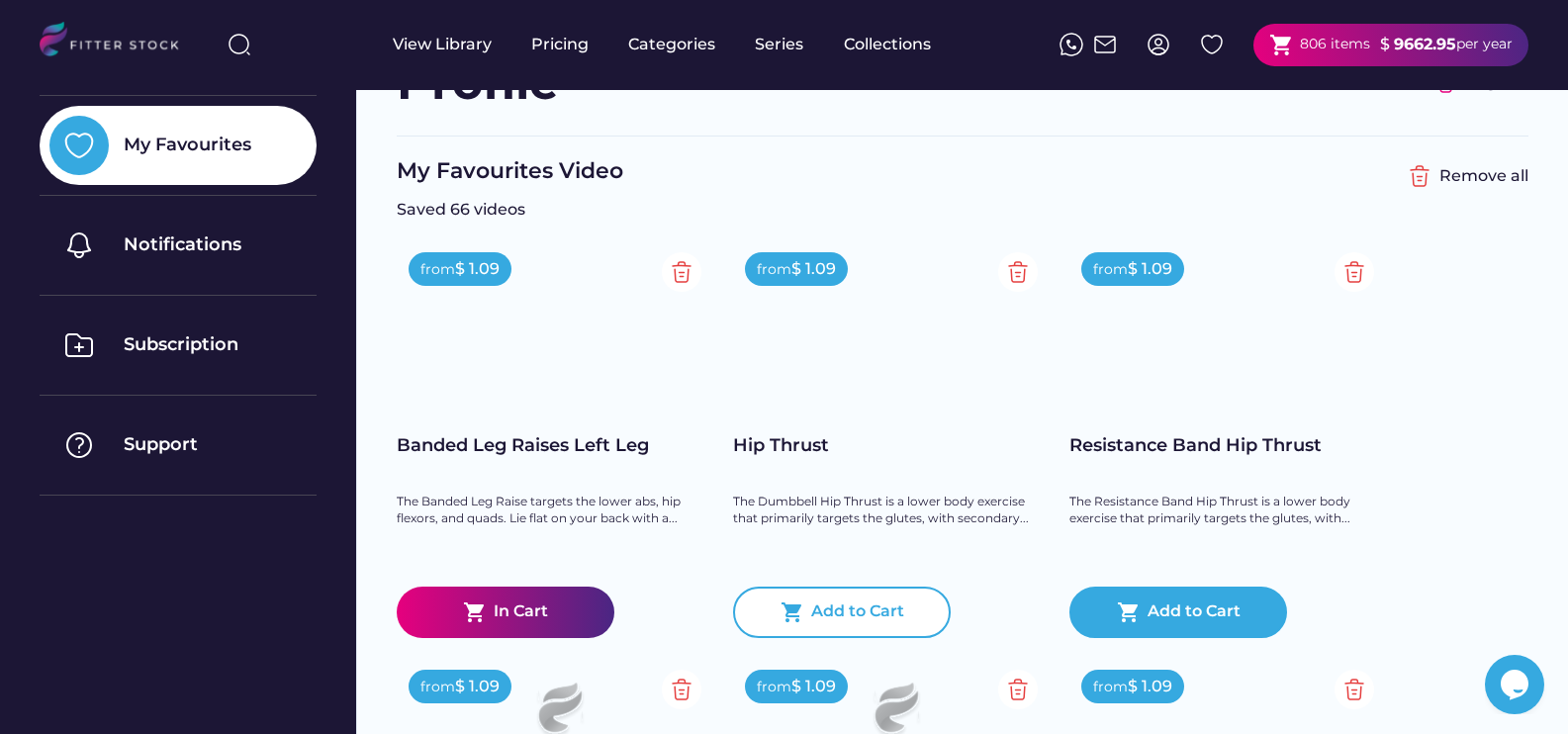 click on "Add to Cart" at bounding box center [858, 612] 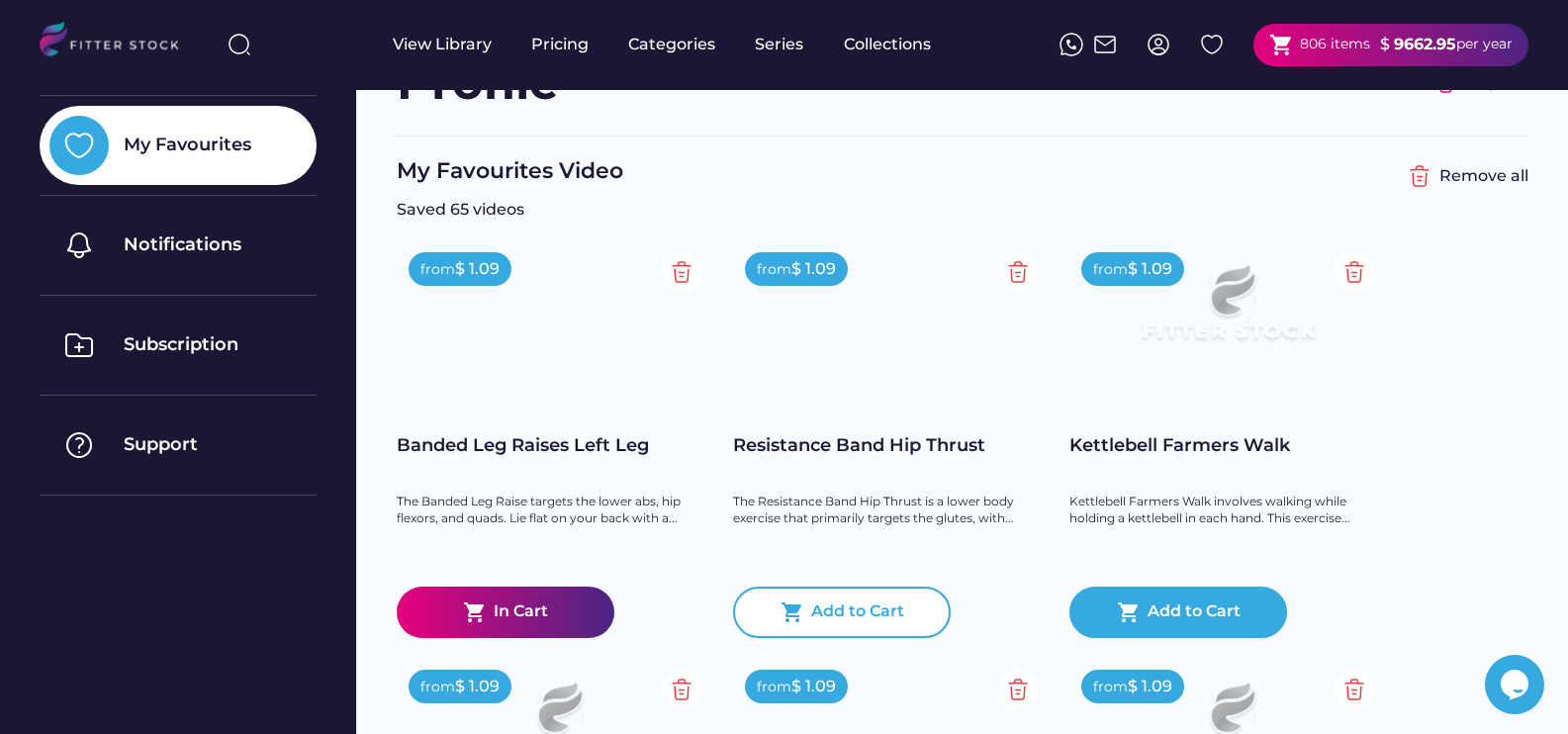 click on "Add to Cart" at bounding box center [858, 612] 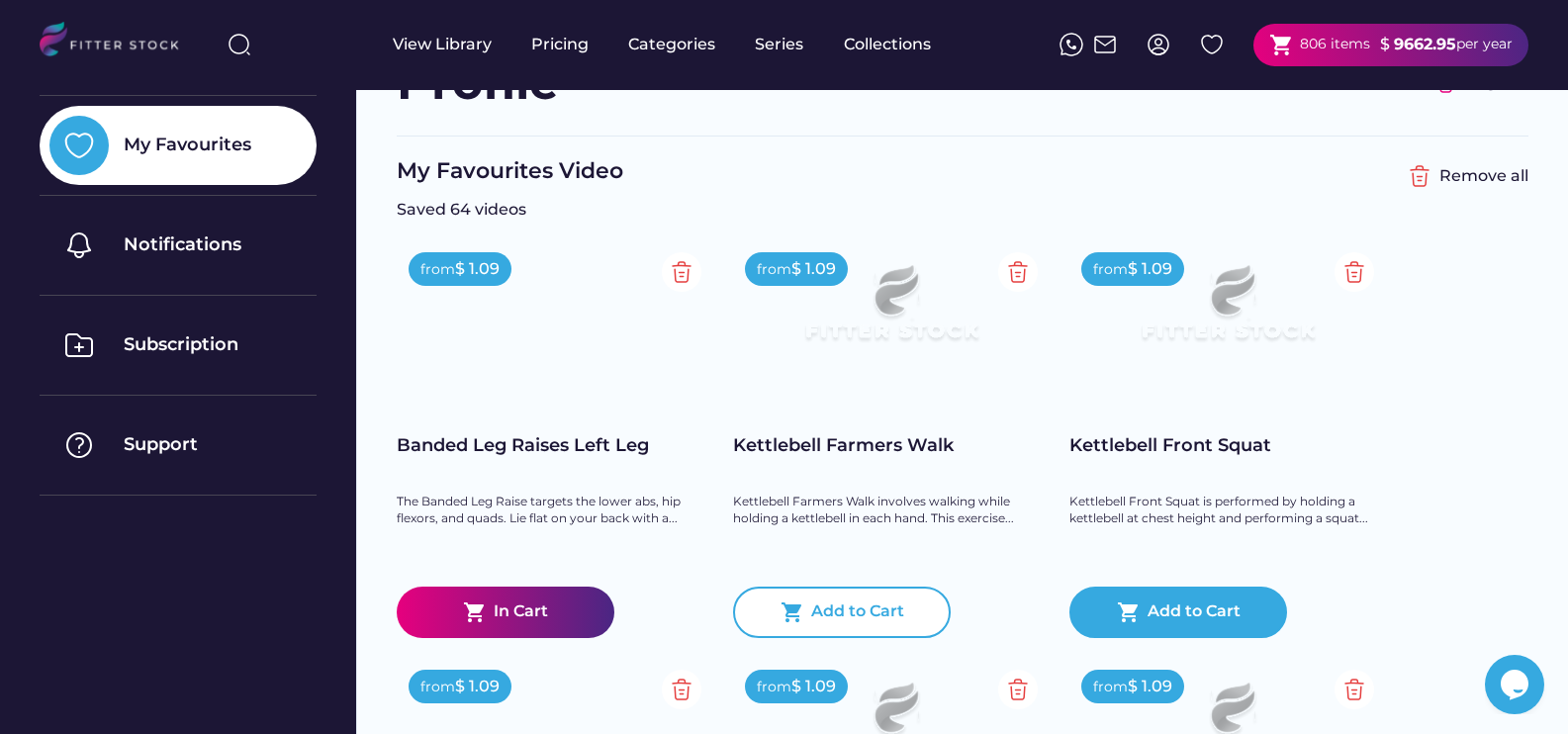 click on "Add to Cart" at bounding box center [858, 612] 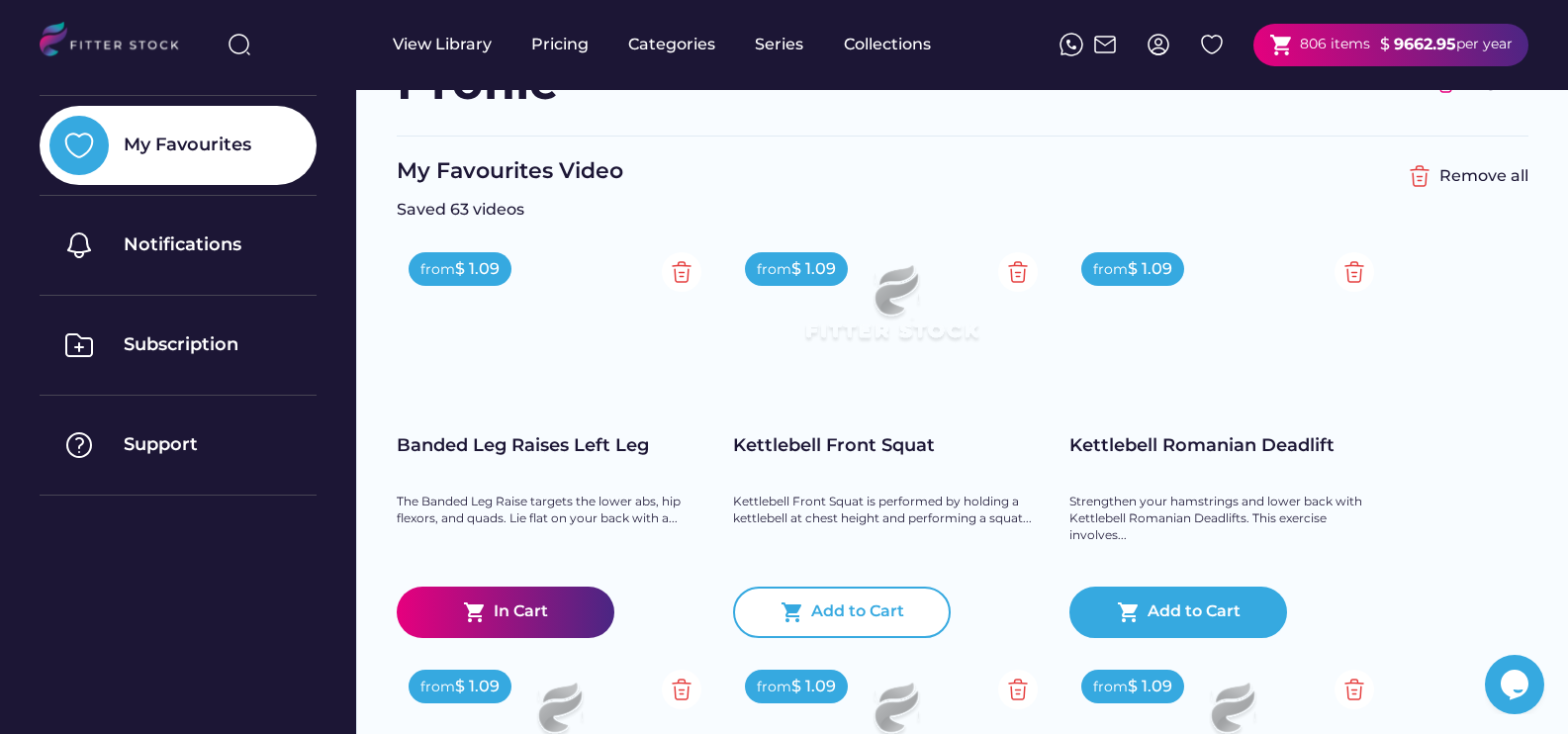 click on "Add to Cart" at bounding box center [858, 612] 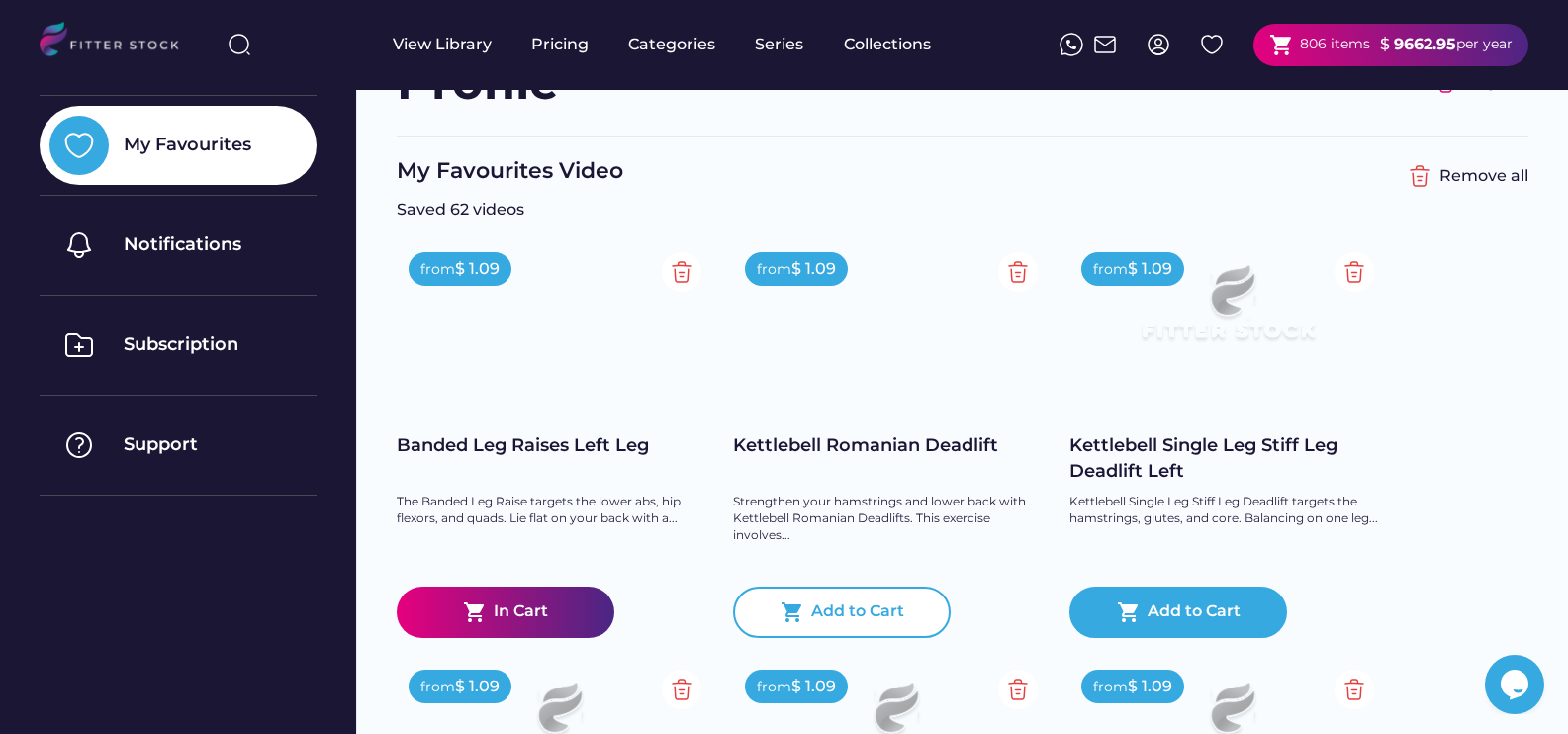 click on "Add to Cart" at bounding box center [858, 612] 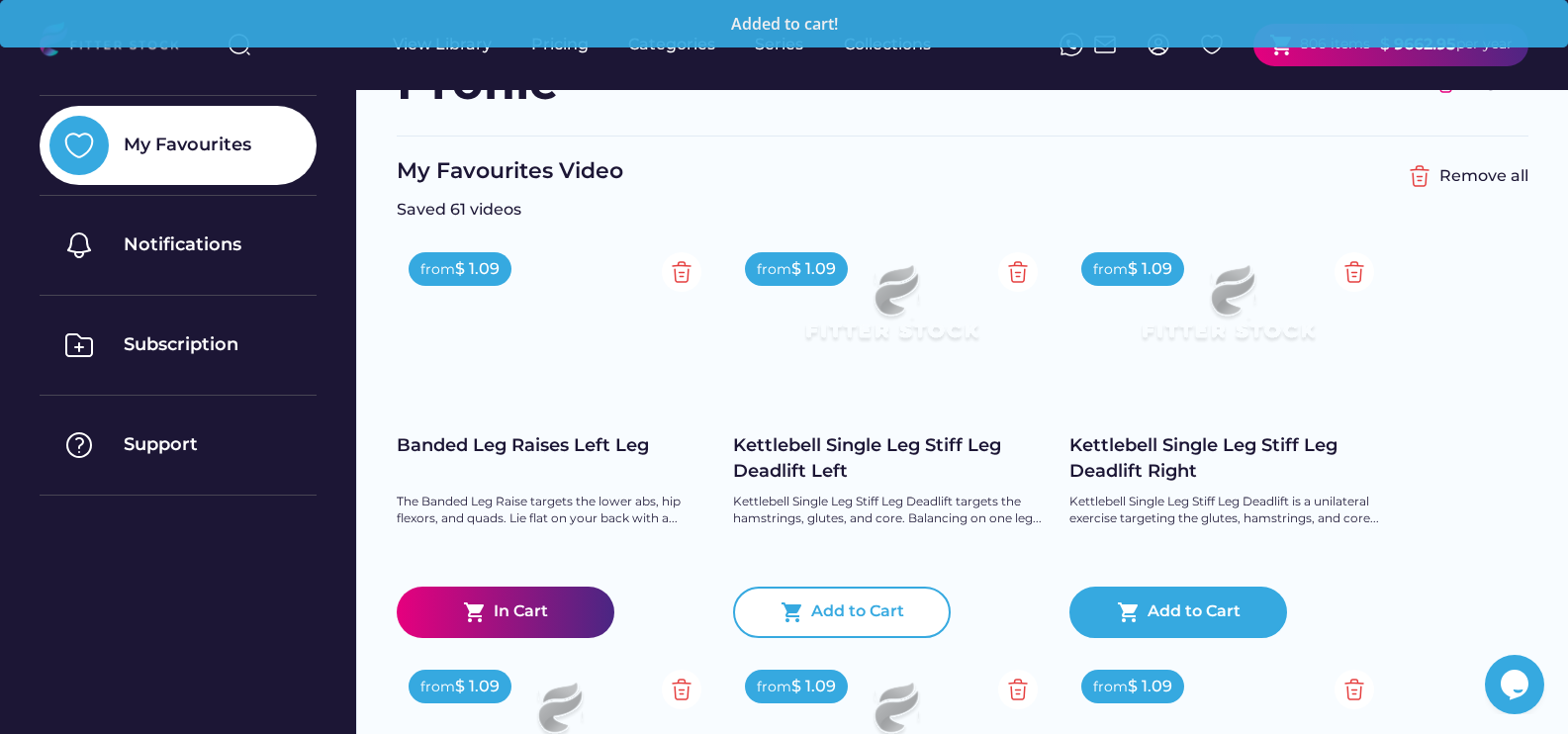 click on "Add to Cart" at bounding box center [858, 612] 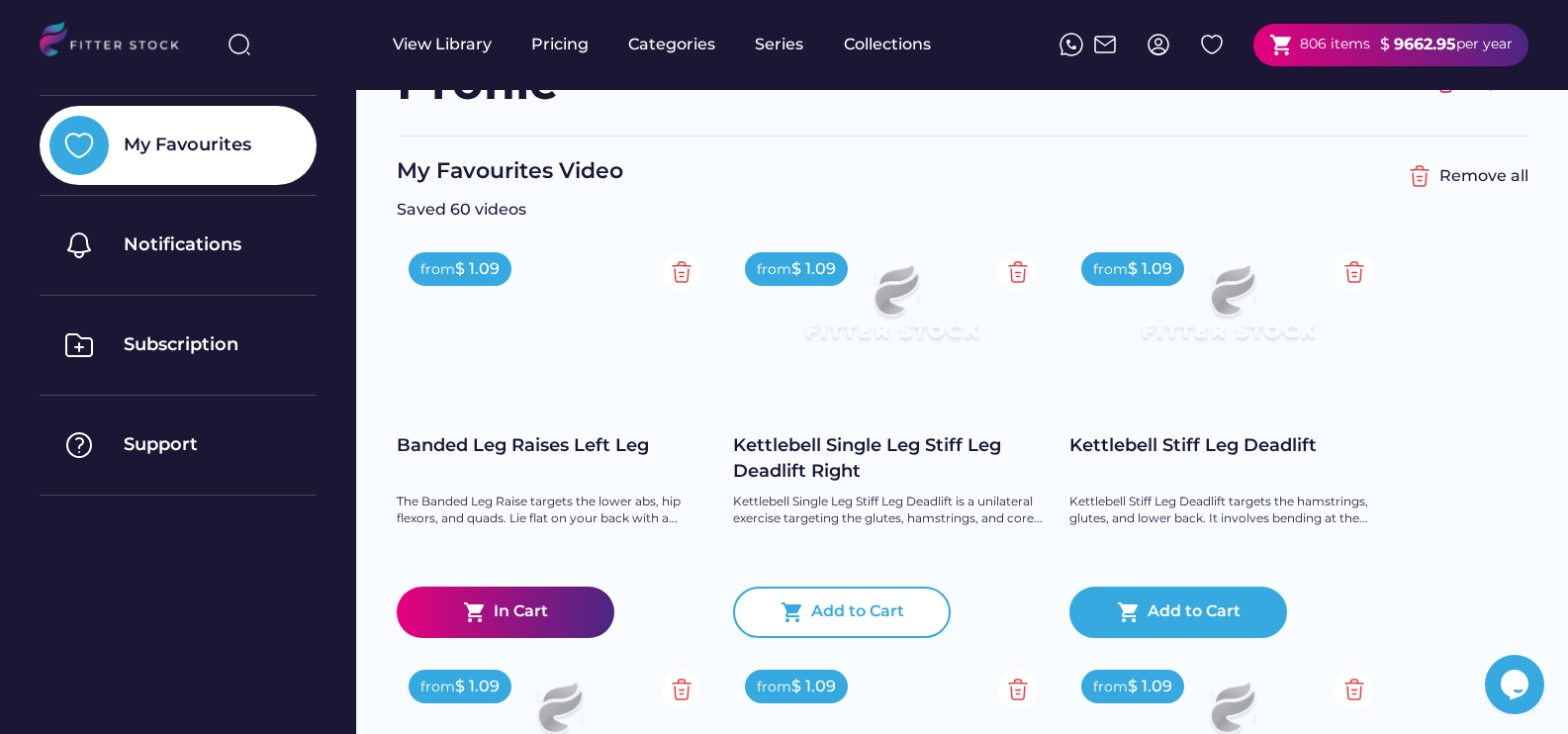click on "Add to Cart" at bounding box center [858, 612] 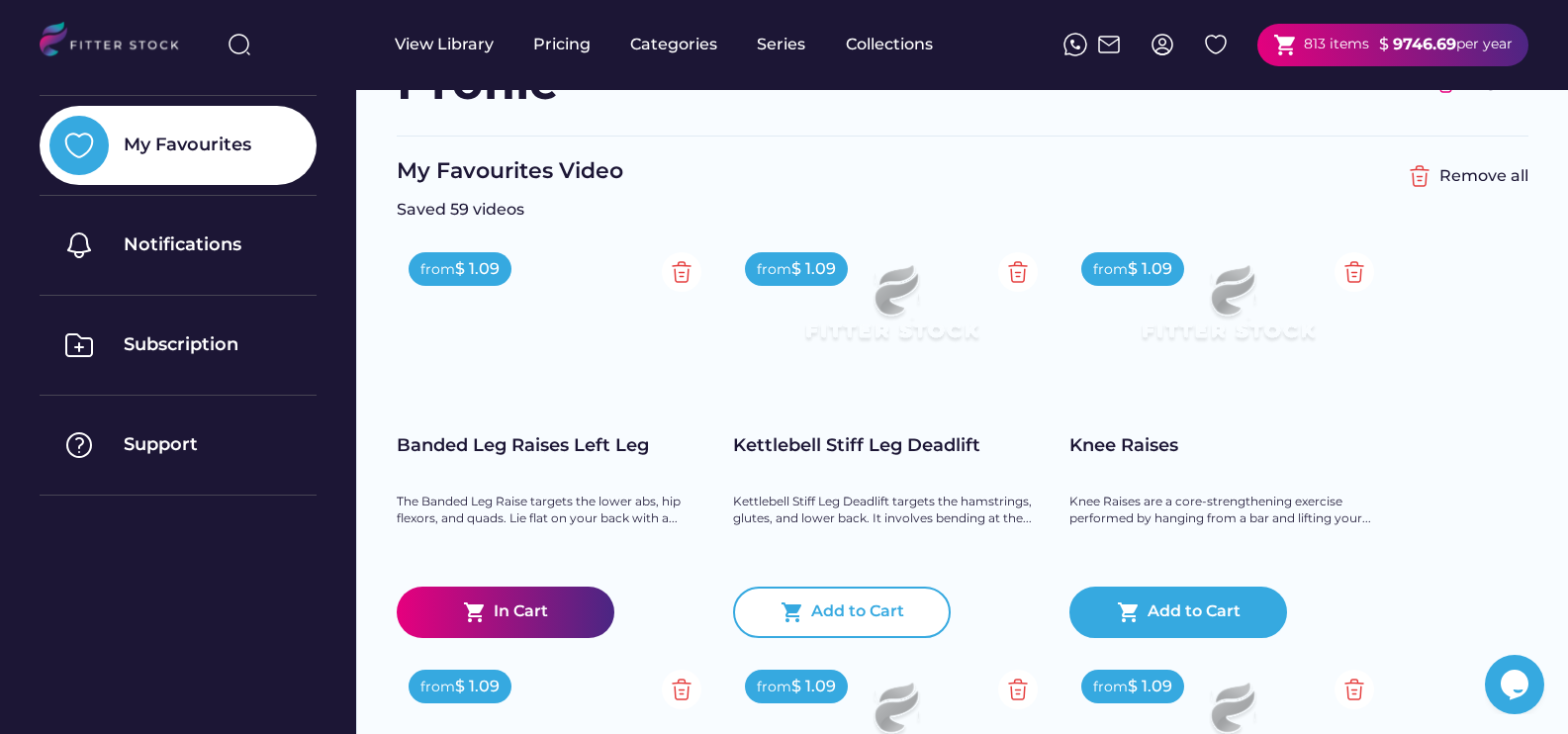 click on "Add to Cart" at bounding box center [858, 612] 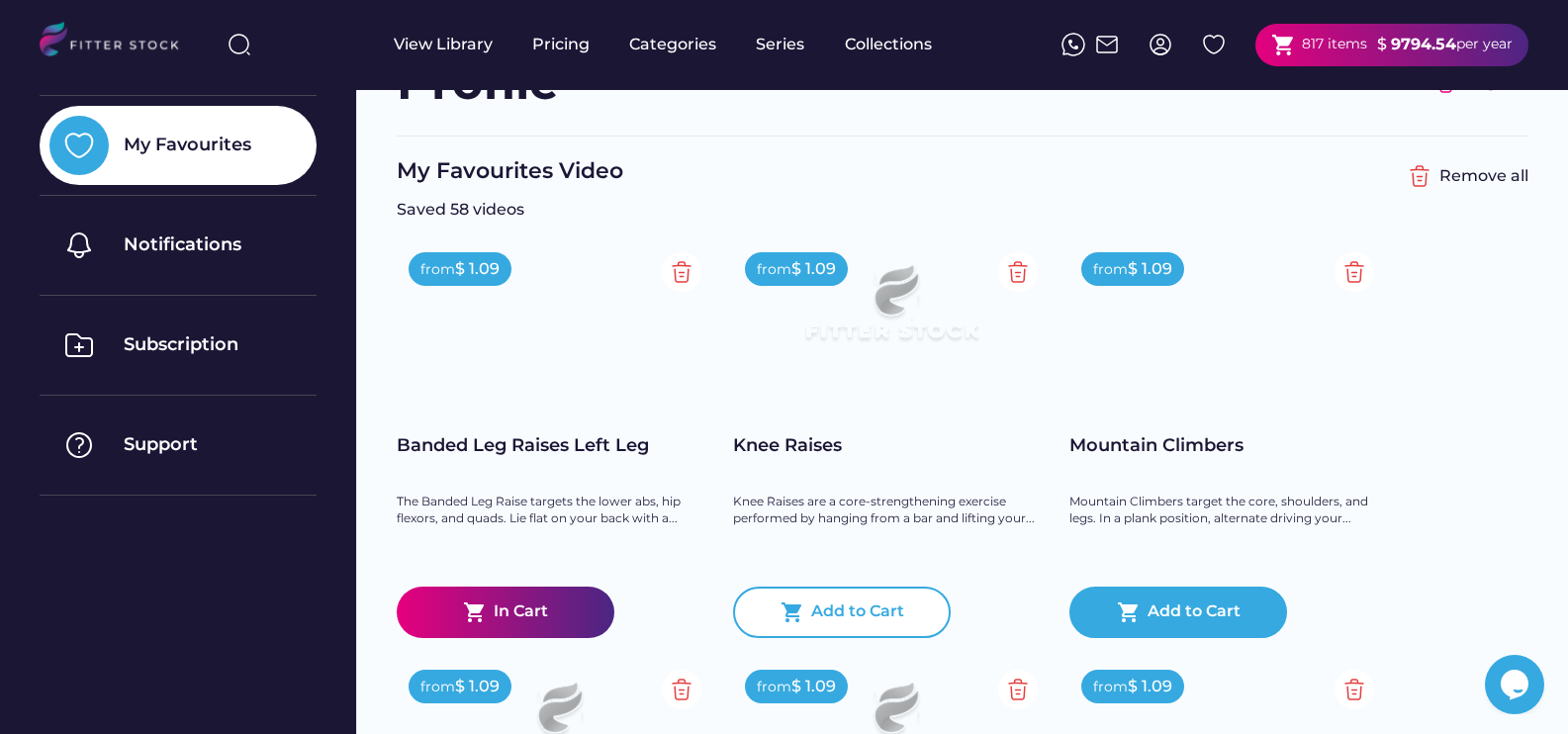 click on "Add to Cart" at bounding box center (858, 612) 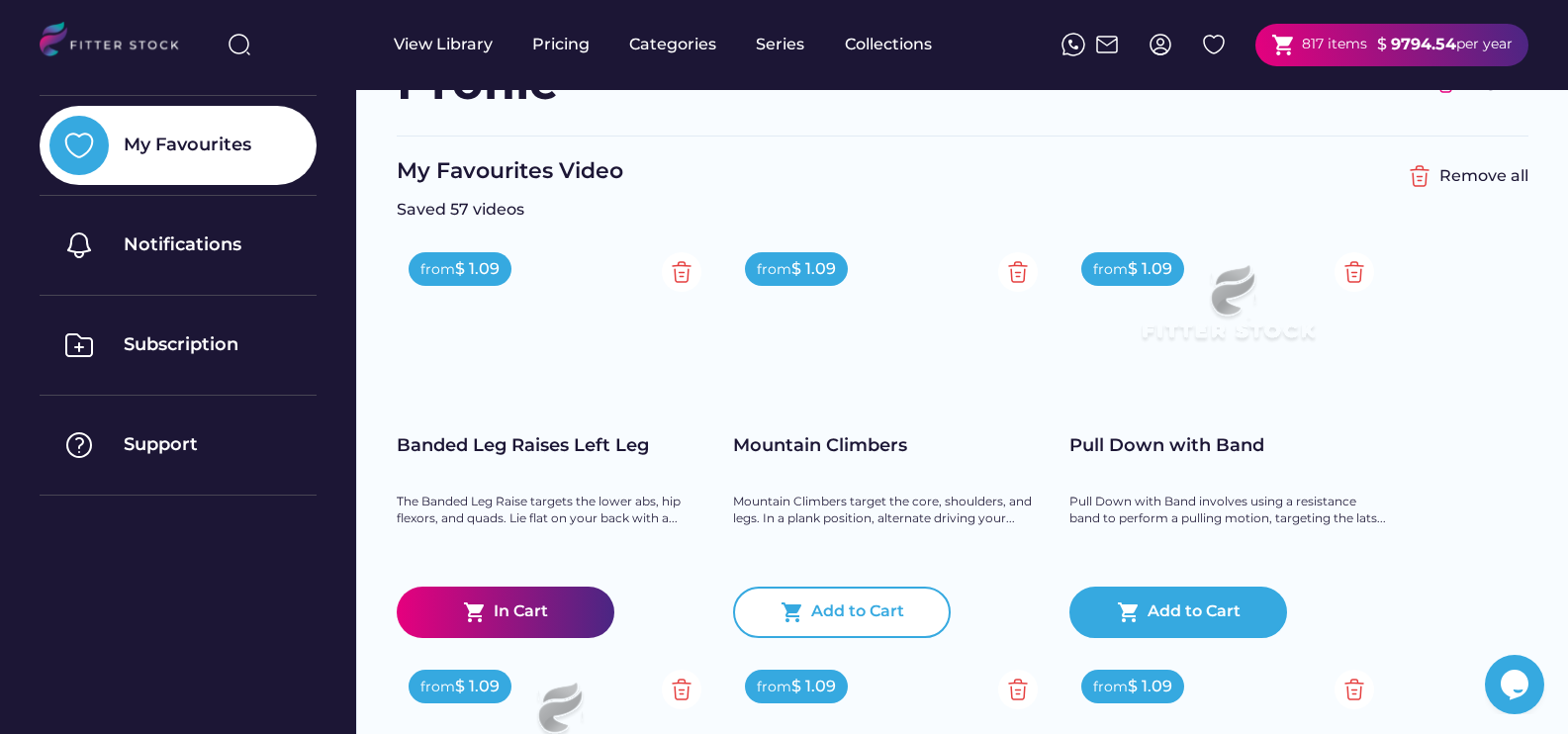 click on "Add to Cart" at bounding box center [858, 612] 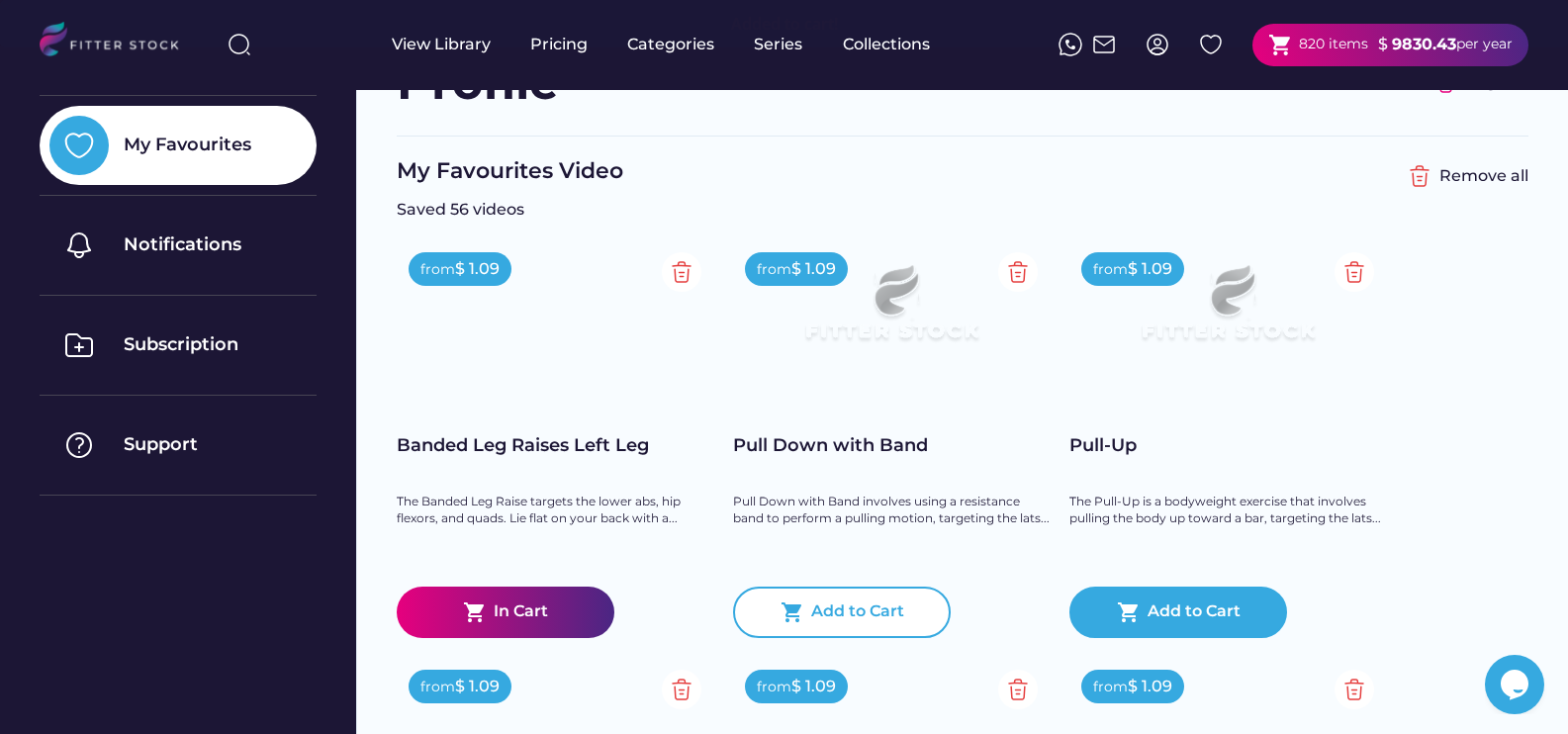 click on "Add to Cart" at bounding box center [858, 612] 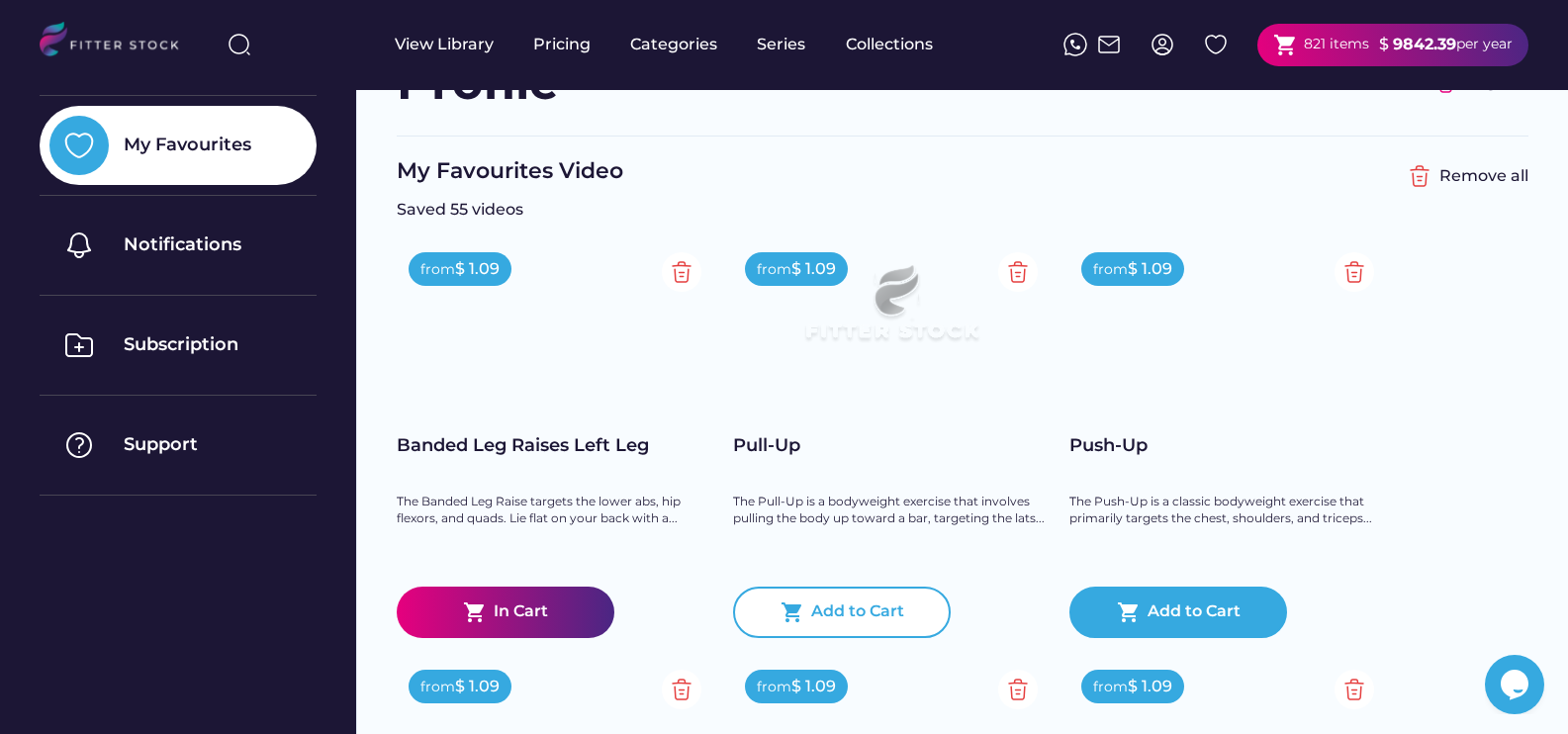 click on "Add to Cart" at bounding box center (858, 612) 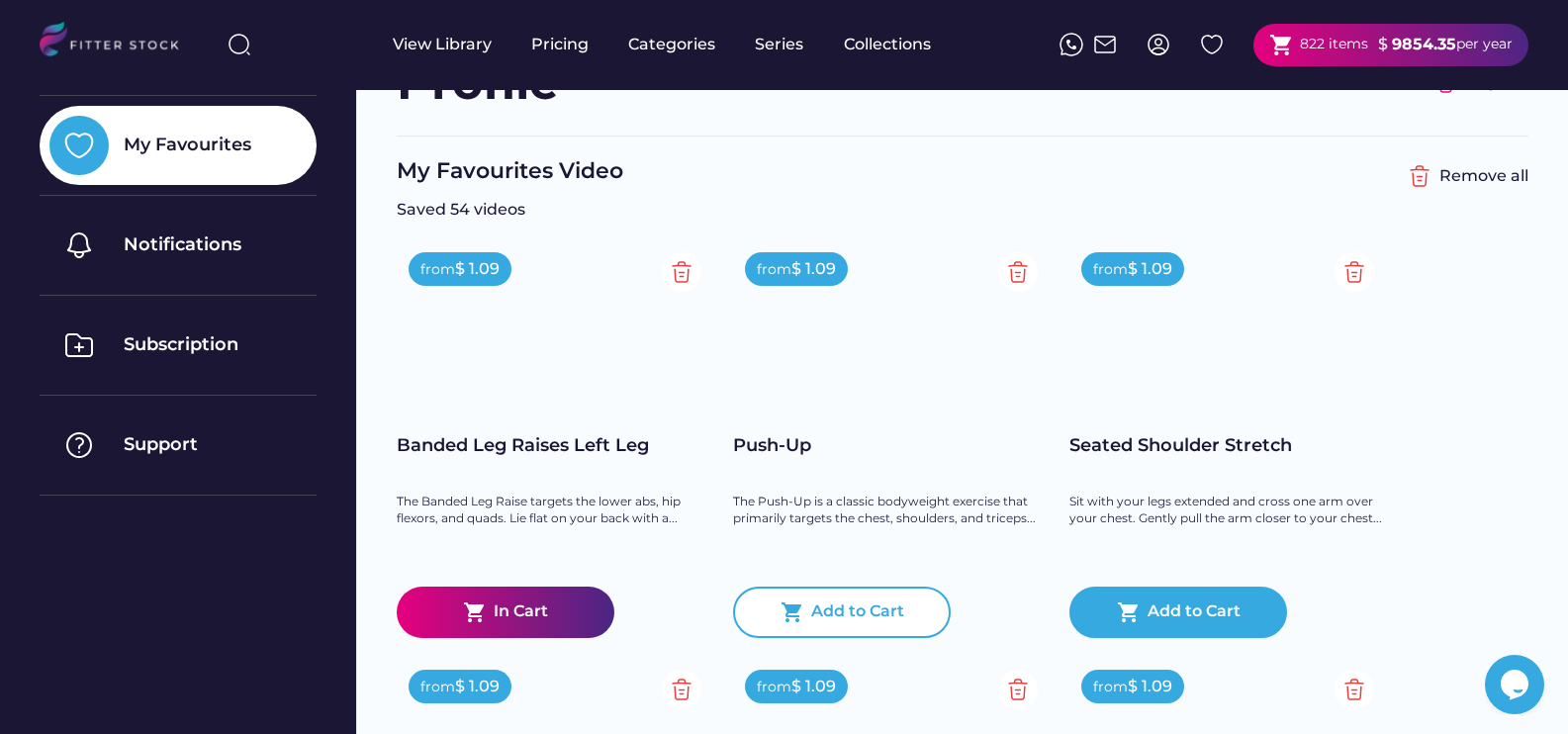 click on "Add to Cart" at bounding box center [858, 612] 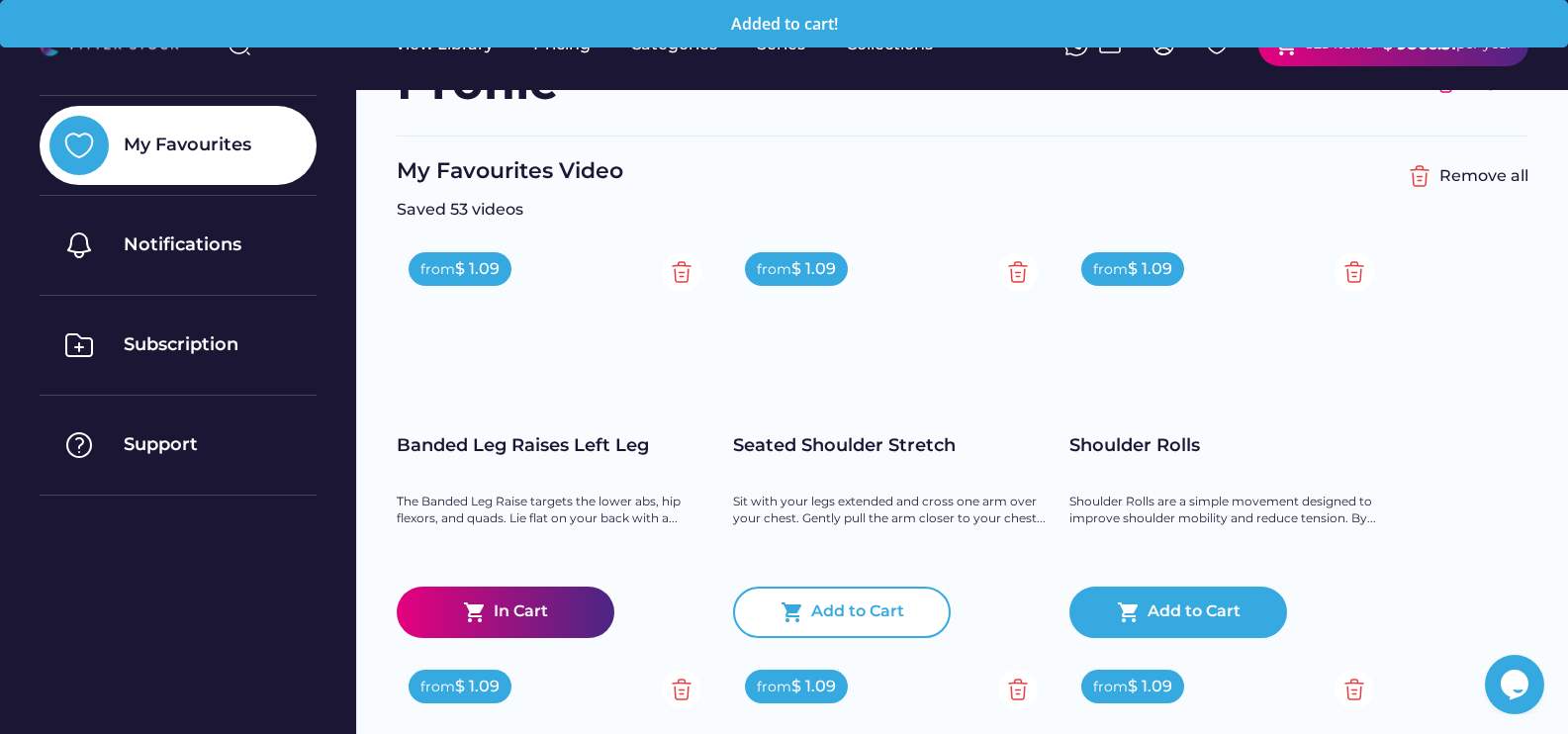 click on "Add to Cart" at bounding box center [858, 612] 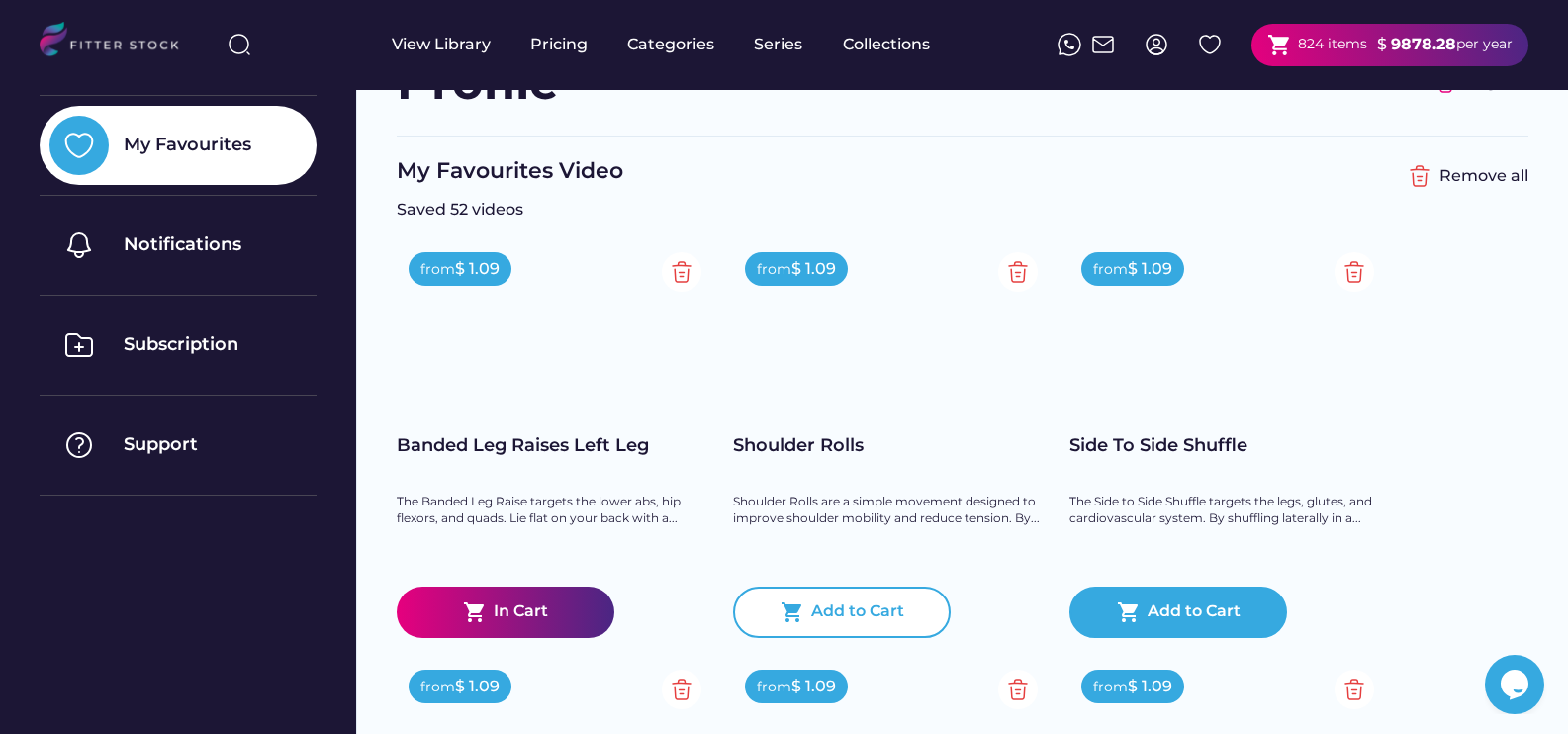 click on "Add to Cart" at bounding box center [858, 612] 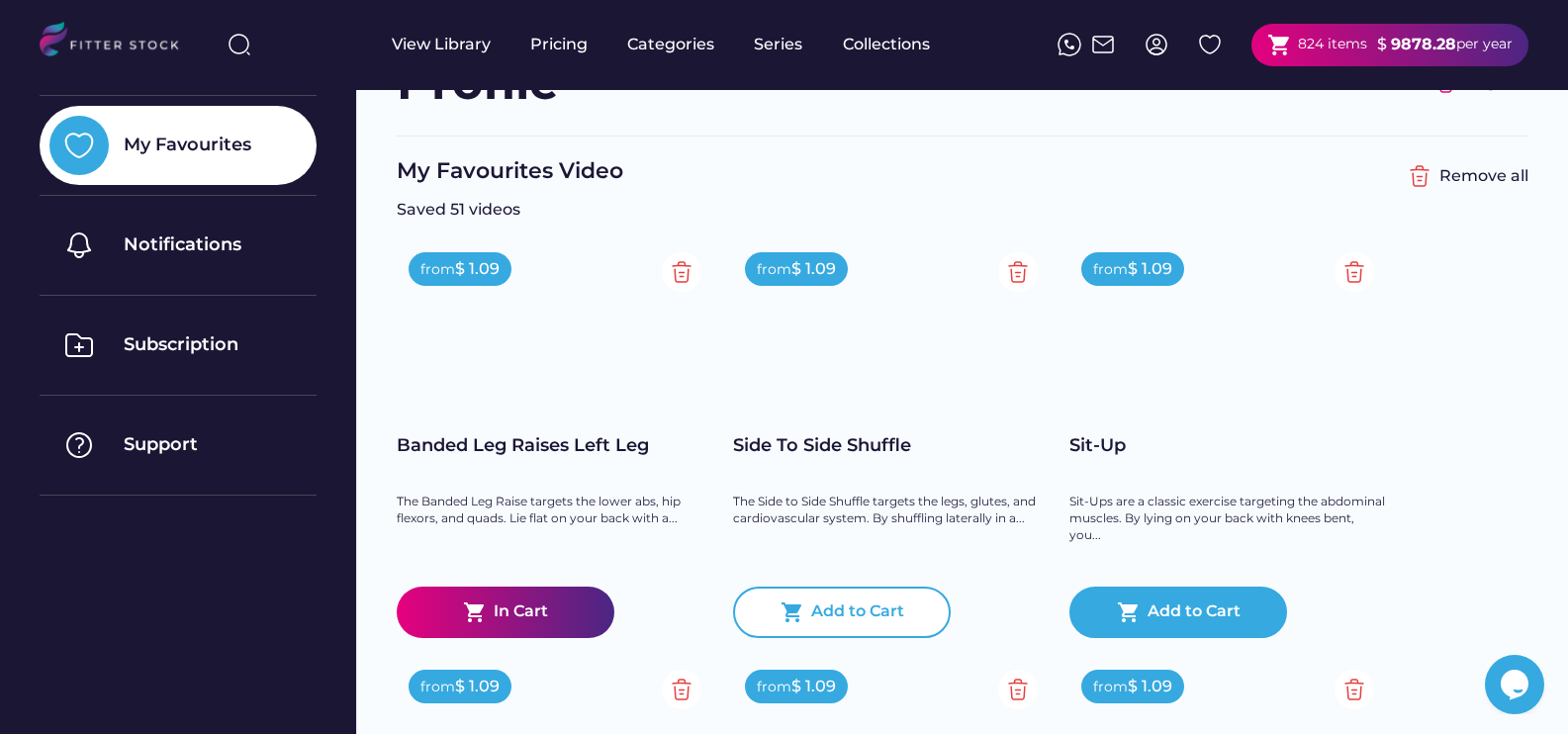 click on "Add to Cart" at bounding box center (858, 612) 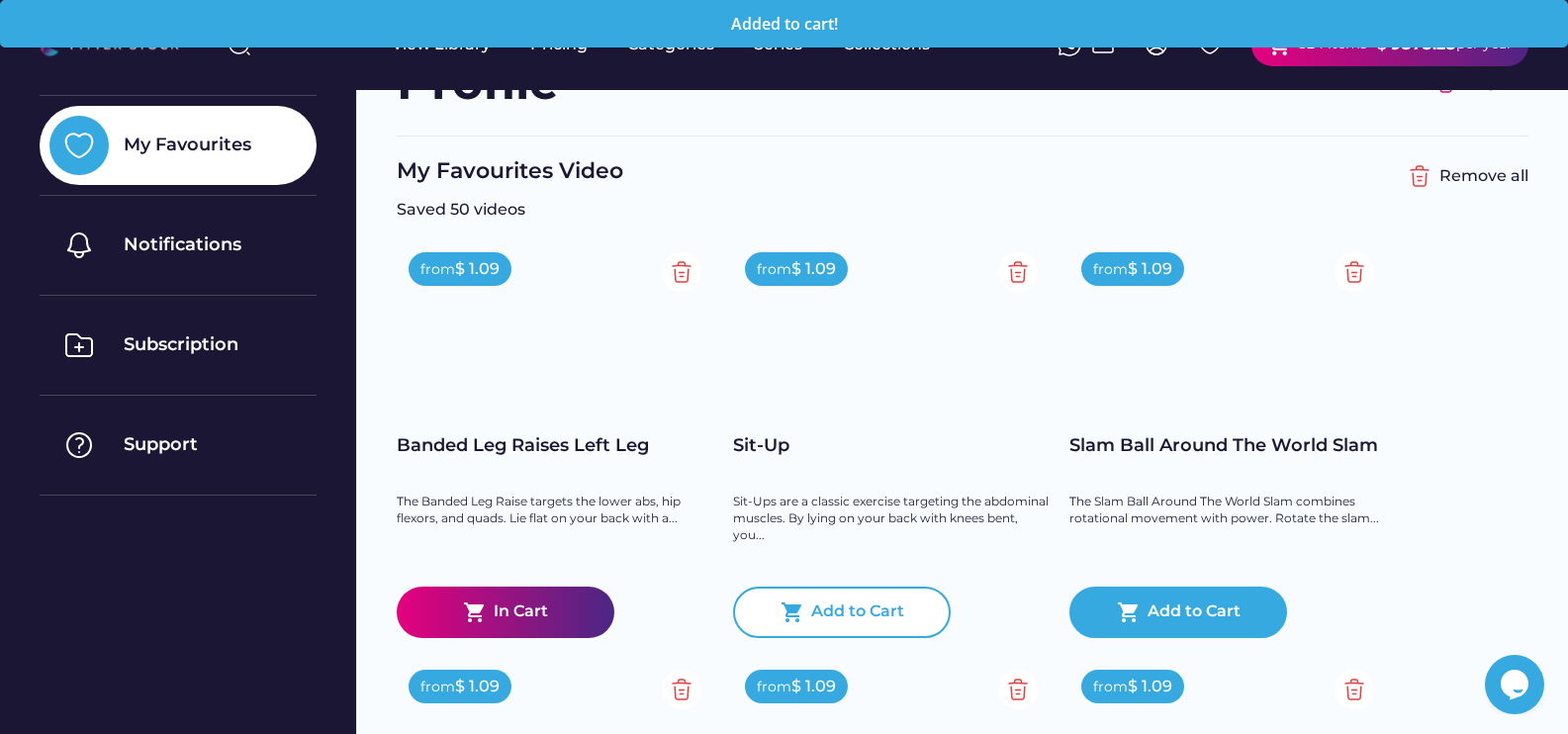 click on "Add to Cart" at bounding box center (858, 612) 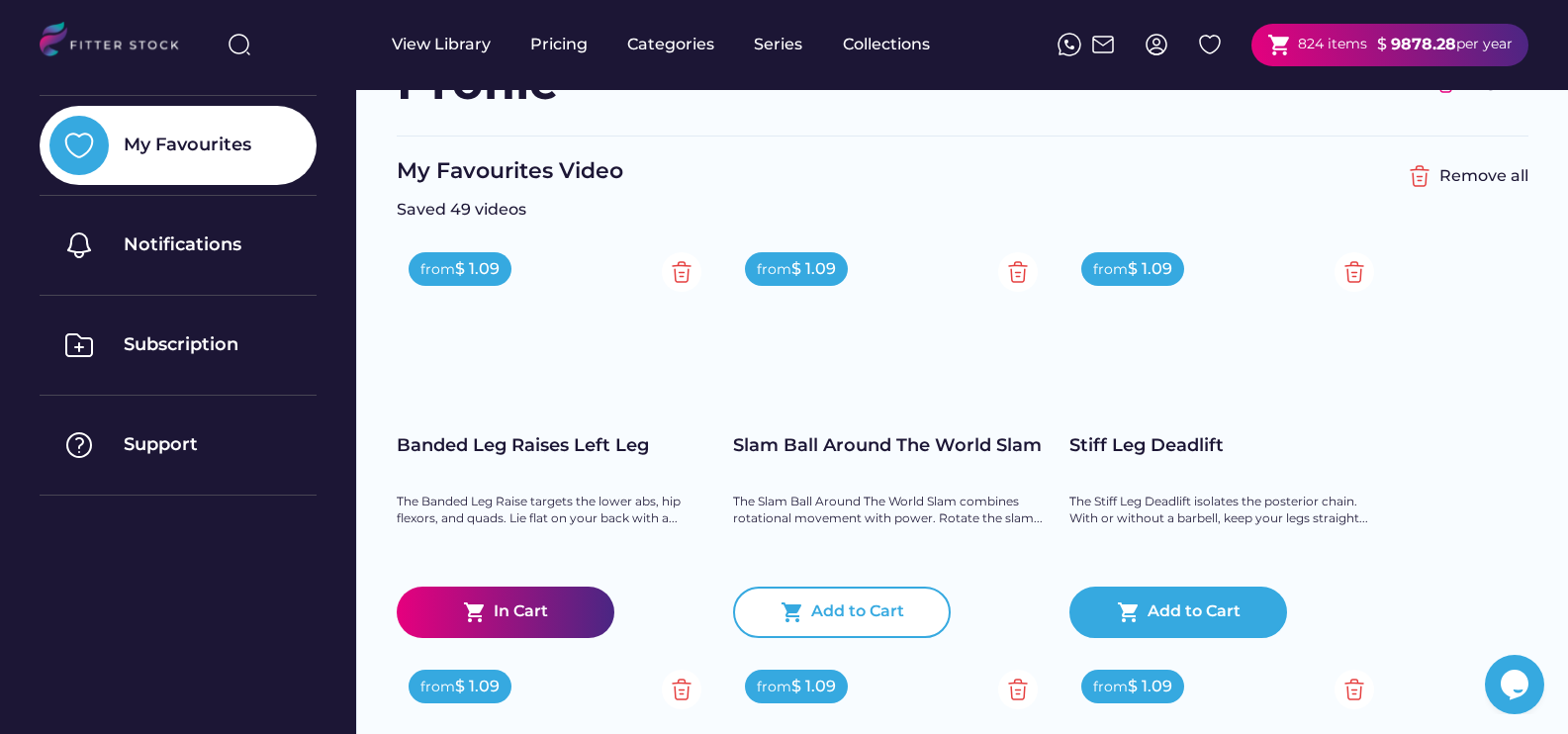click on "Add to Cart" at bounding box center [858, 612] 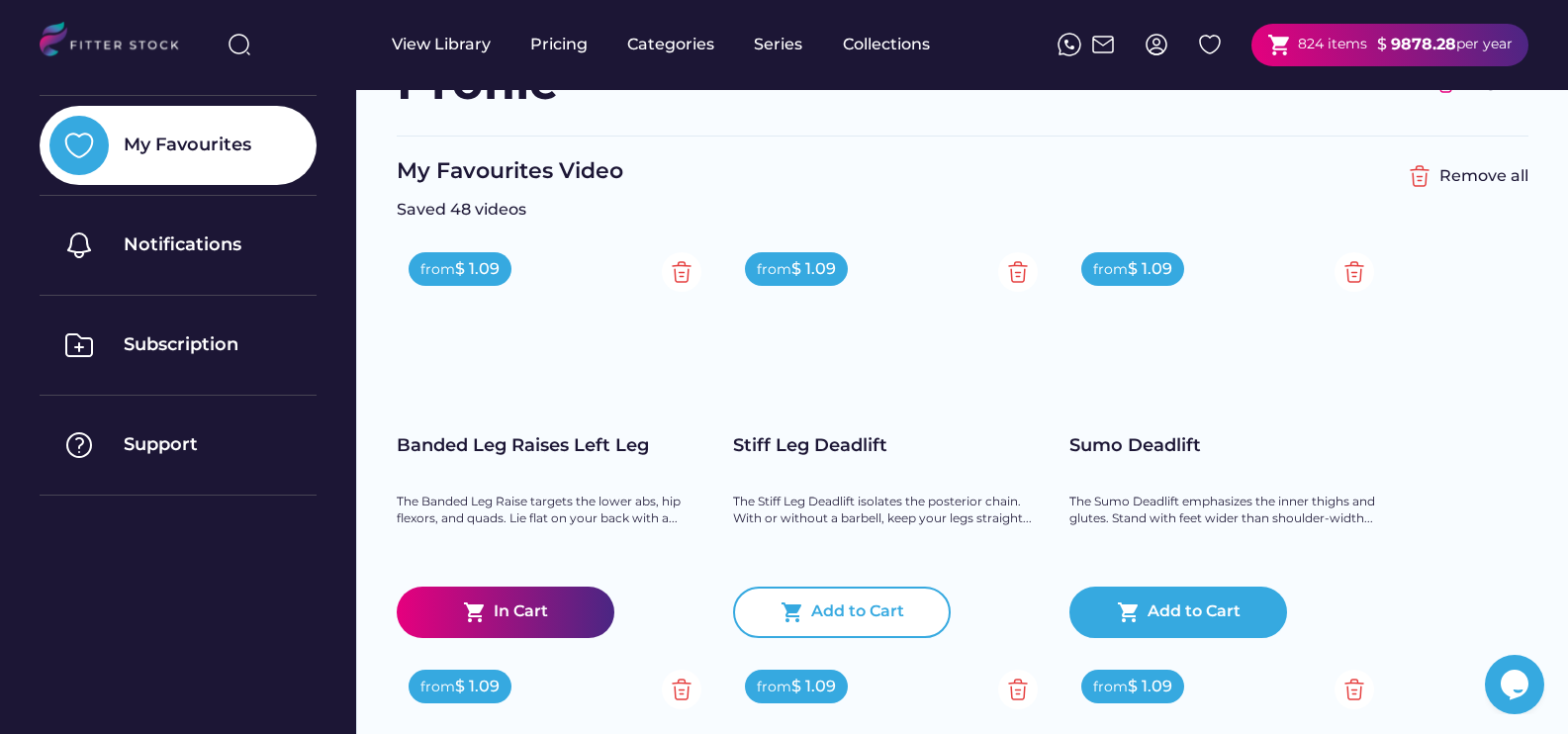 click on "Add to Cart" at bounding box center [858, 612] 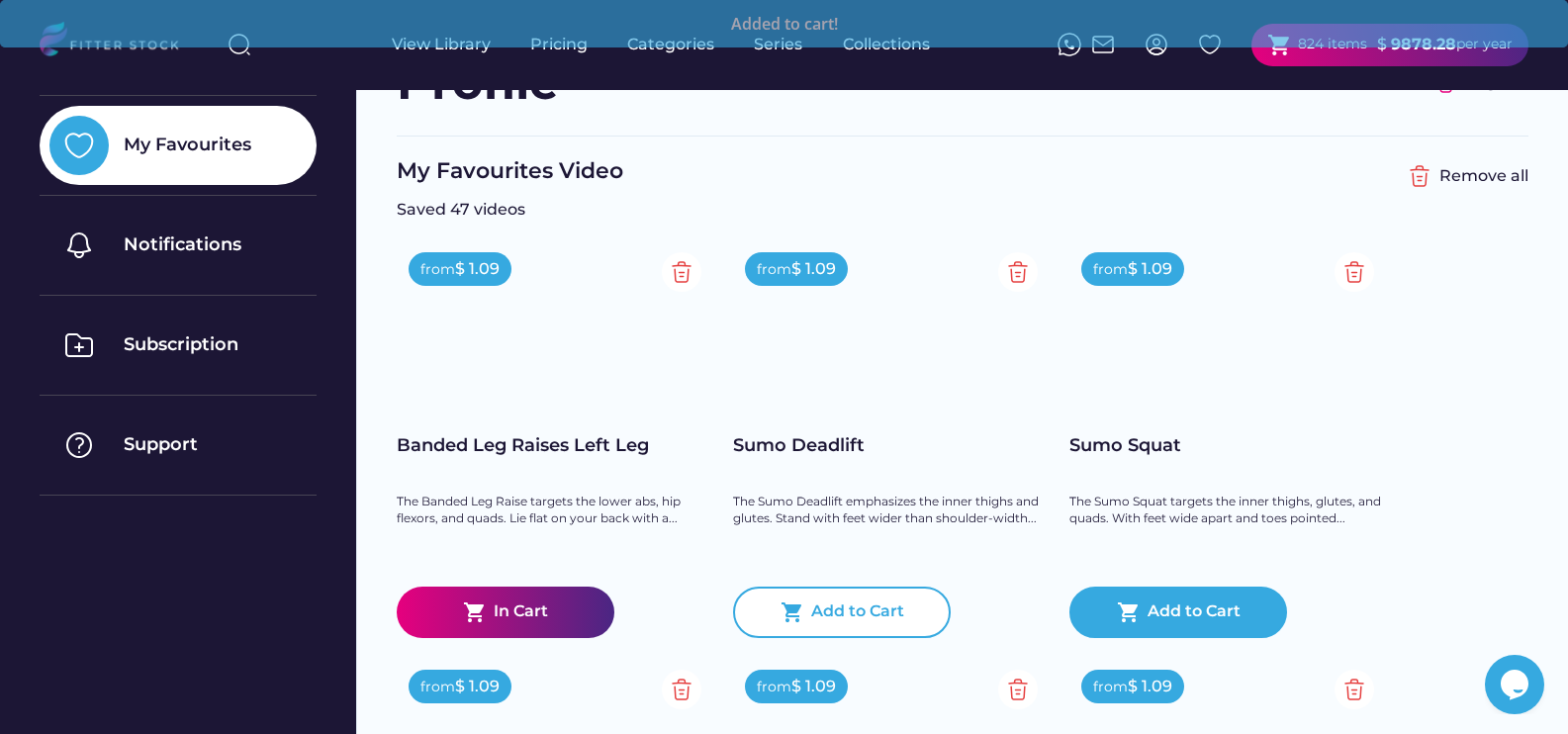click on "Add to Cart" at bounding box center (858, 612) 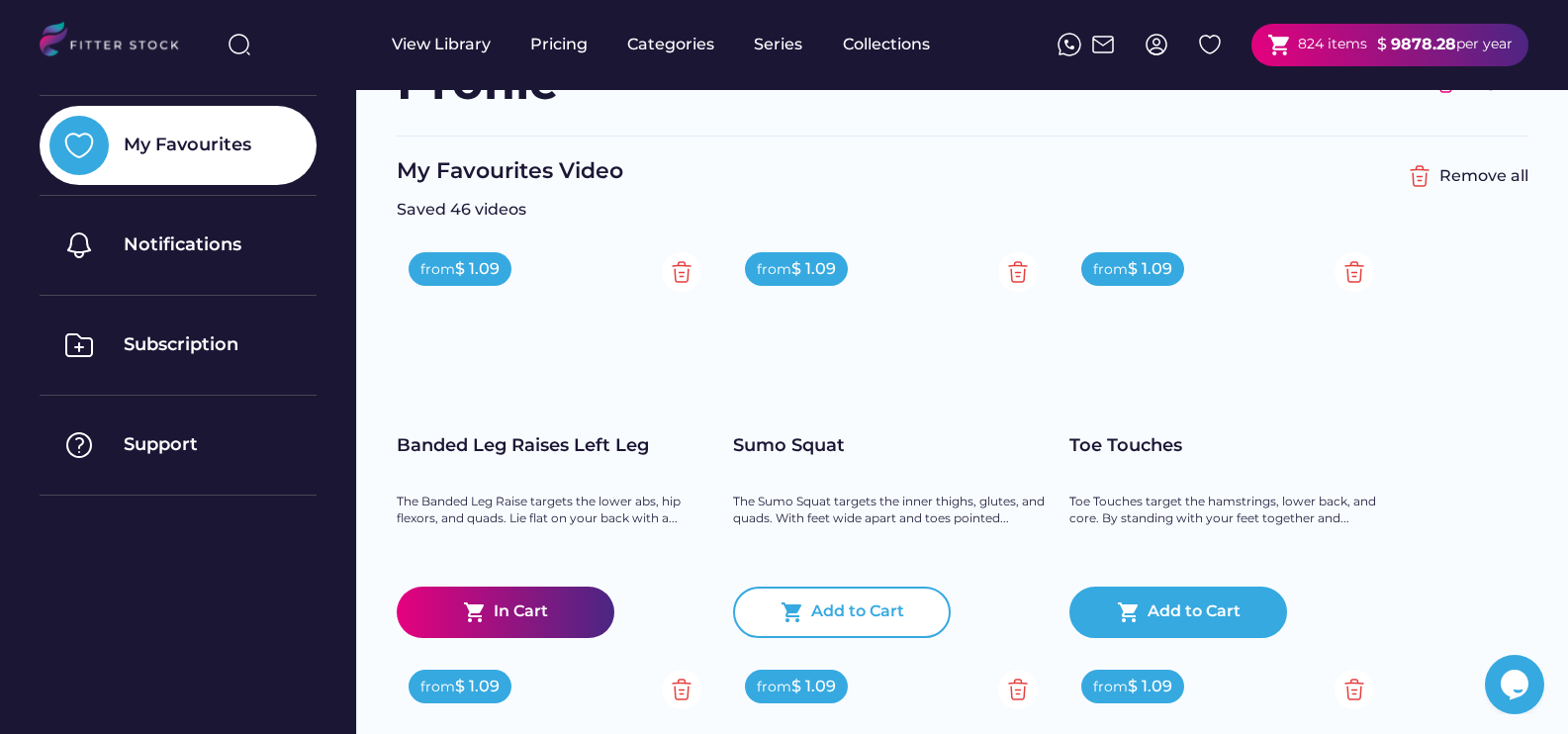 click on "Add to Cart" at bounding box center [858, 612] 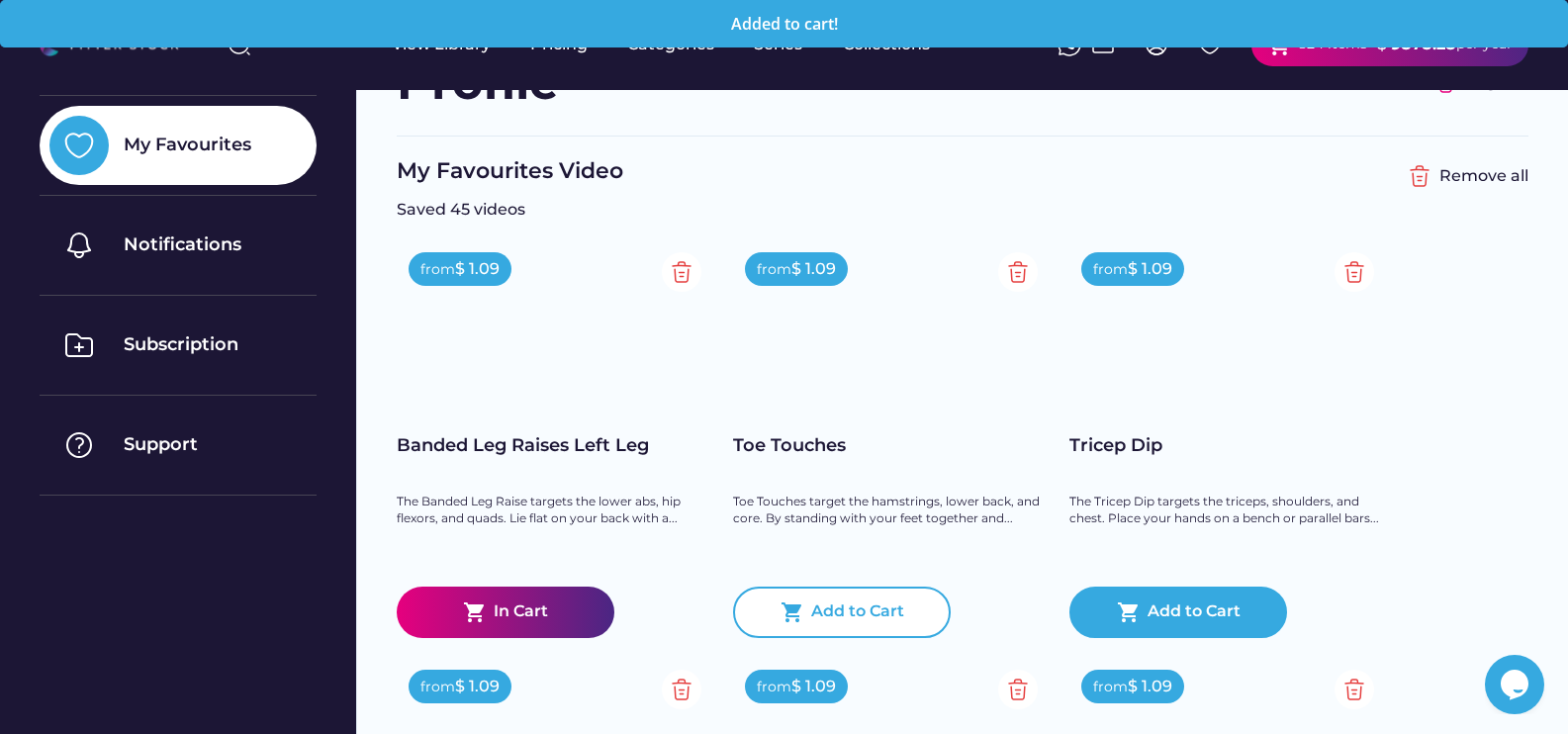 click on "Add to Cart" at bounding box center [858, 612] 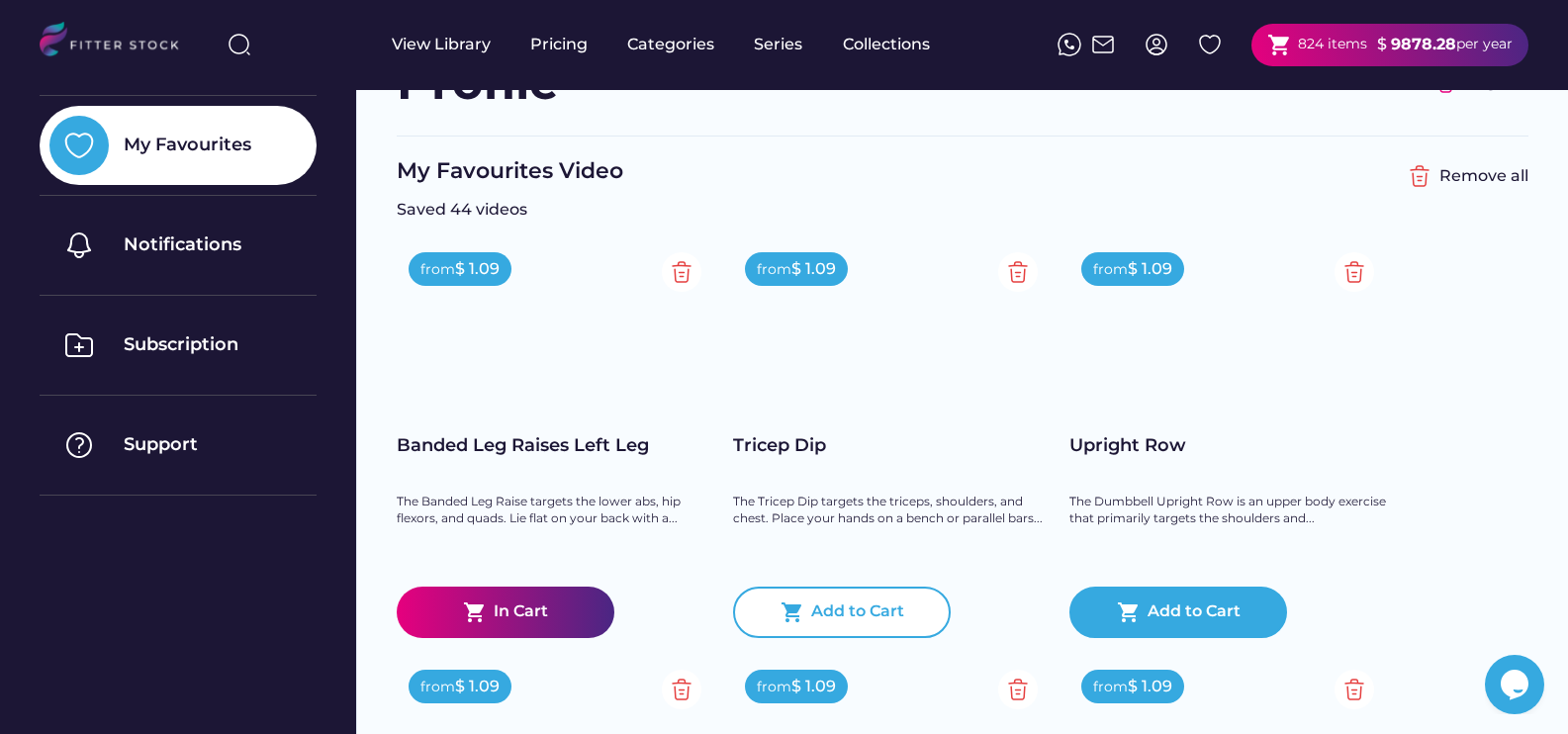 click on "Add to Cart" at bounding box center [858, 612] 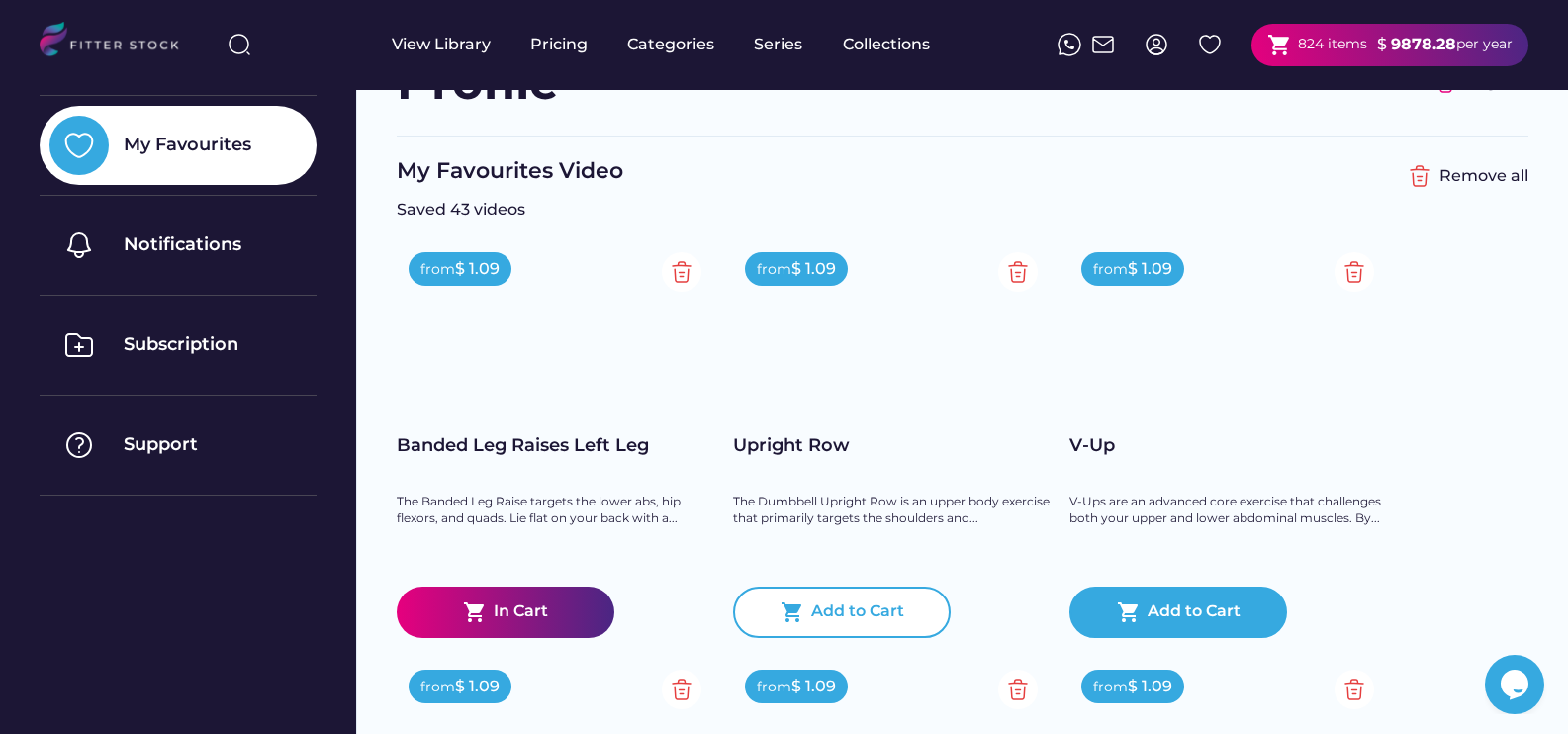click on "Add to Cart" at bounding box center [858, 612] 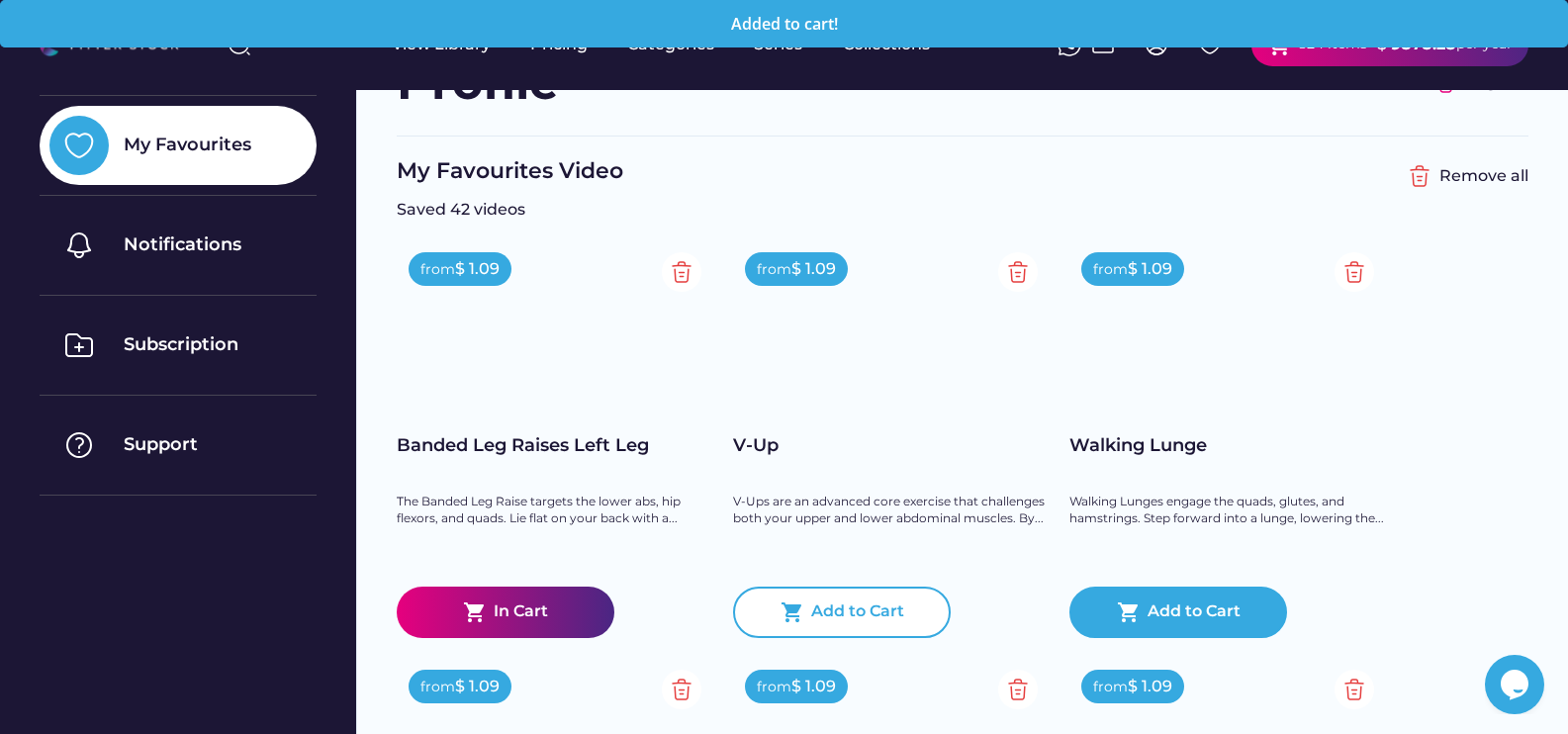 click on "Add to Cart" at bounding box center [858, 612] 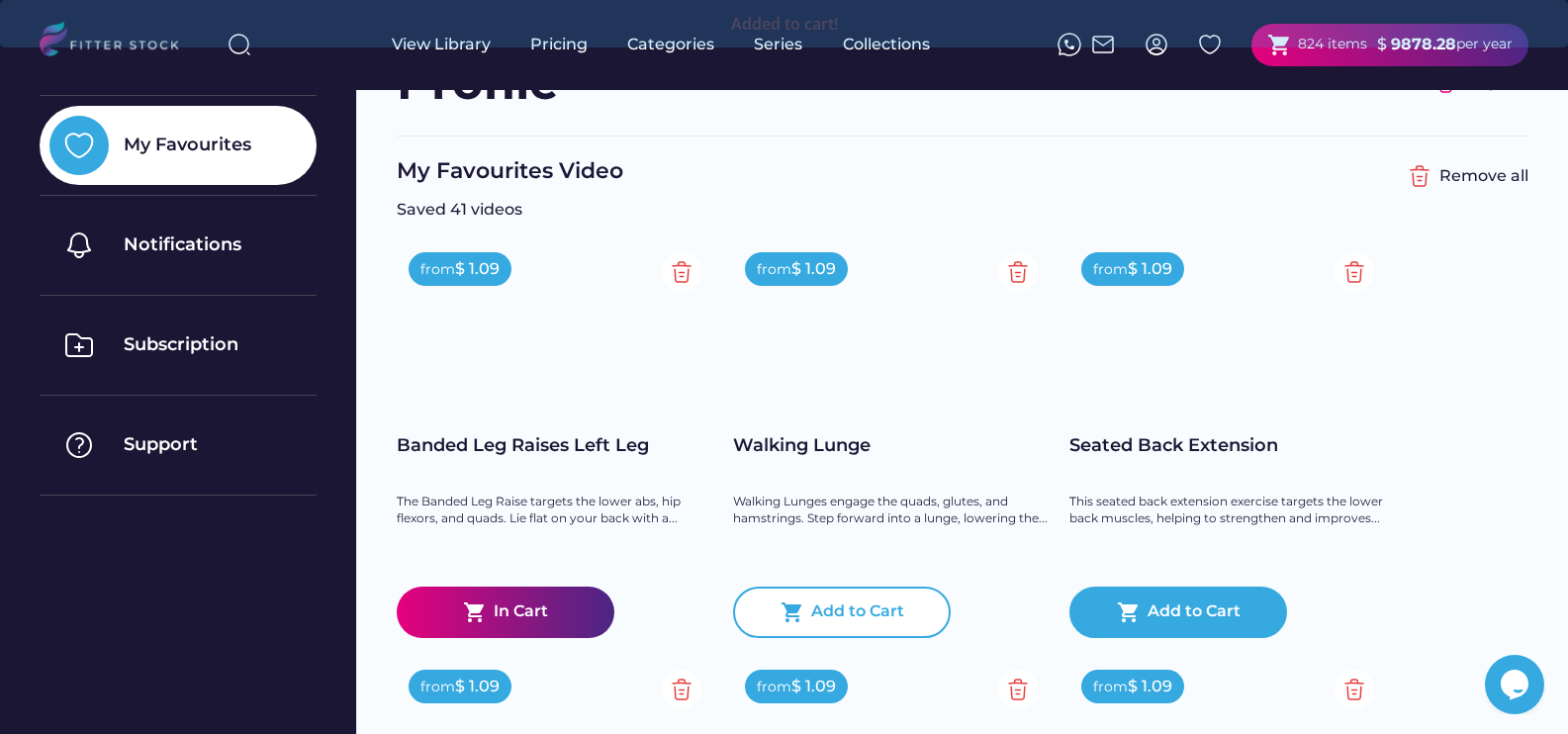 click on "Add to Cart" at bounding box center (858, 612) 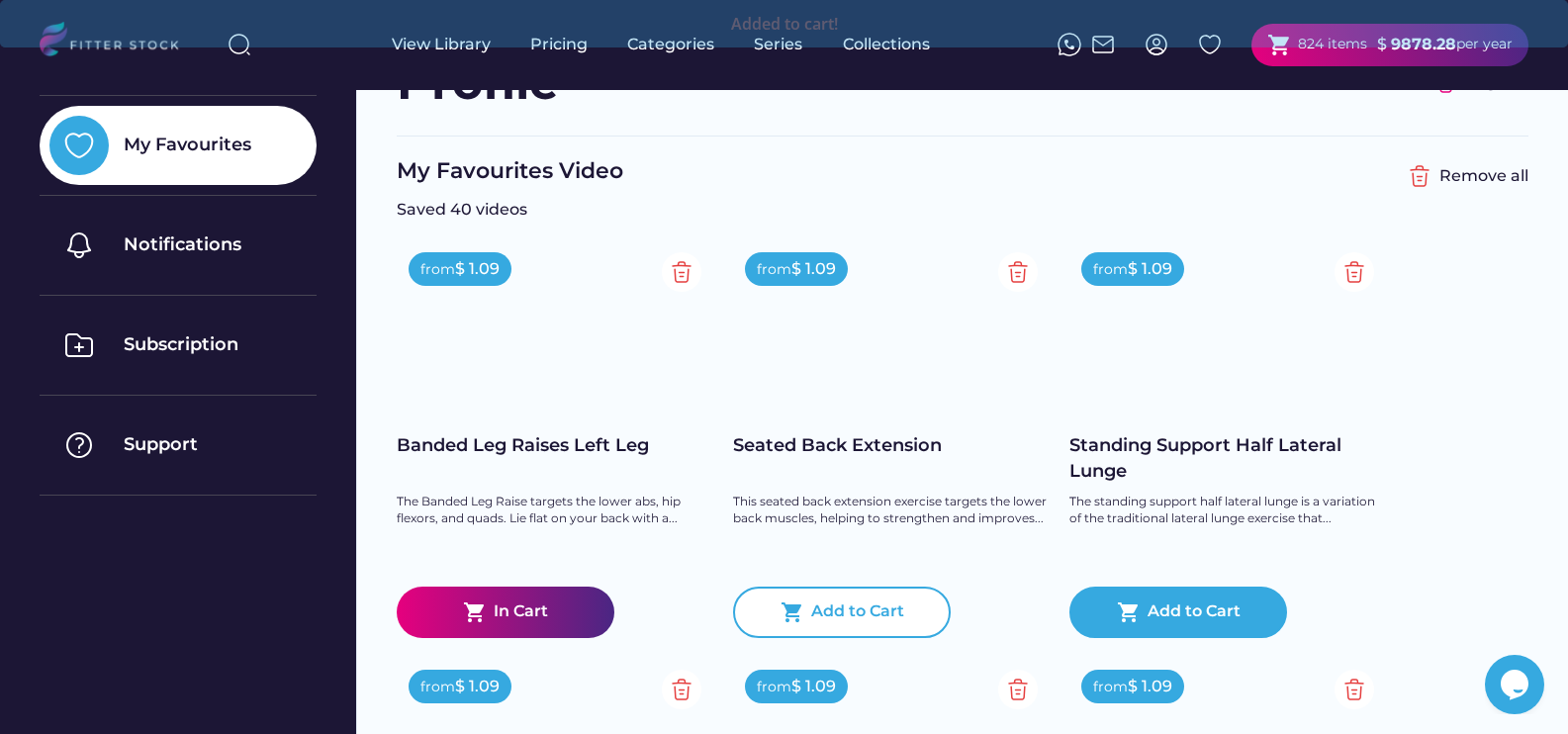 click on "Add to Cart" at bounding box center (858, 612) 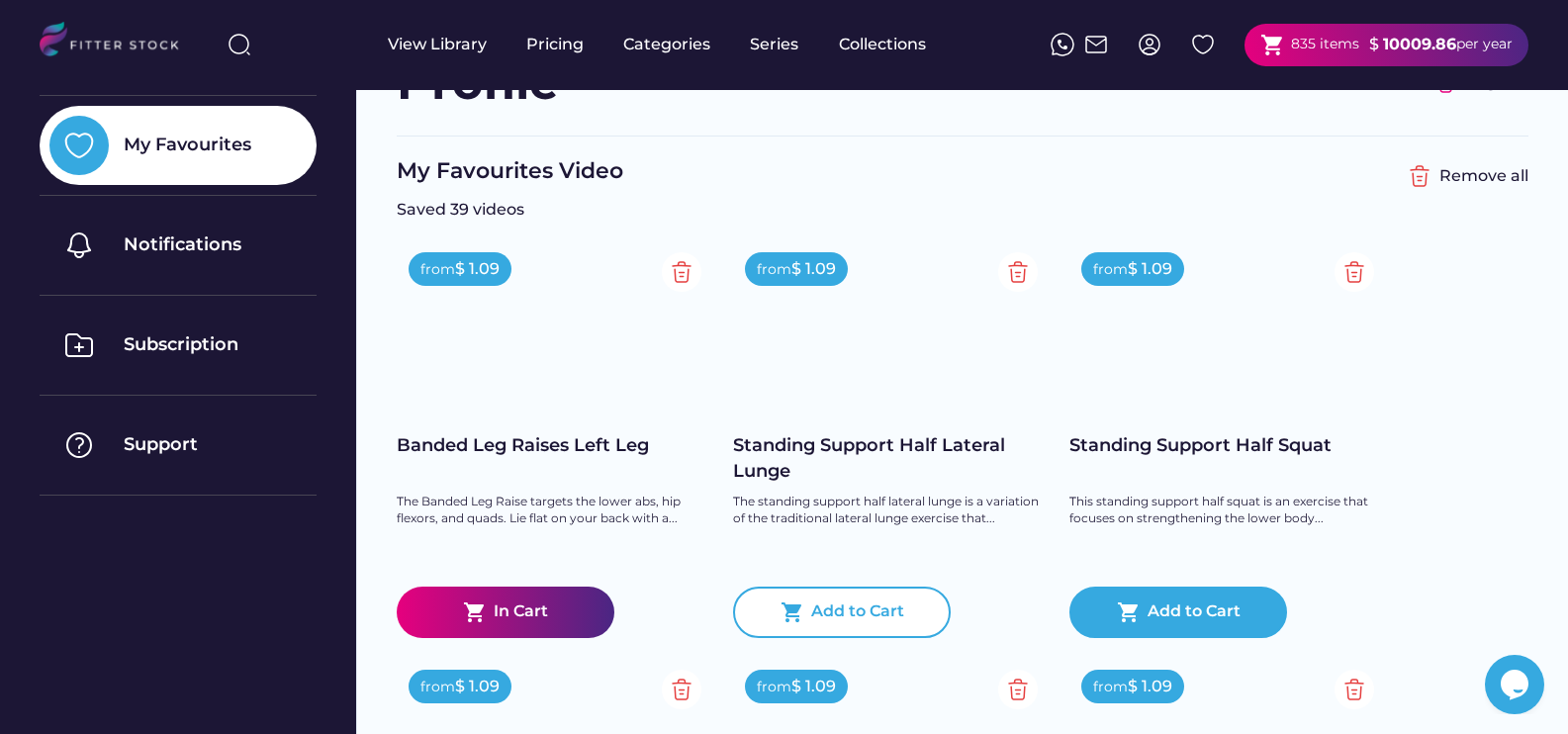 click on "Add to Cart" at bounding box center [858, 612] 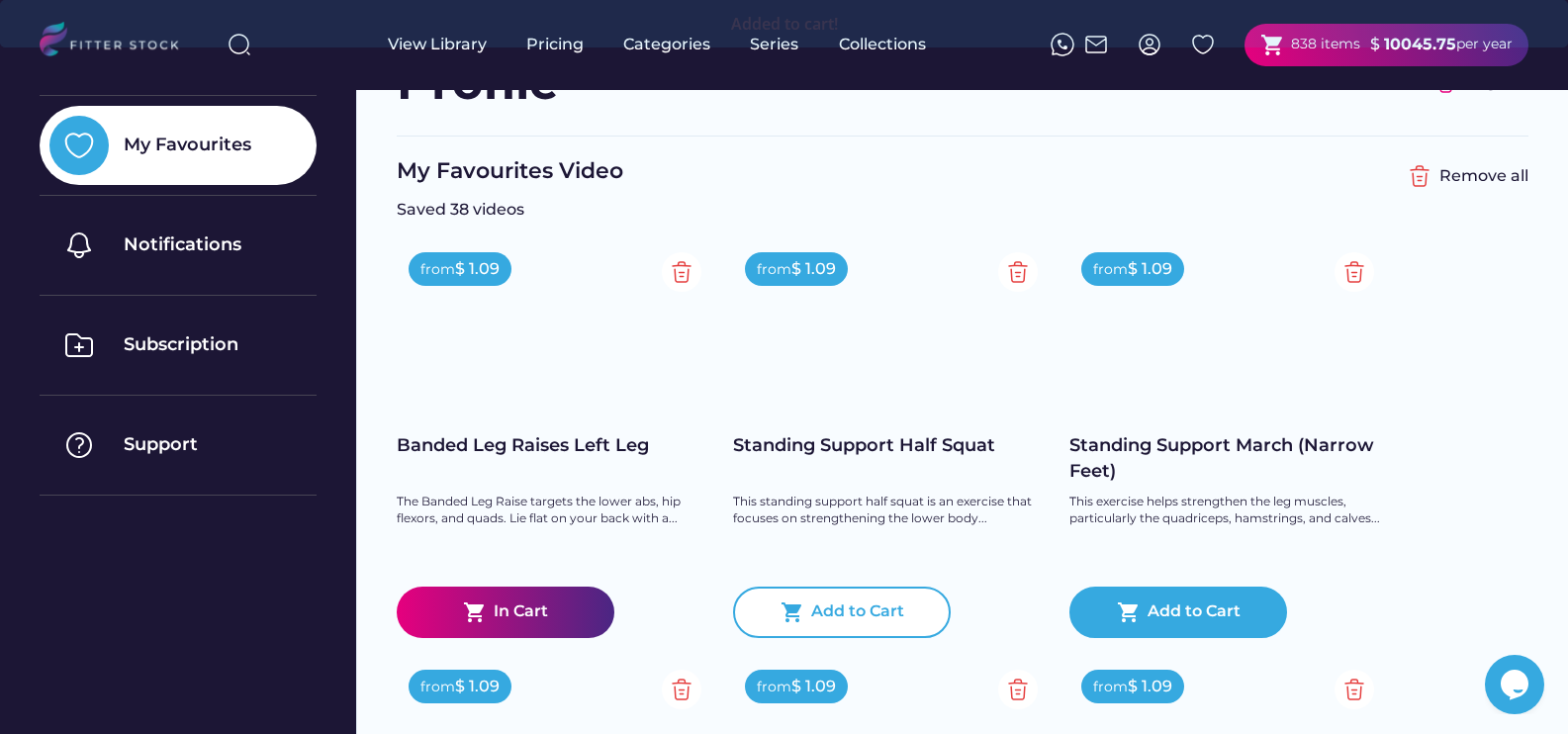 click on "Add to Cart" at bounding box center (858, 612) 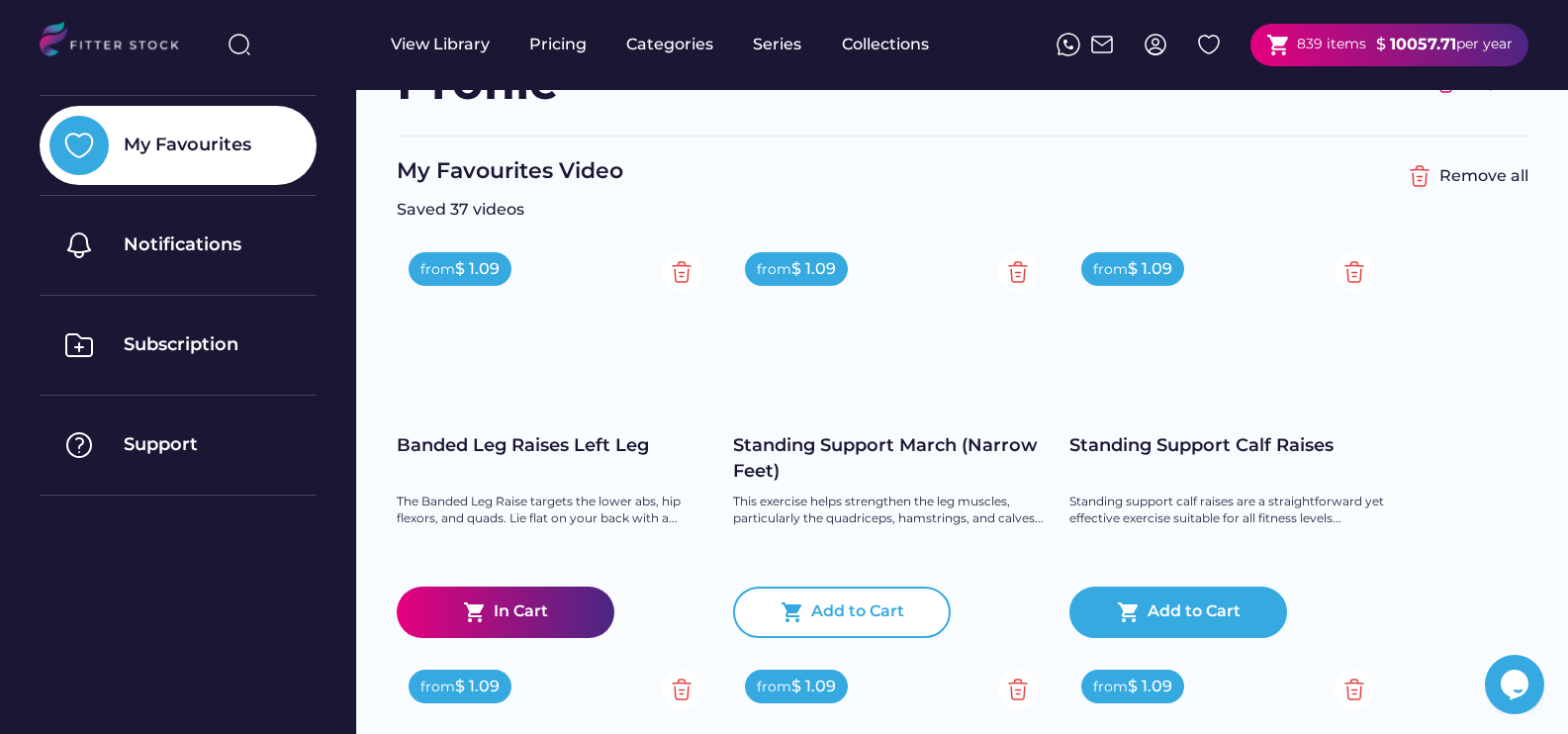 click on "Add to Cart" at bounding box center [858, 612] 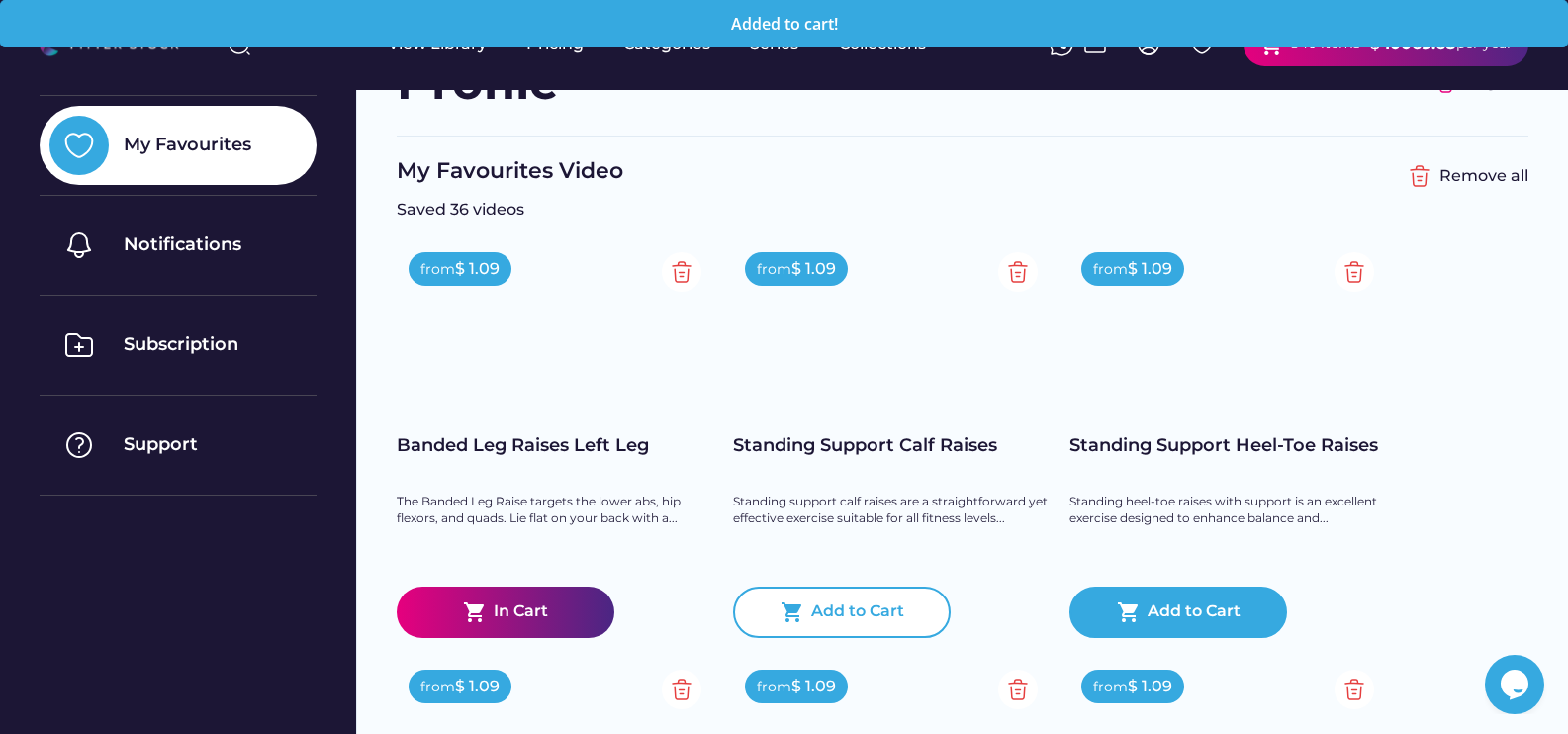 click on "Add to Cart" at bounding box center (858, 612) 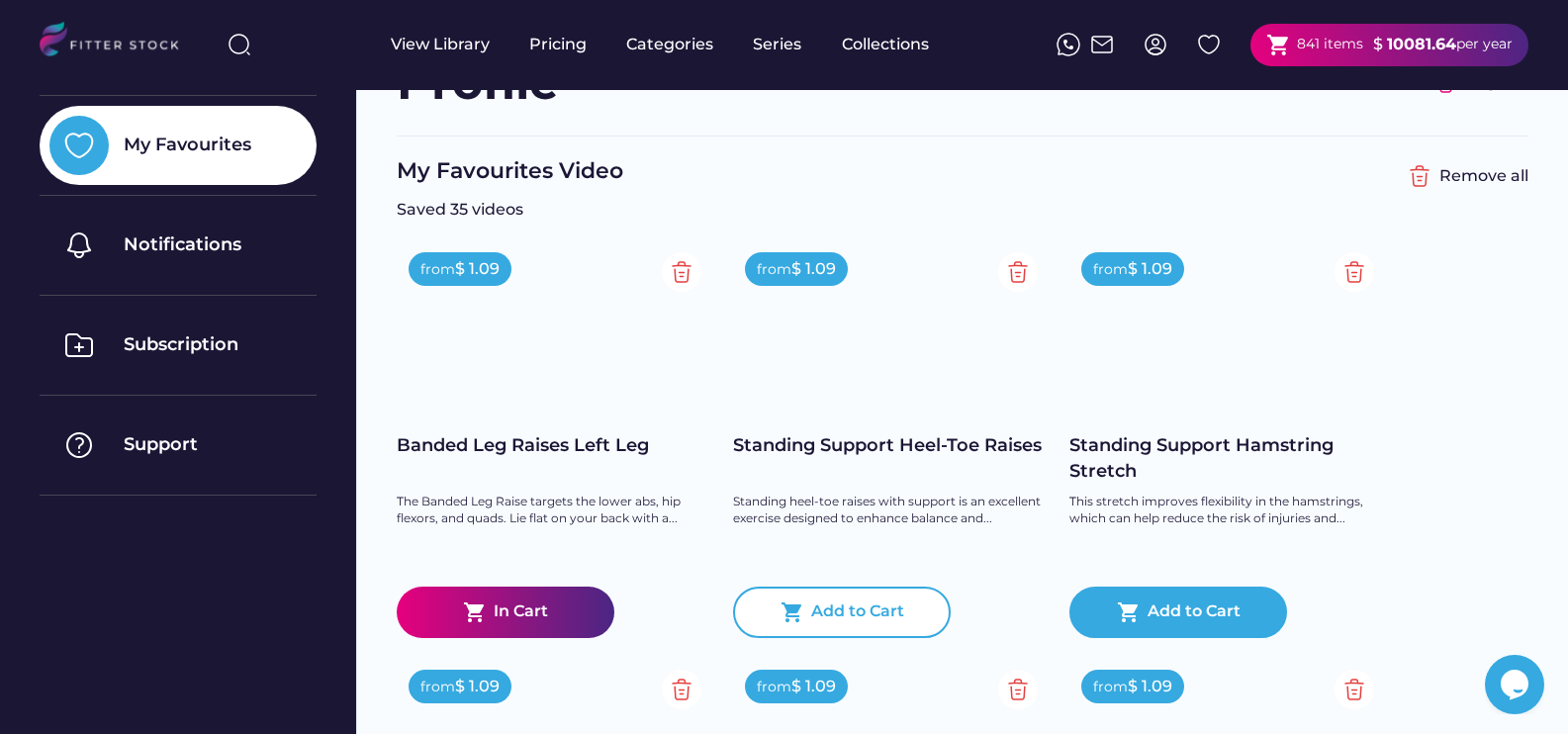 click on "Add to Cart" at bounding box center (858, 612) 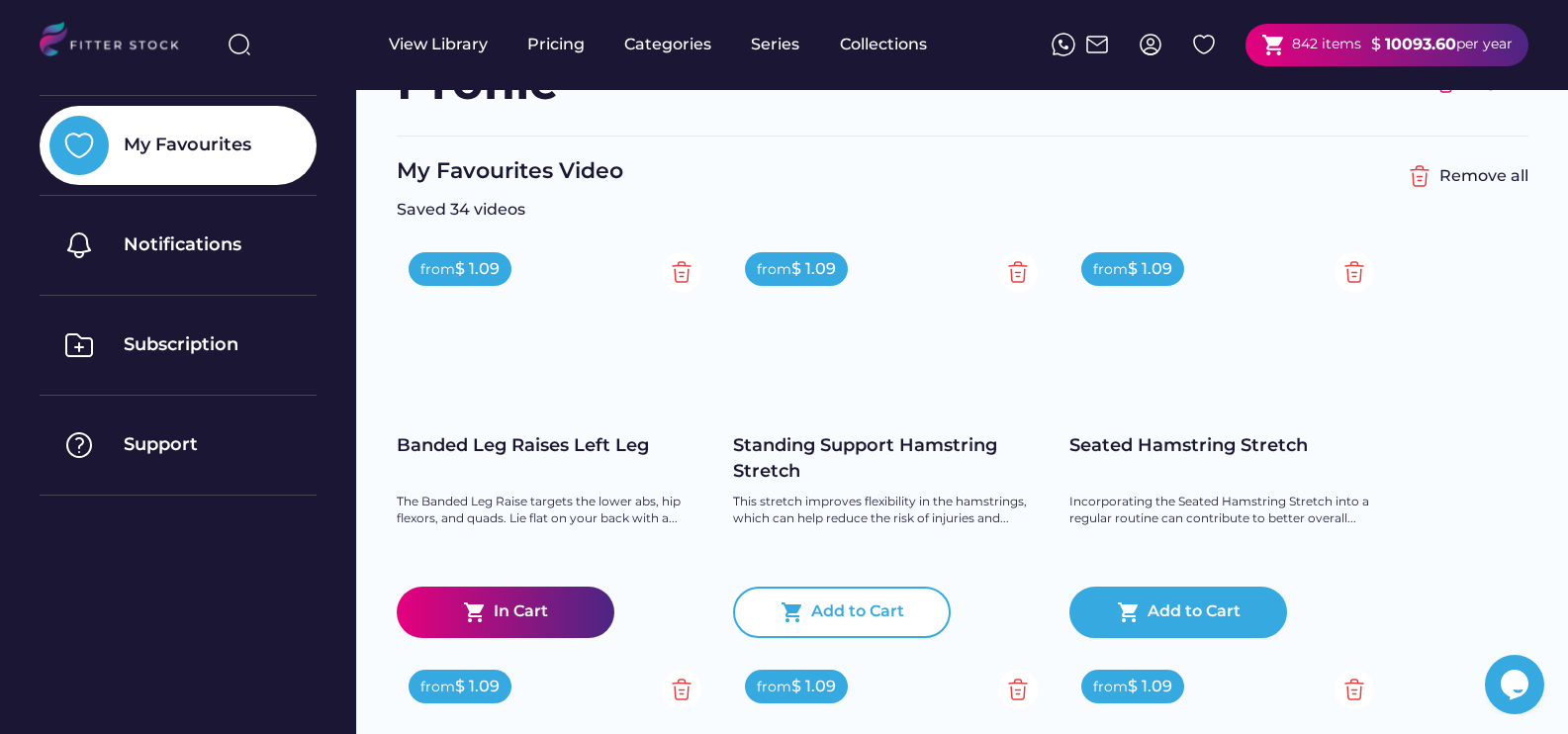 click on "Add to Cart" at bounding box center [858, 612] 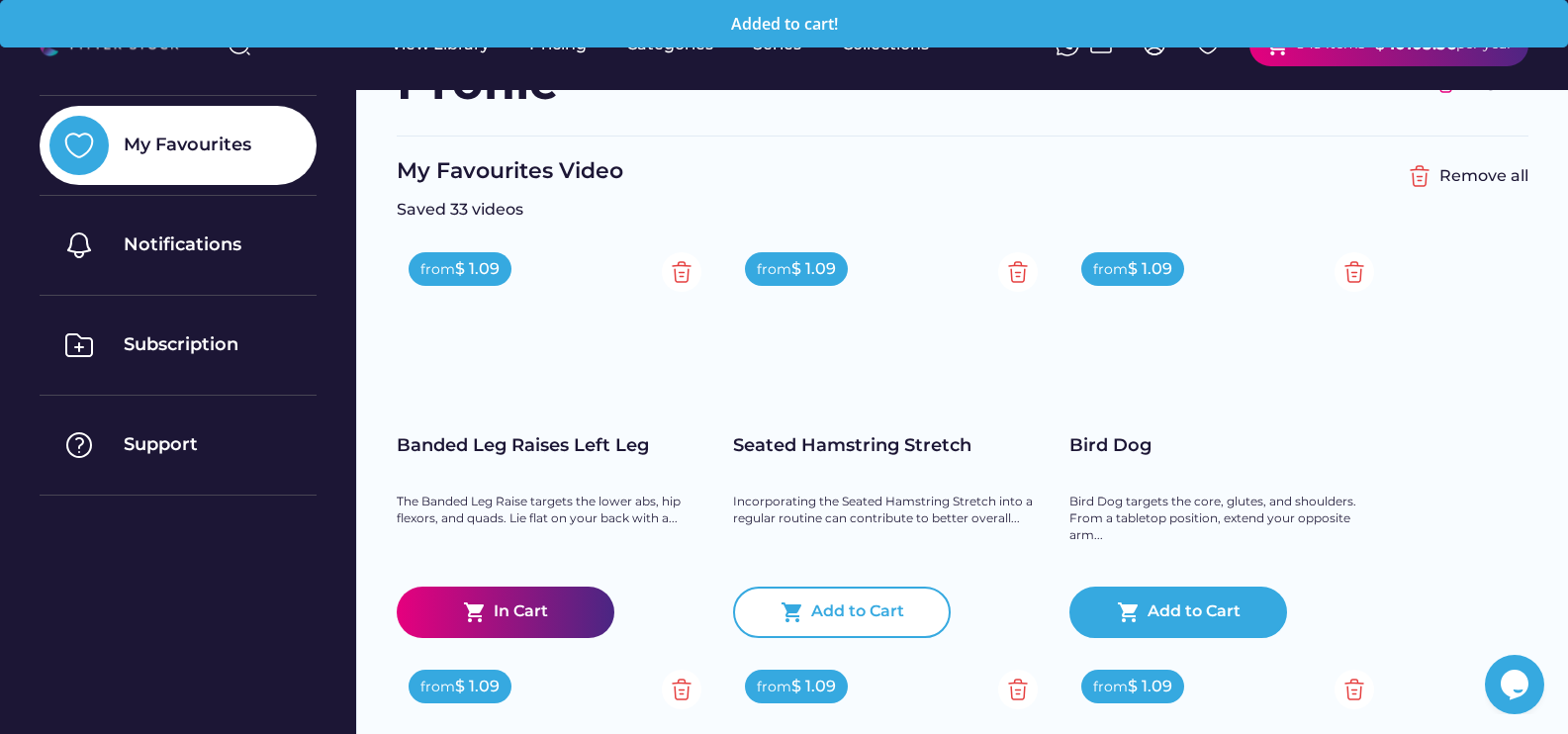 click on "Add to Cart" at bounding box center (858, 612) 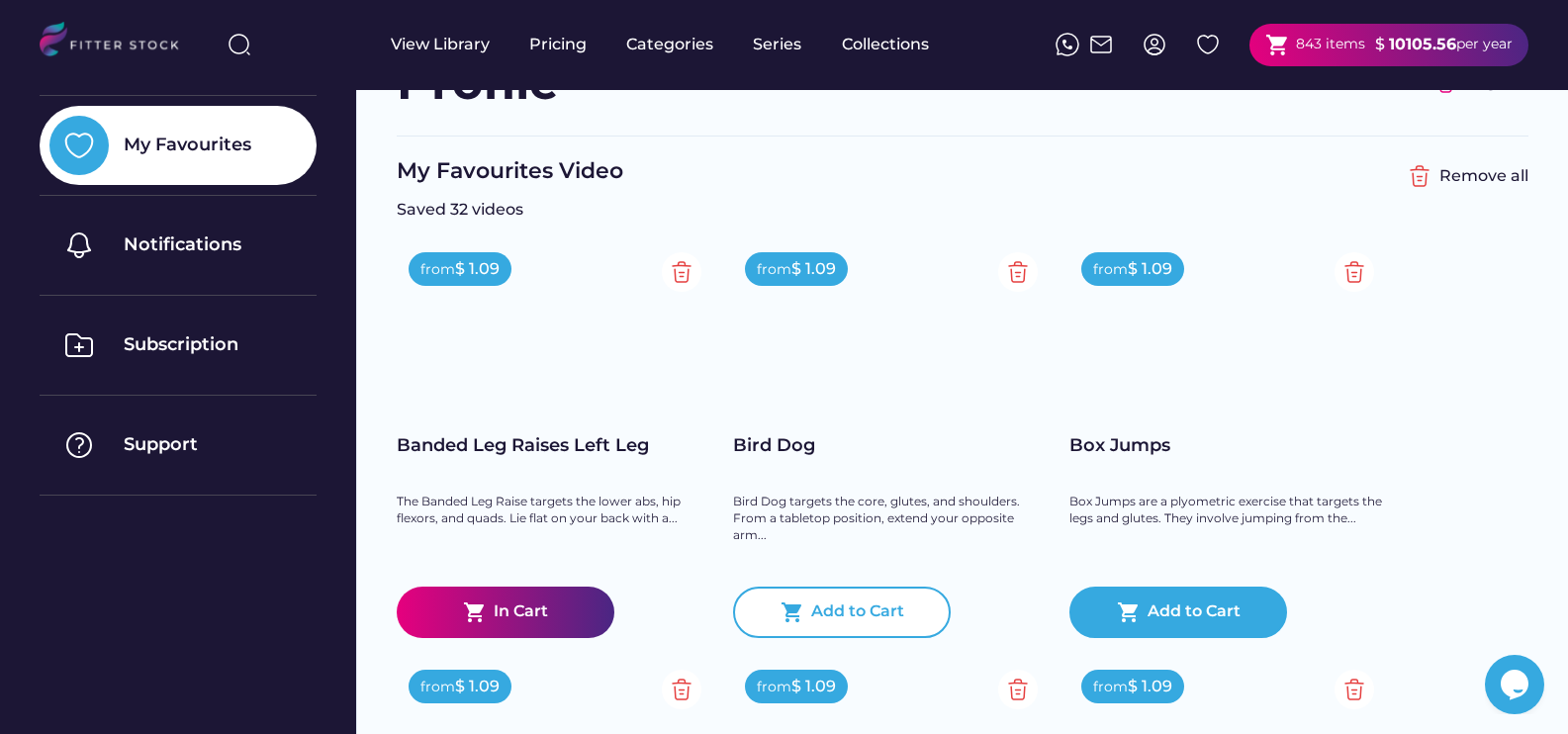 click on "Add to Cart" at bounding box center [858, 612] 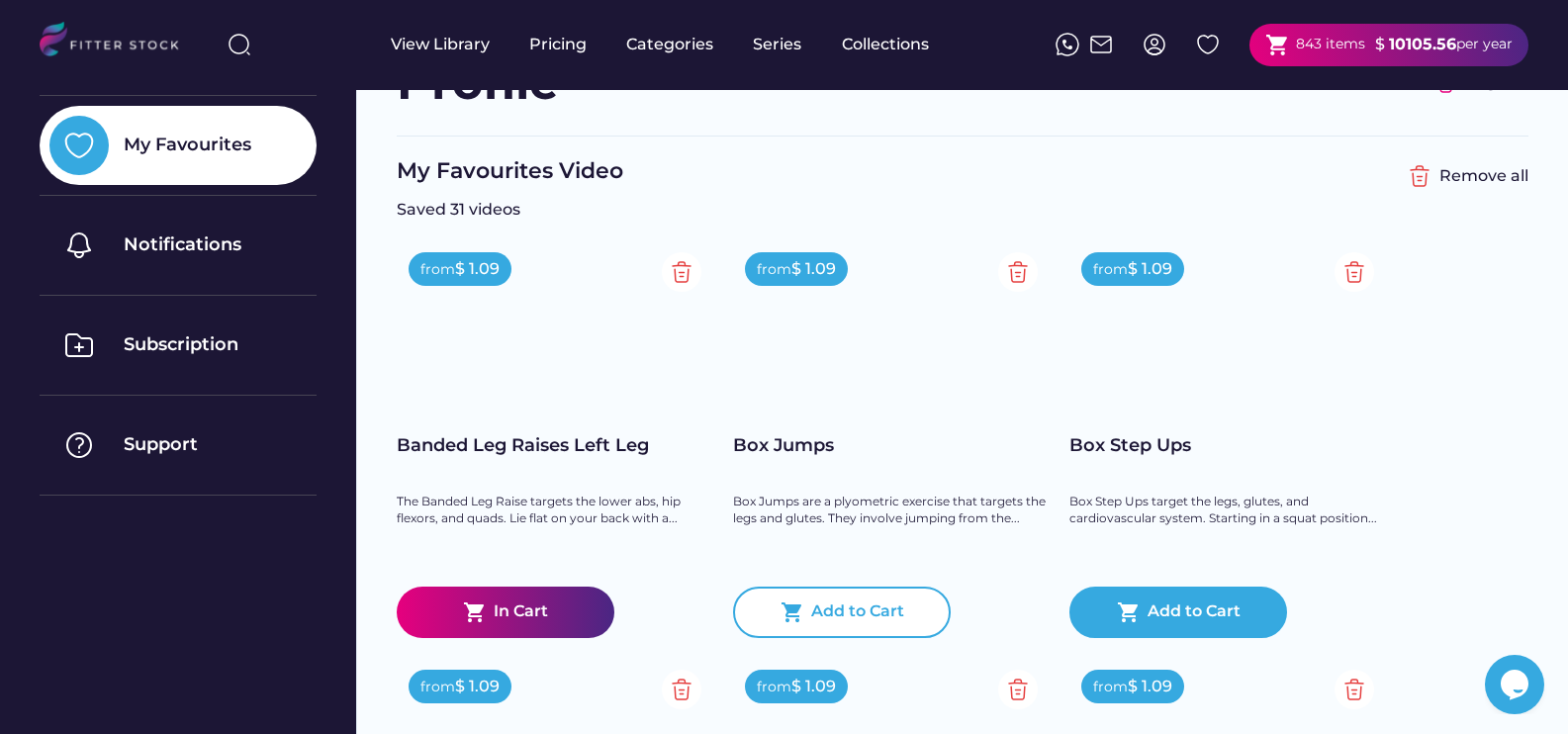 click on "Add to Cart" at bounding box center [858, 612] 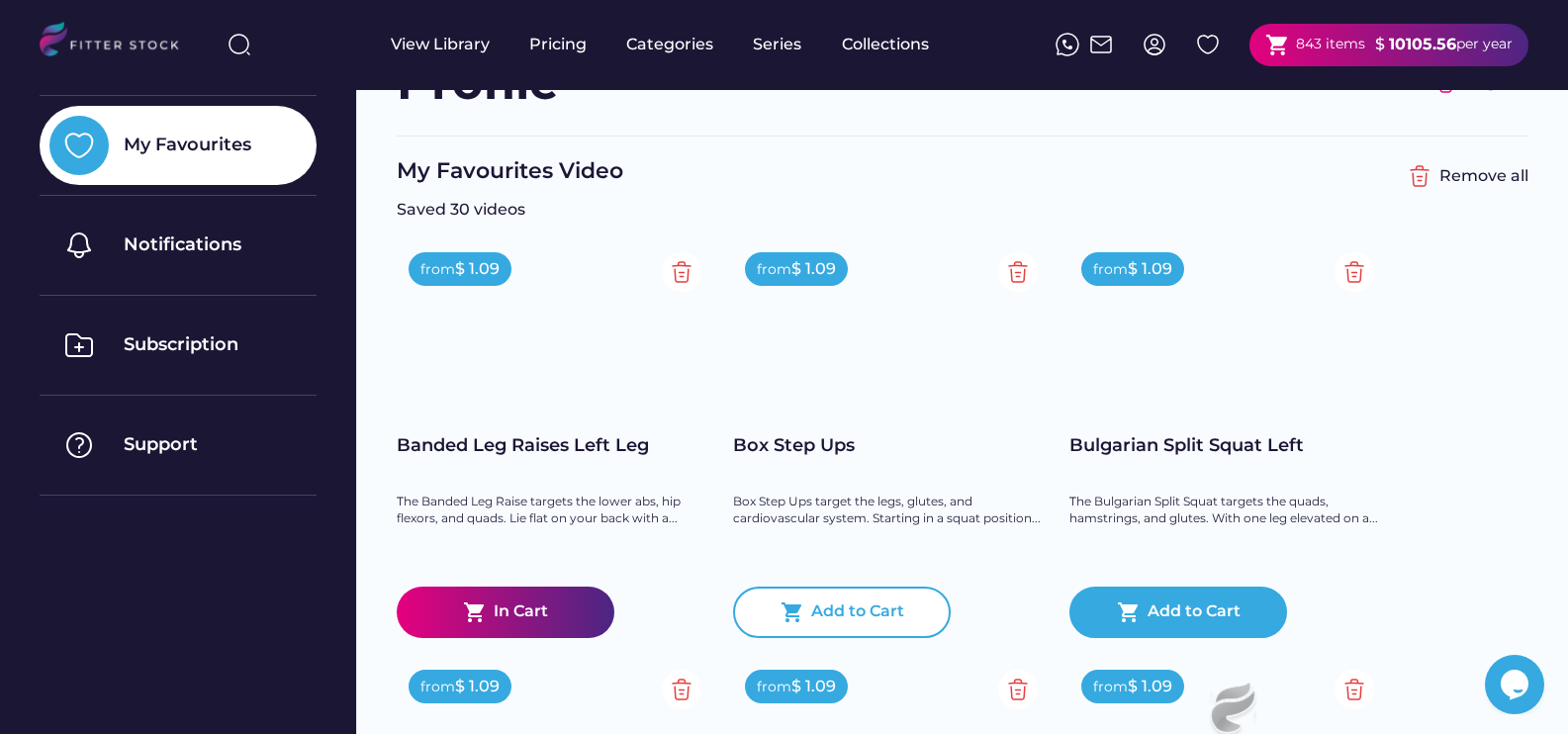 click on "Add to Cart" at bounding box center (858, 612) 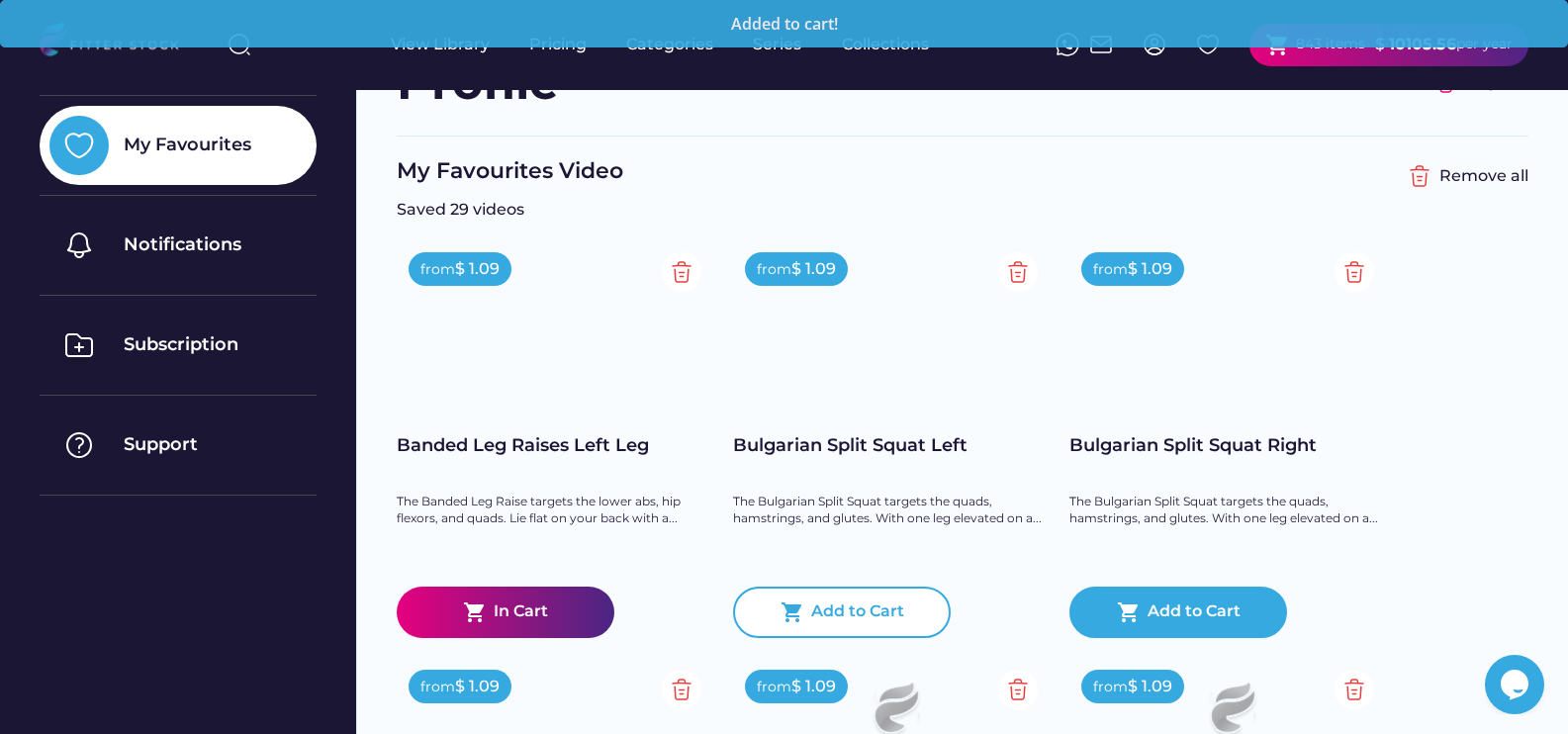 click on "Add to Cart" at bounding box center [858, 612] 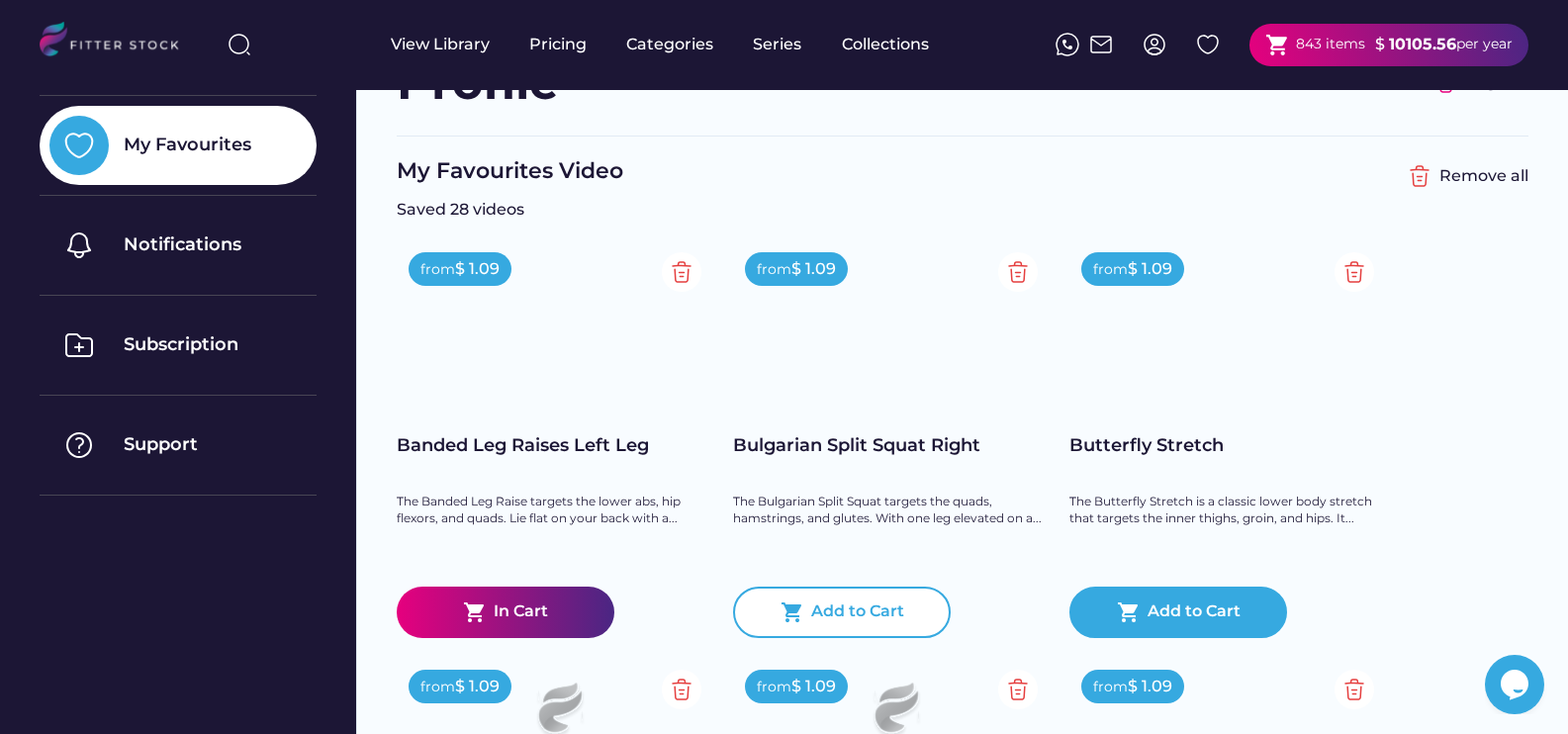 click on "Add to Cart" at bounding box center (858, 612) 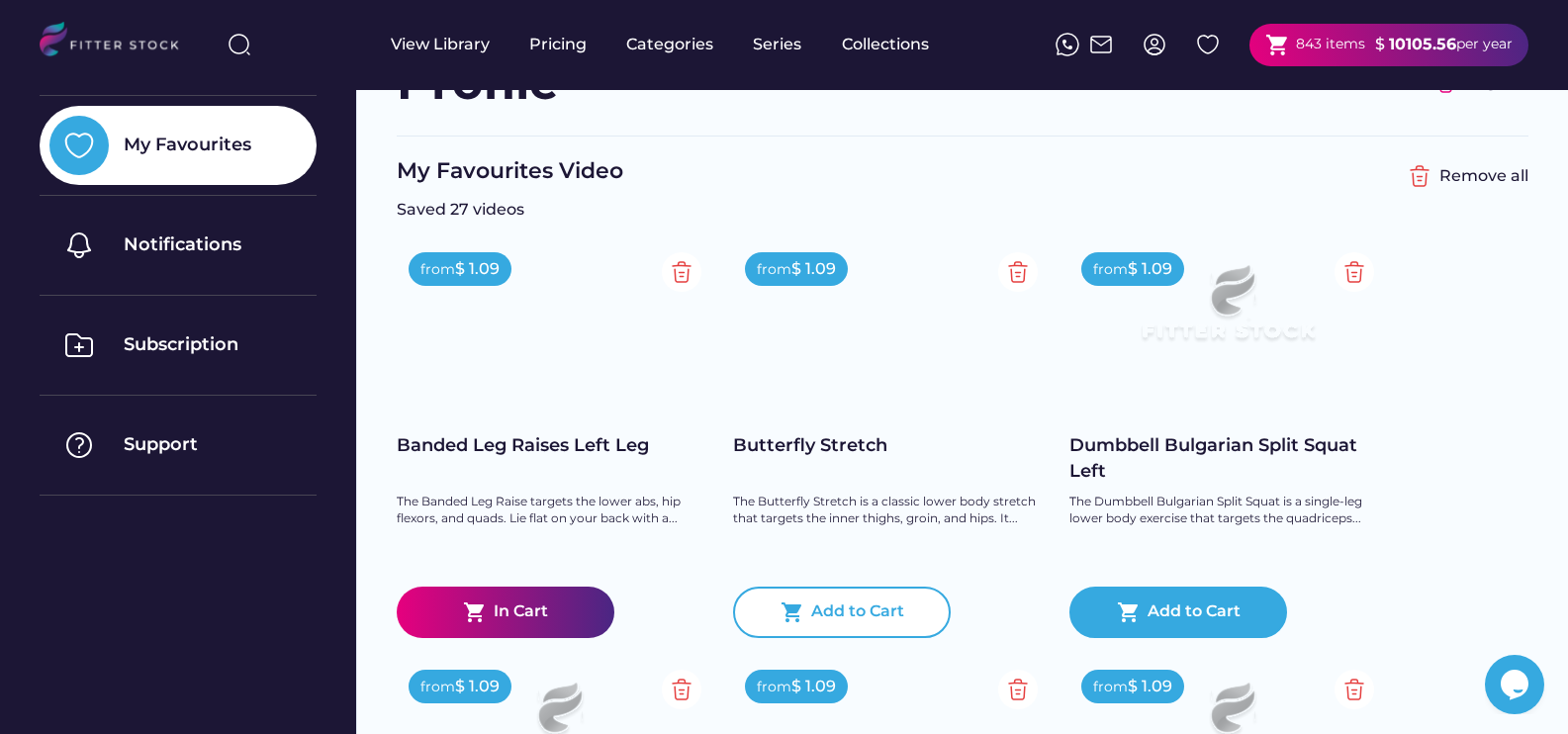 click on "Add to Cart" at bounding box center [858, 612] 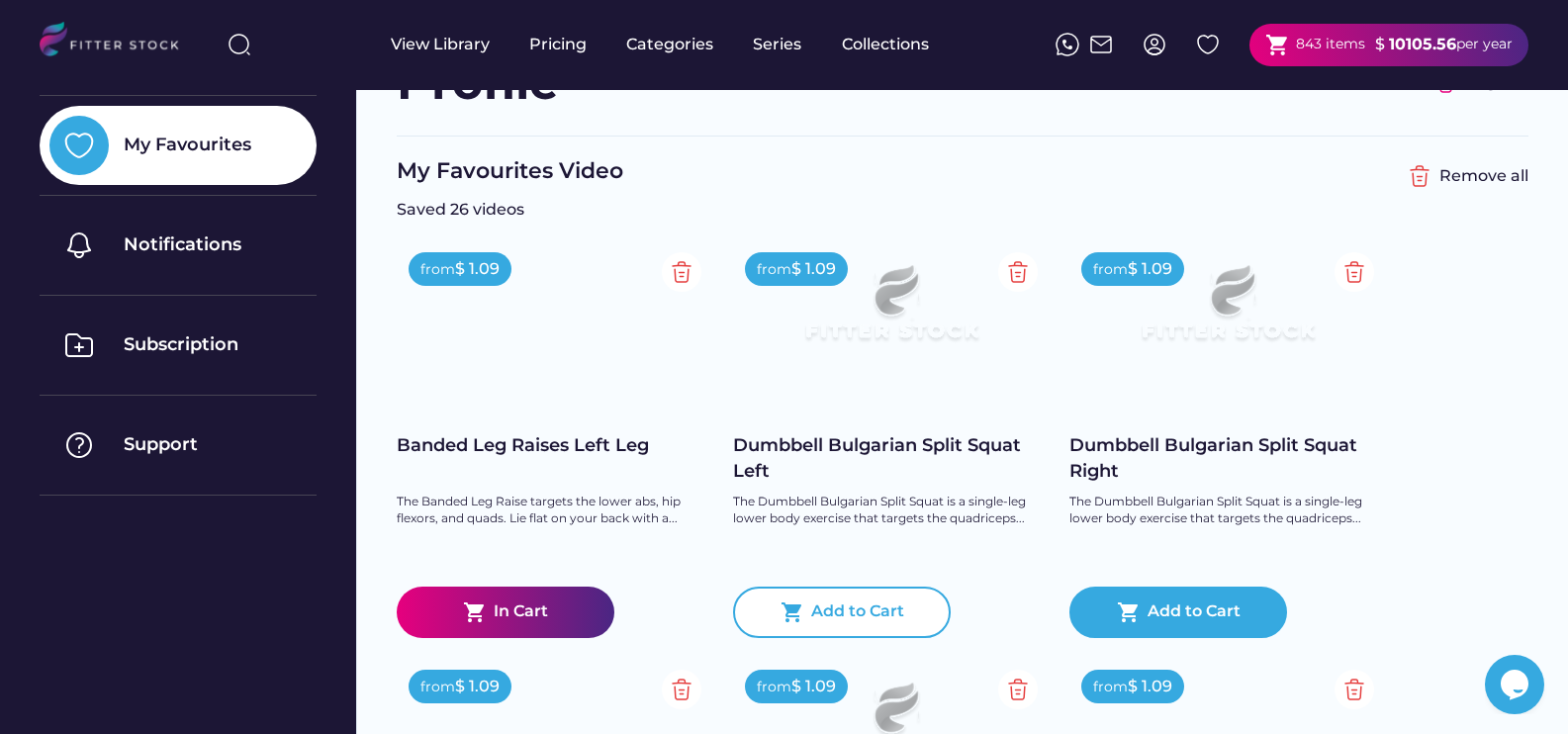 click on "Add to Cart" at bounding box center (858, 612) 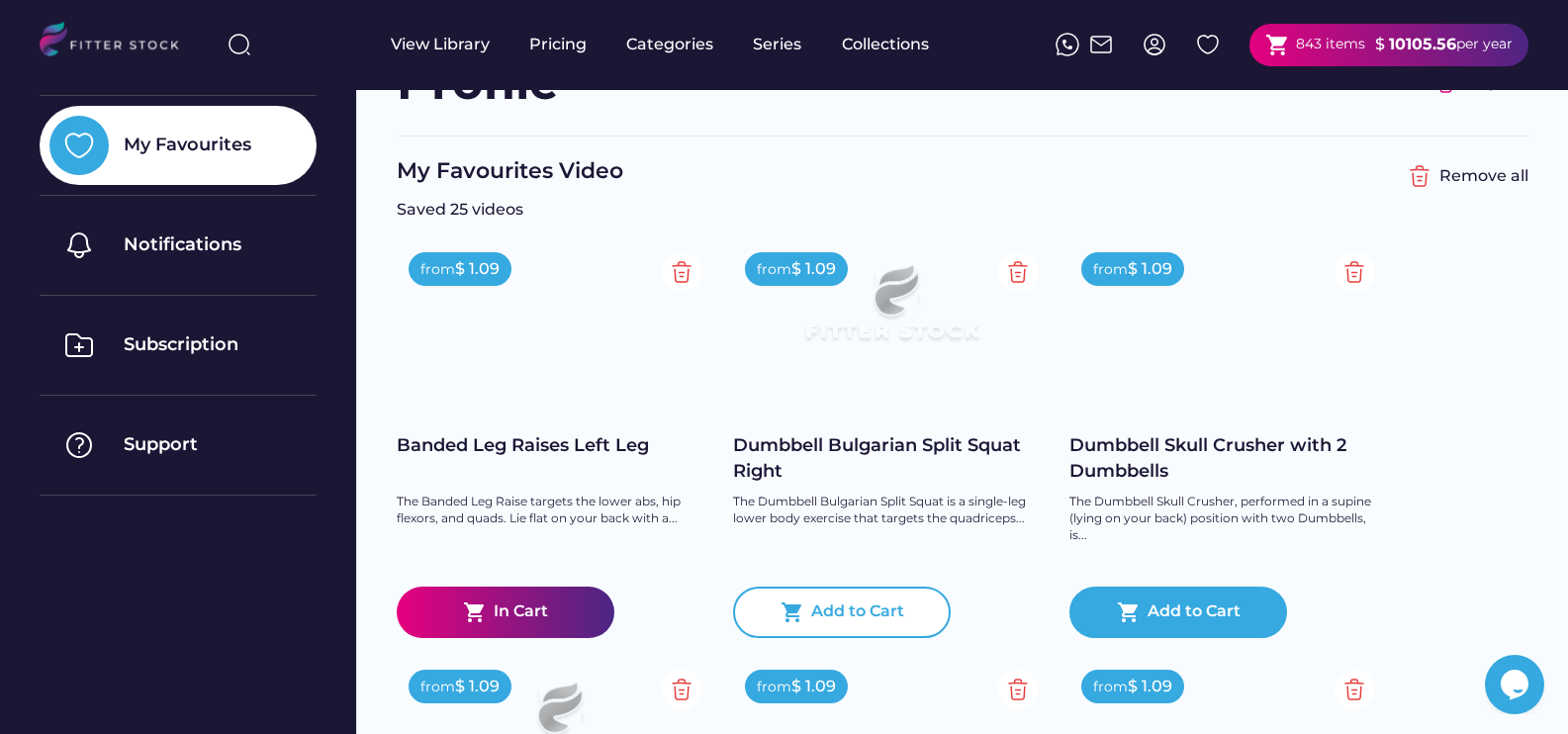 click on "Add to Cart" at bounding box center (858, 612) 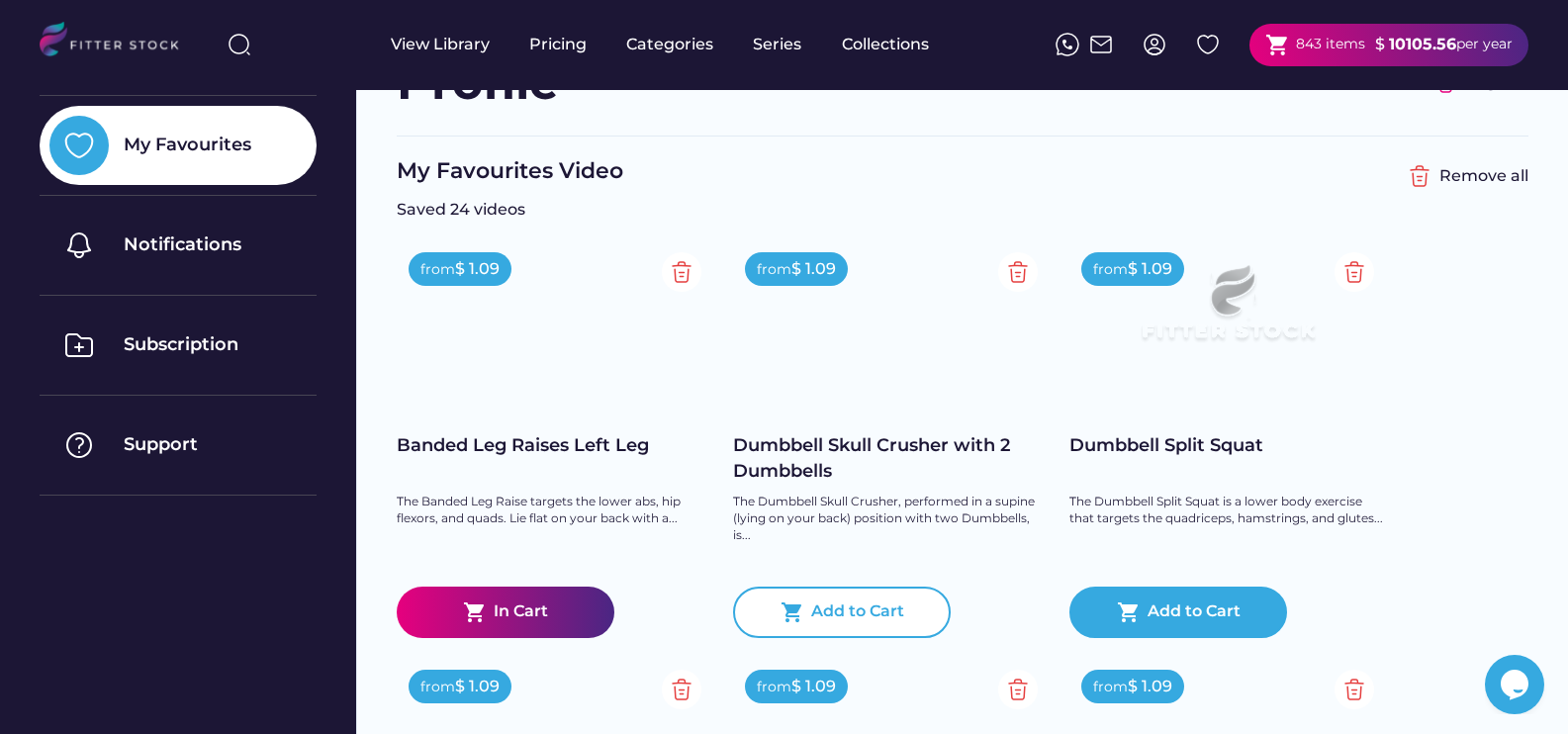 click on "Add to Cart" at bounding box center [858, 612] 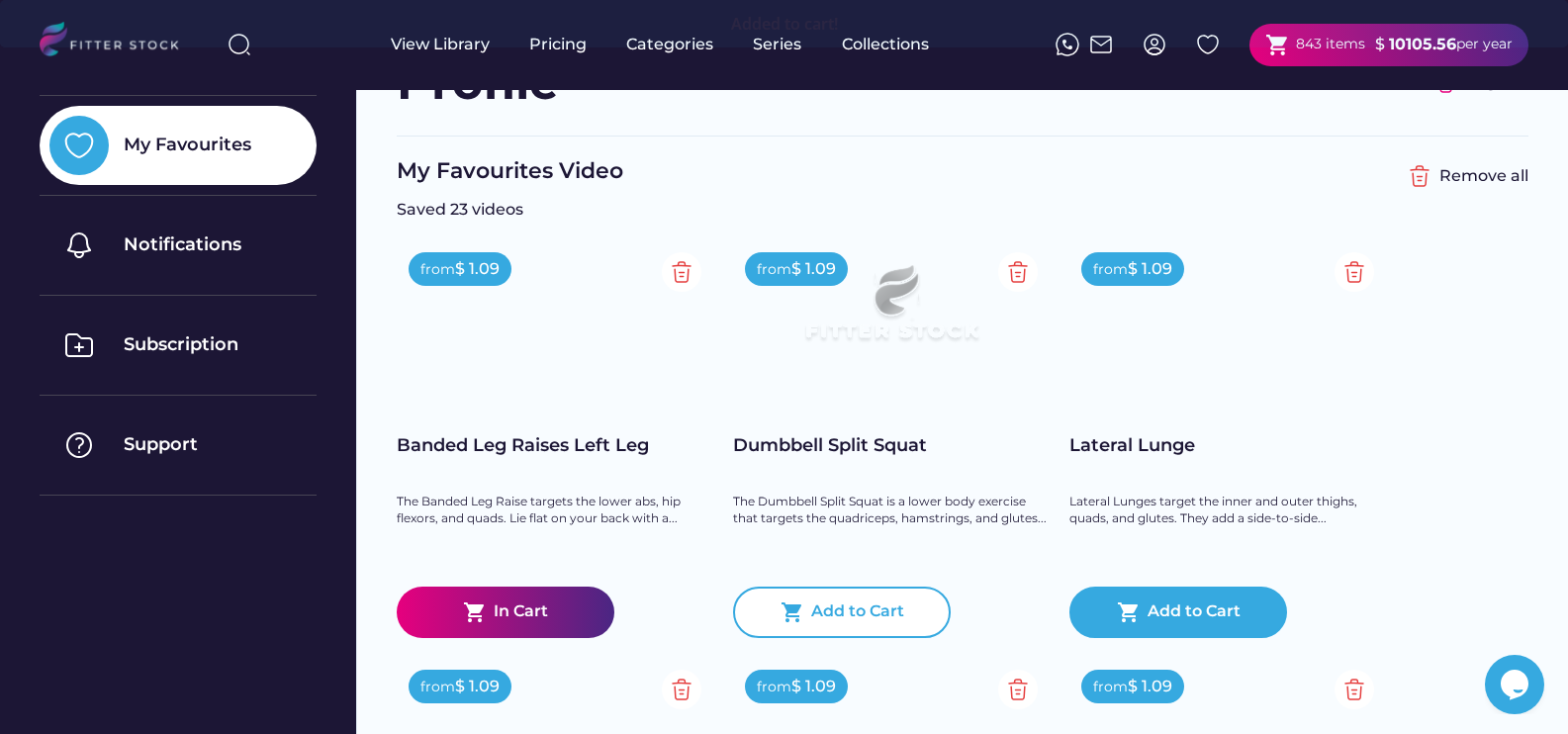 click on "Add to Cart" at bounding box center [858, 612] 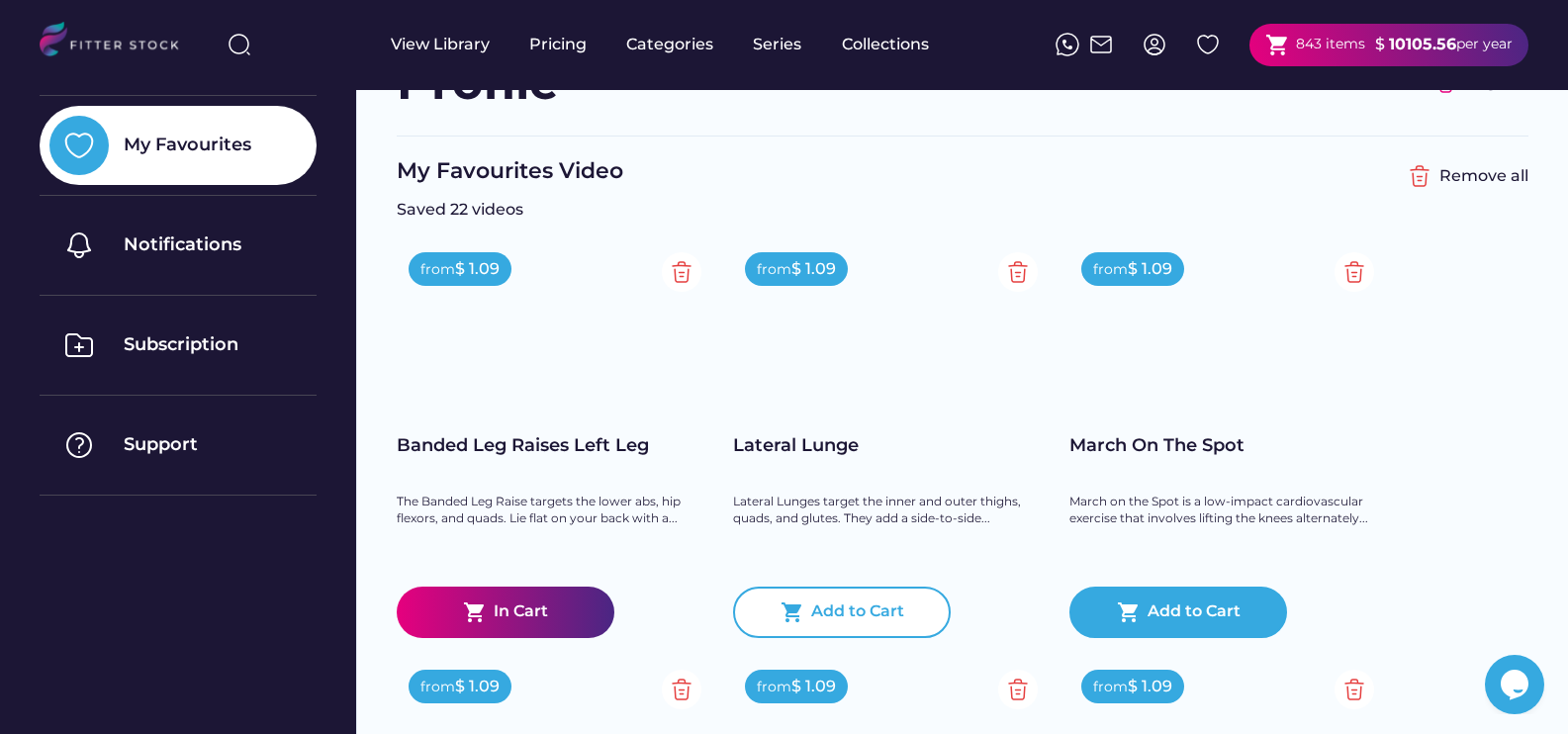 click on "Add to Cart" at bounding box center [858, 612] 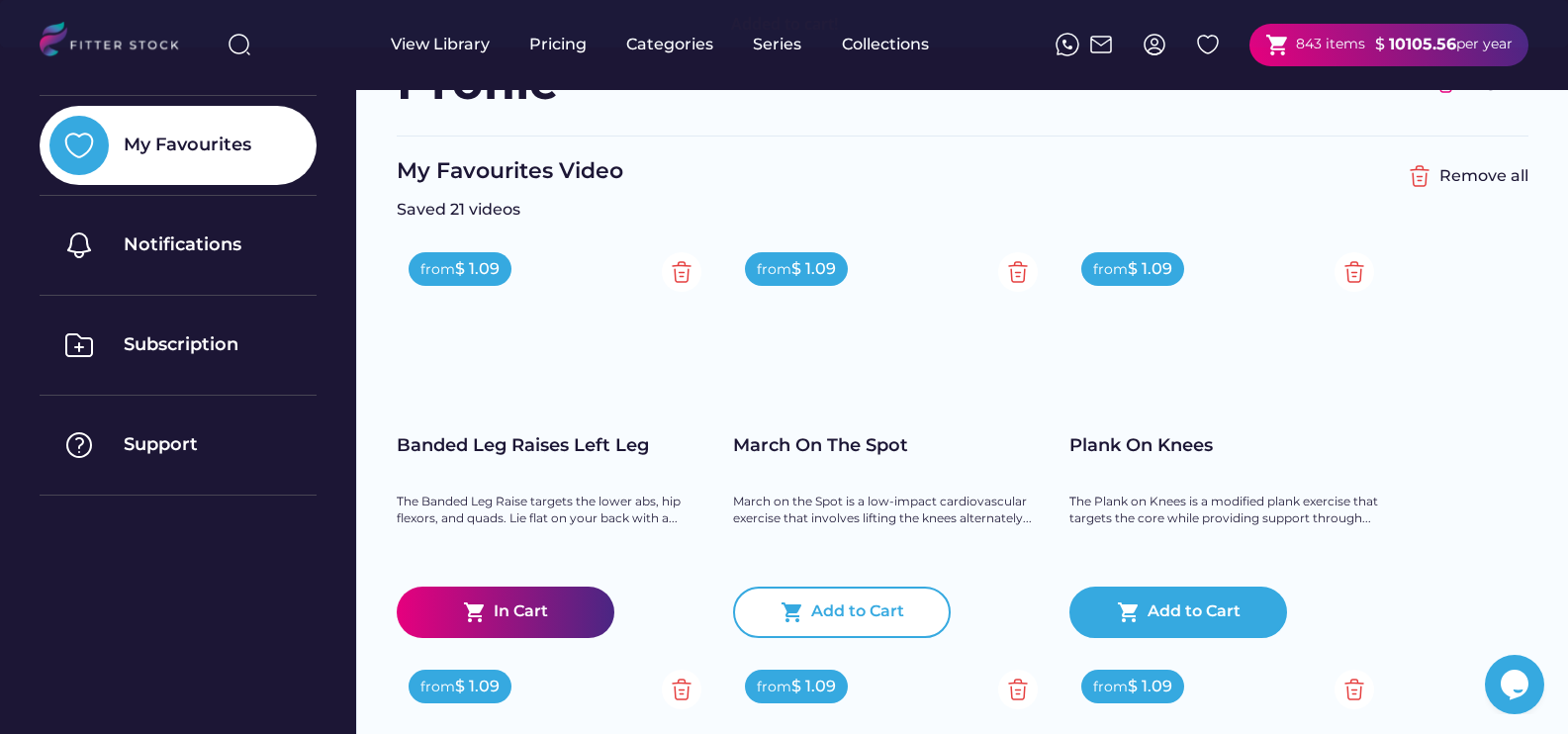click on "Add to Cart" at bounding box center [858, 612] 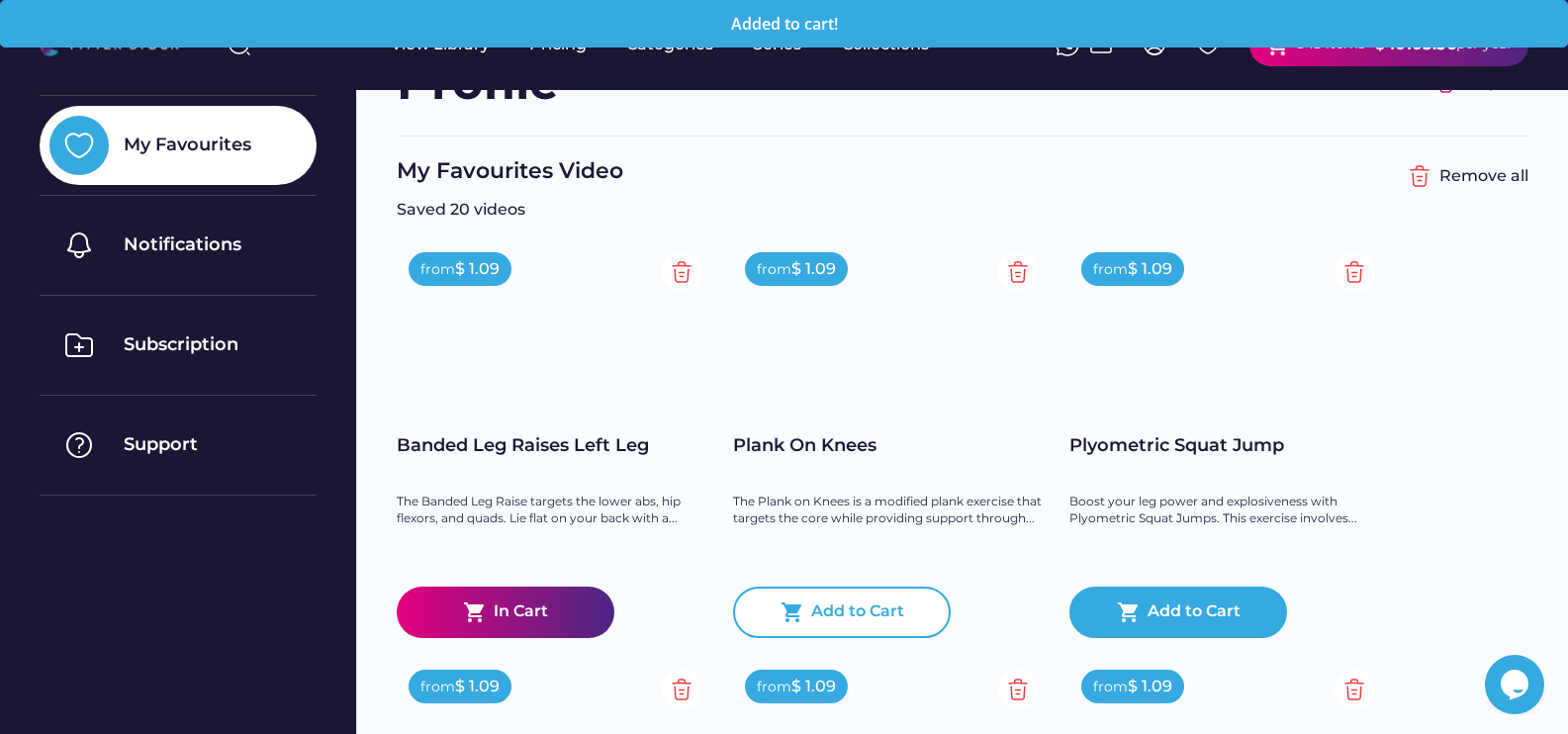 click on "Add to Cart" at bounding box center [858, 612] 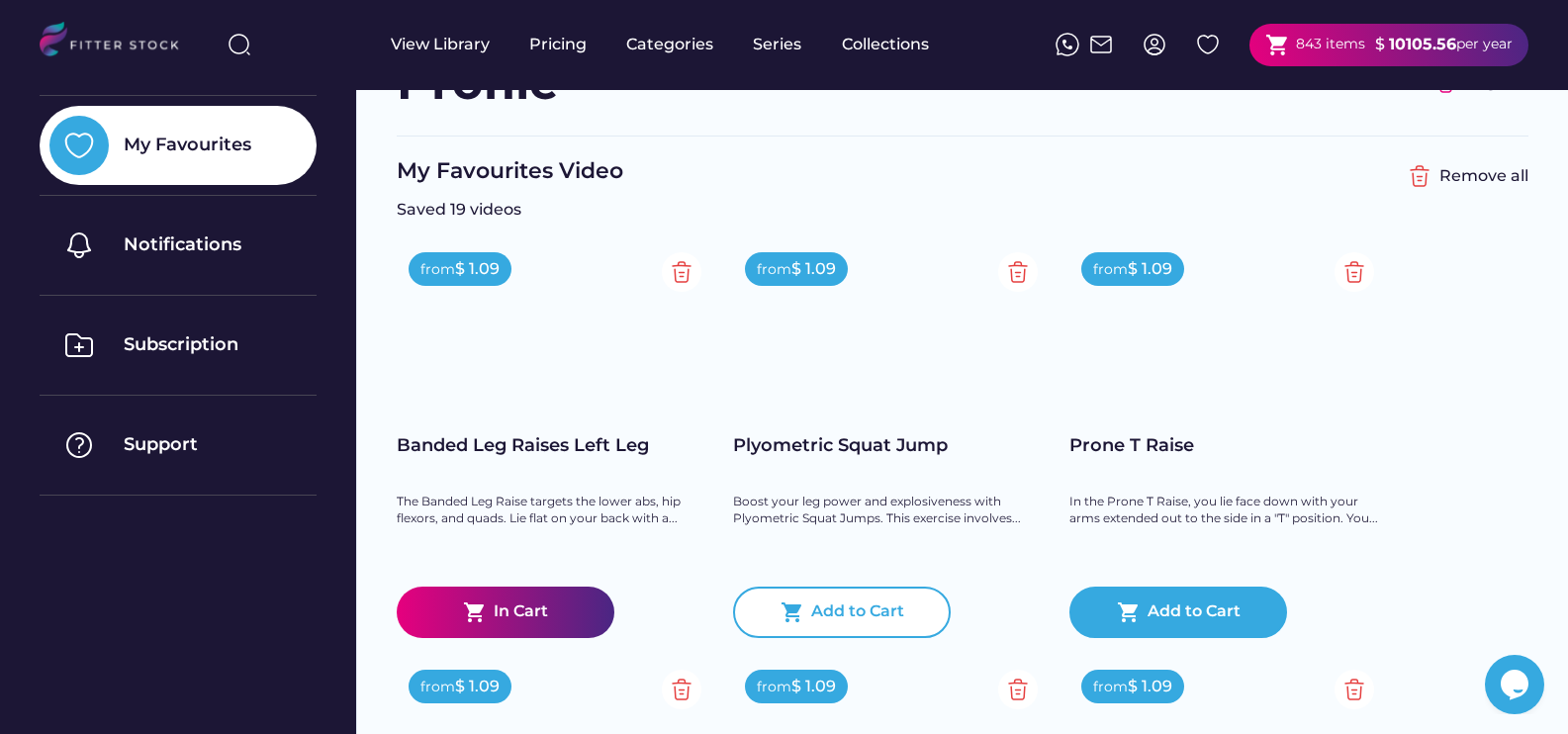 click on "Add to Cart" at bounding box center [858, 612] 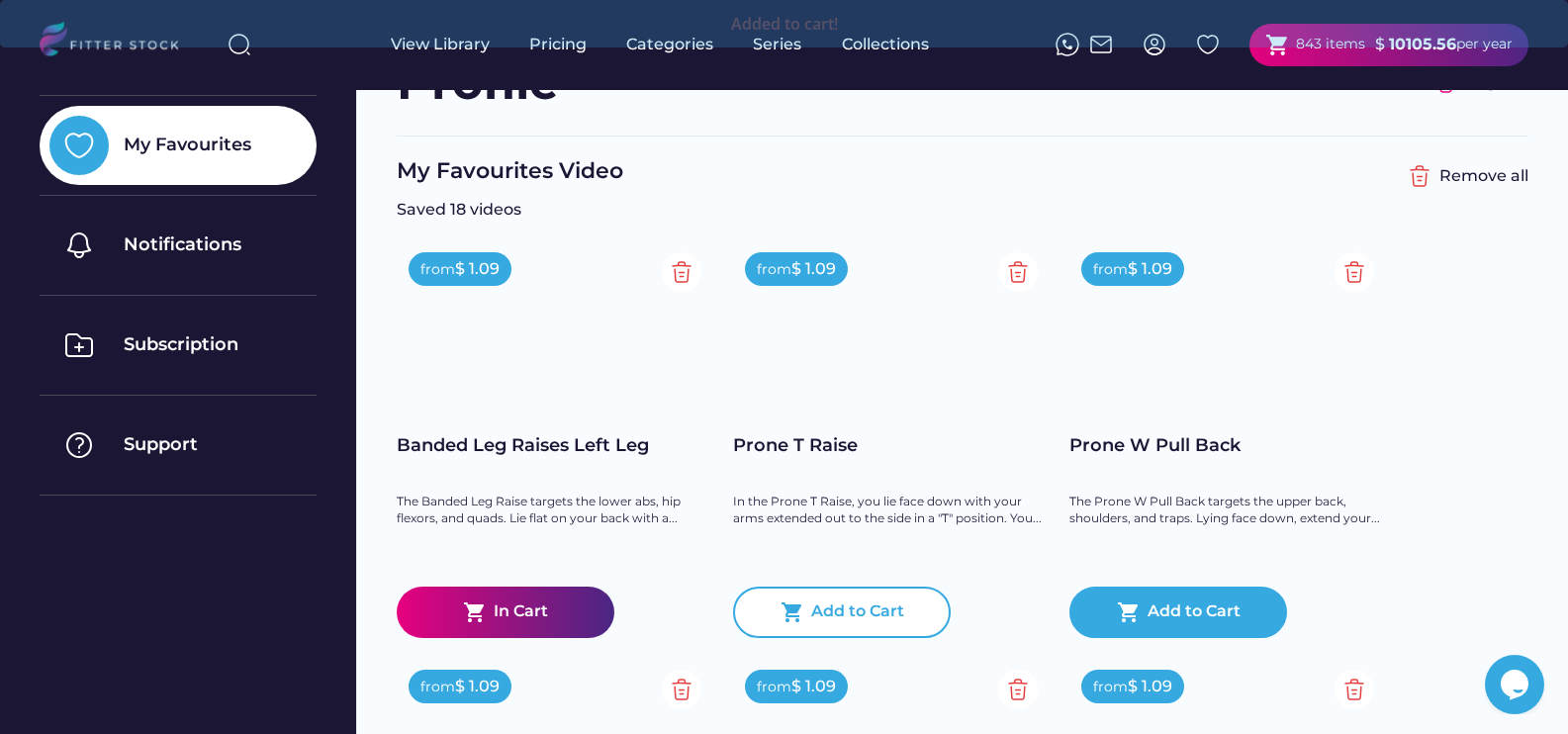 click on "Add to Cart" at bounding box center (858, 612) 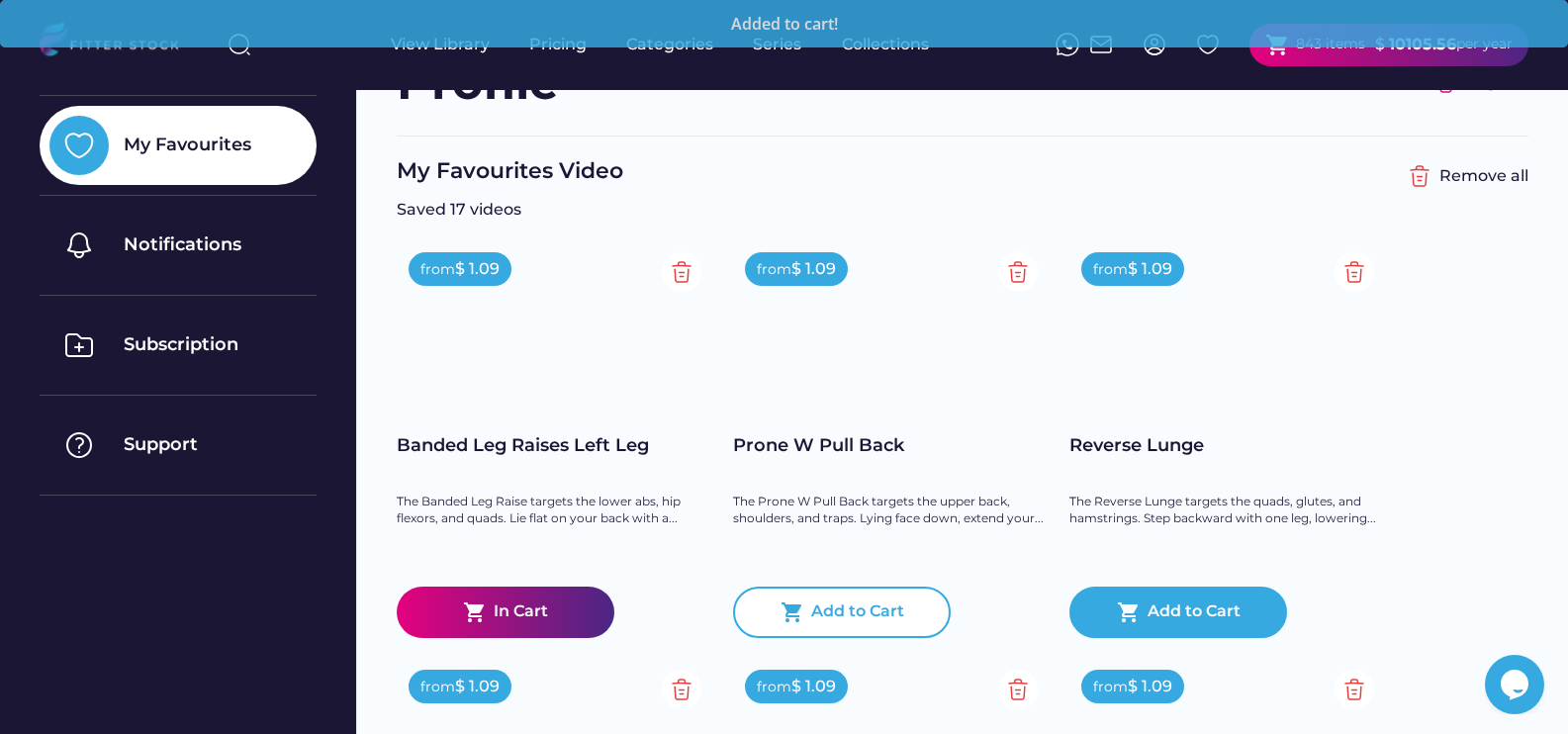 click on "Add to Cart" at bounding box center [858, 612] 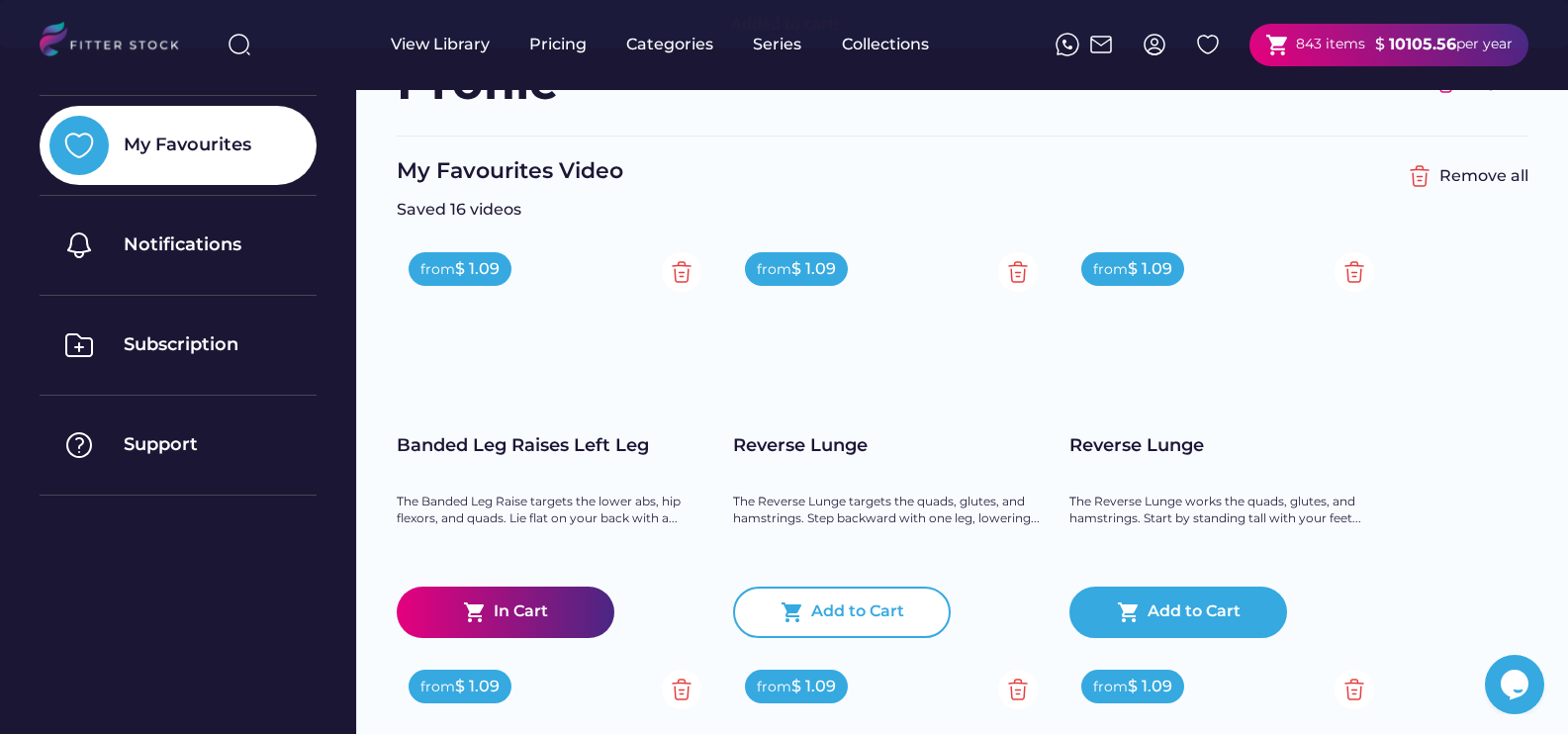 click on "Add to Cart" at bounding box center [858, 612] 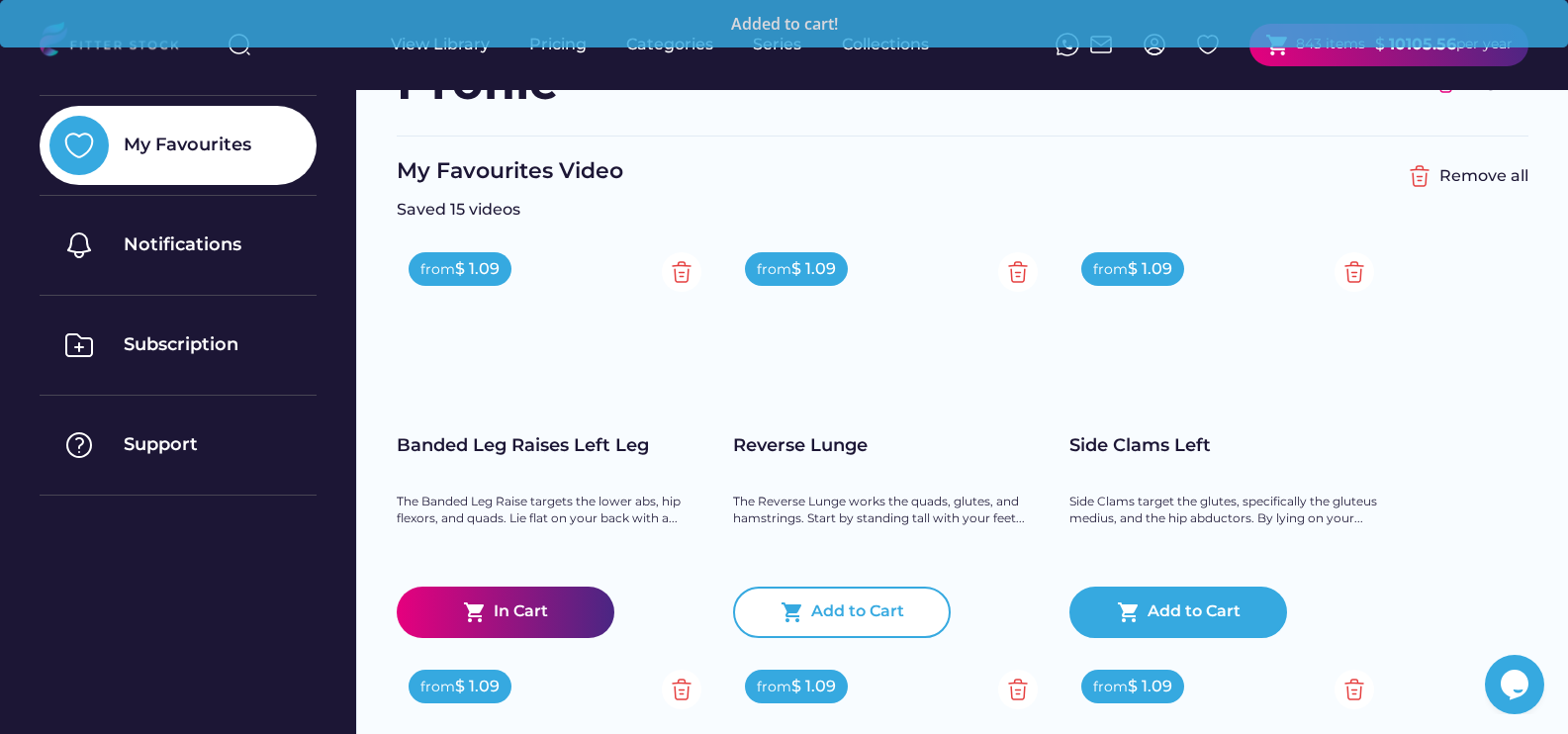 click on "Add to Cart" at bounding box center [858, 612] 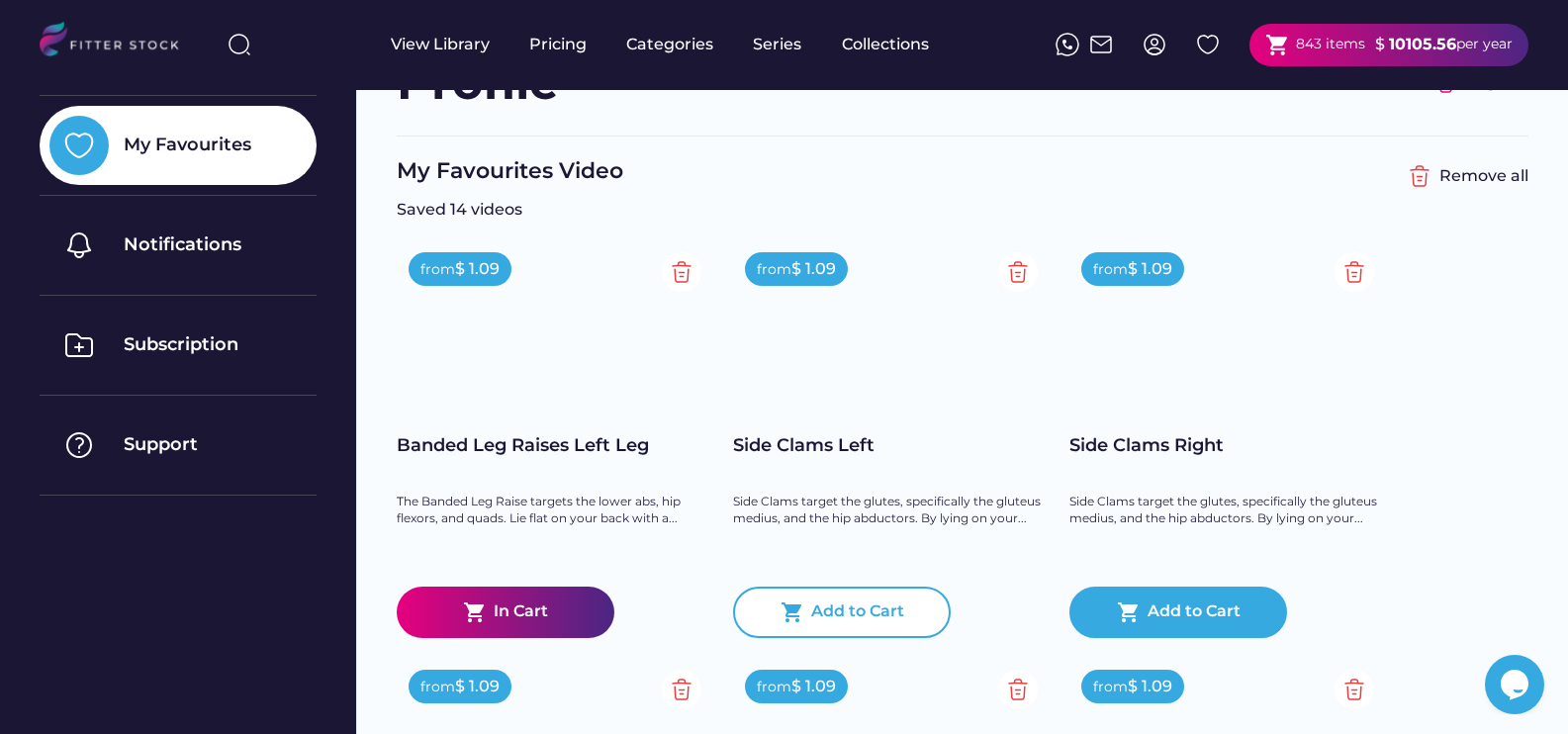 click on "Add to Cart" at bounding box center (858, 612) 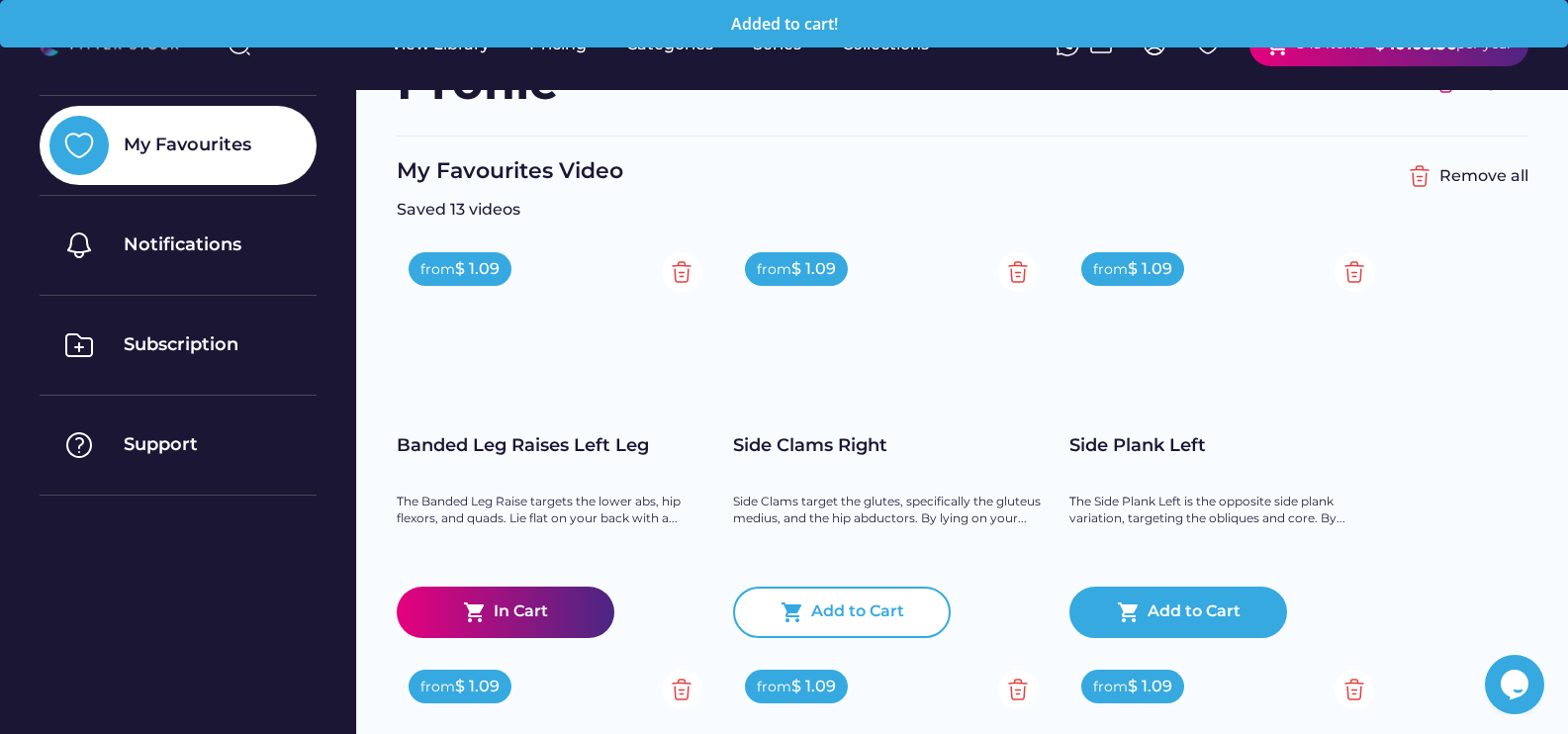 click on "Add to Cart" at bounding box center [858, 612] 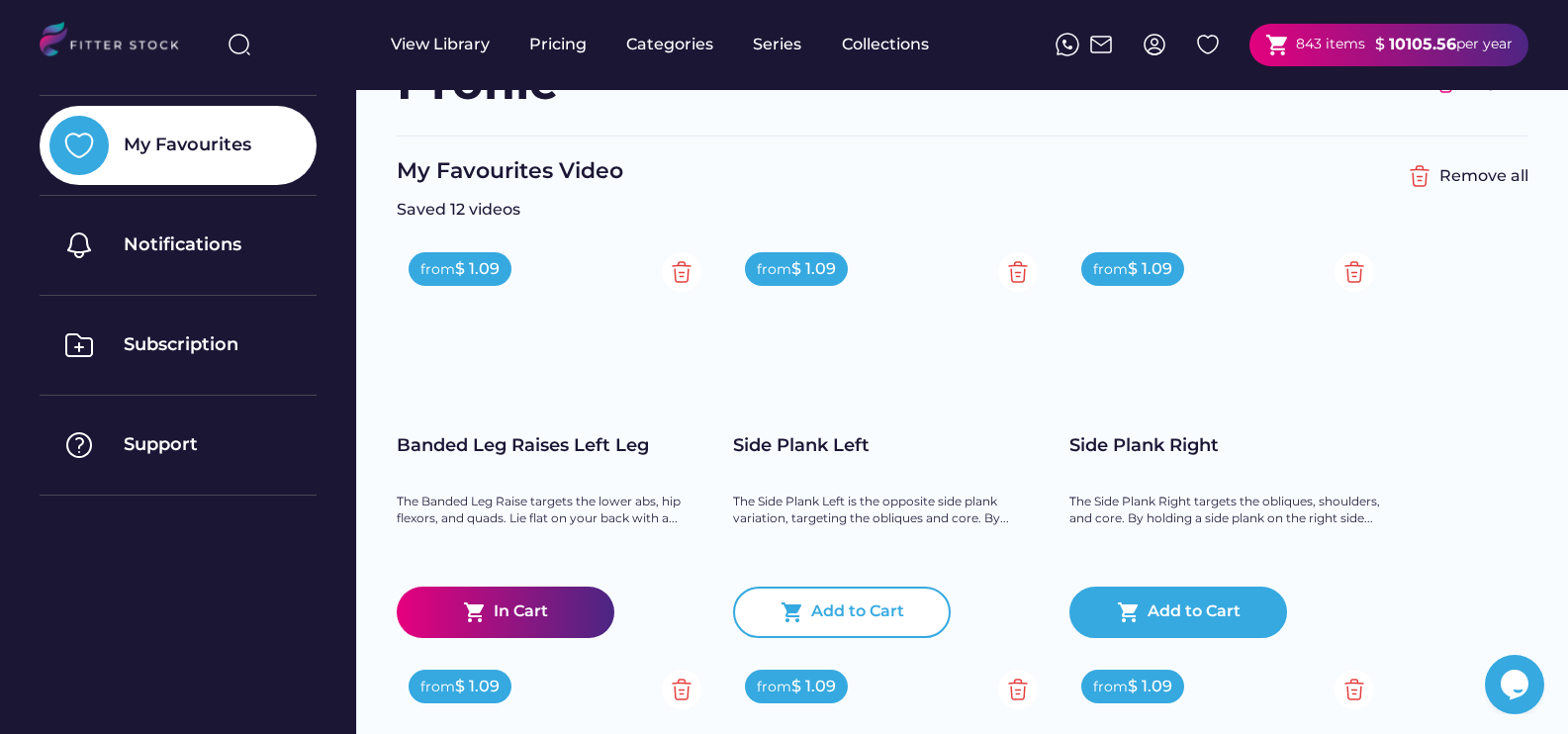 click on "Add to Cart" at bounding box center (858, 612) 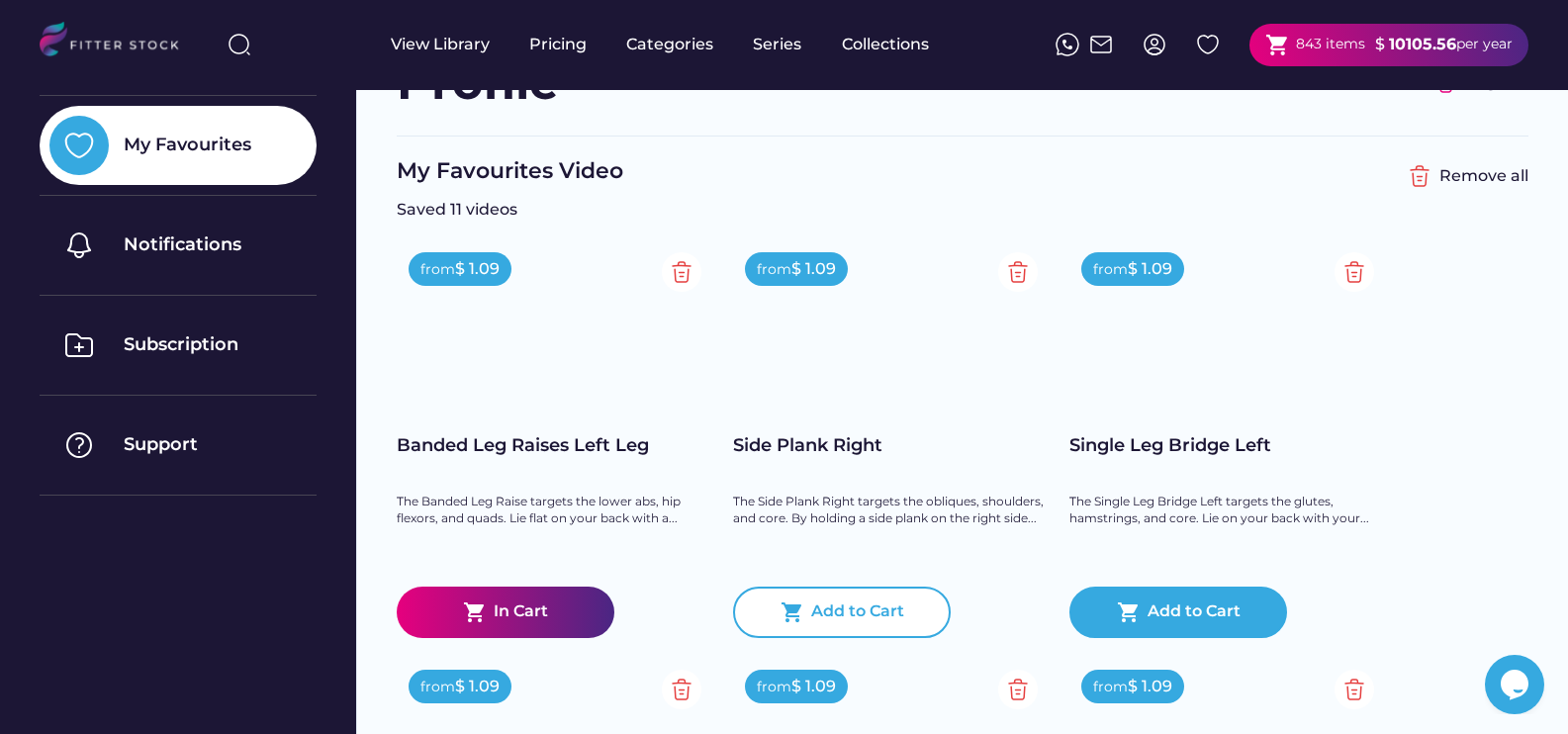 click on "Add to Cart" at bounding box center (858, 612) 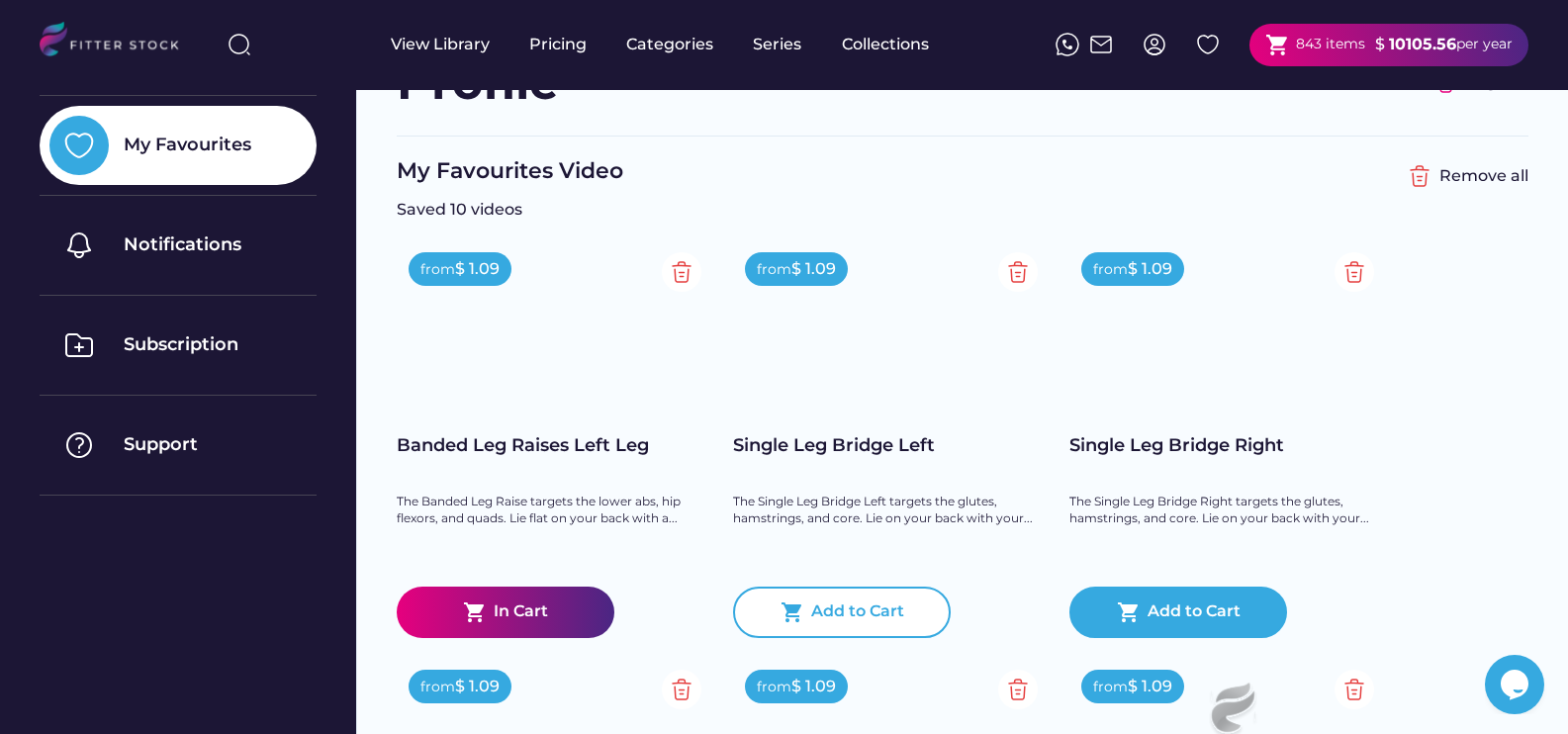 click on "Add to Cart" at bounding box center (858, 612) 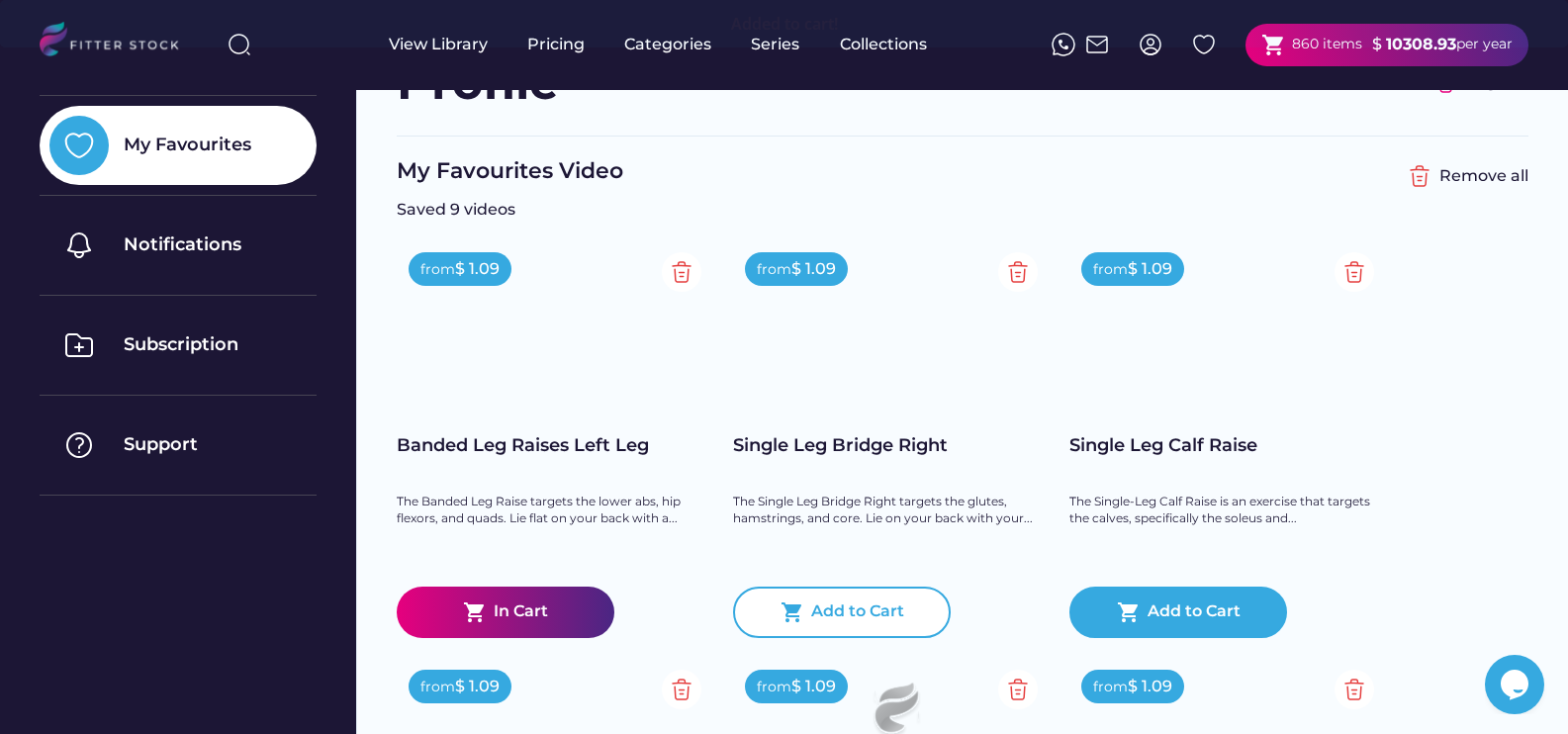 click on "Add to Cart" at bounding box center (858, 612) 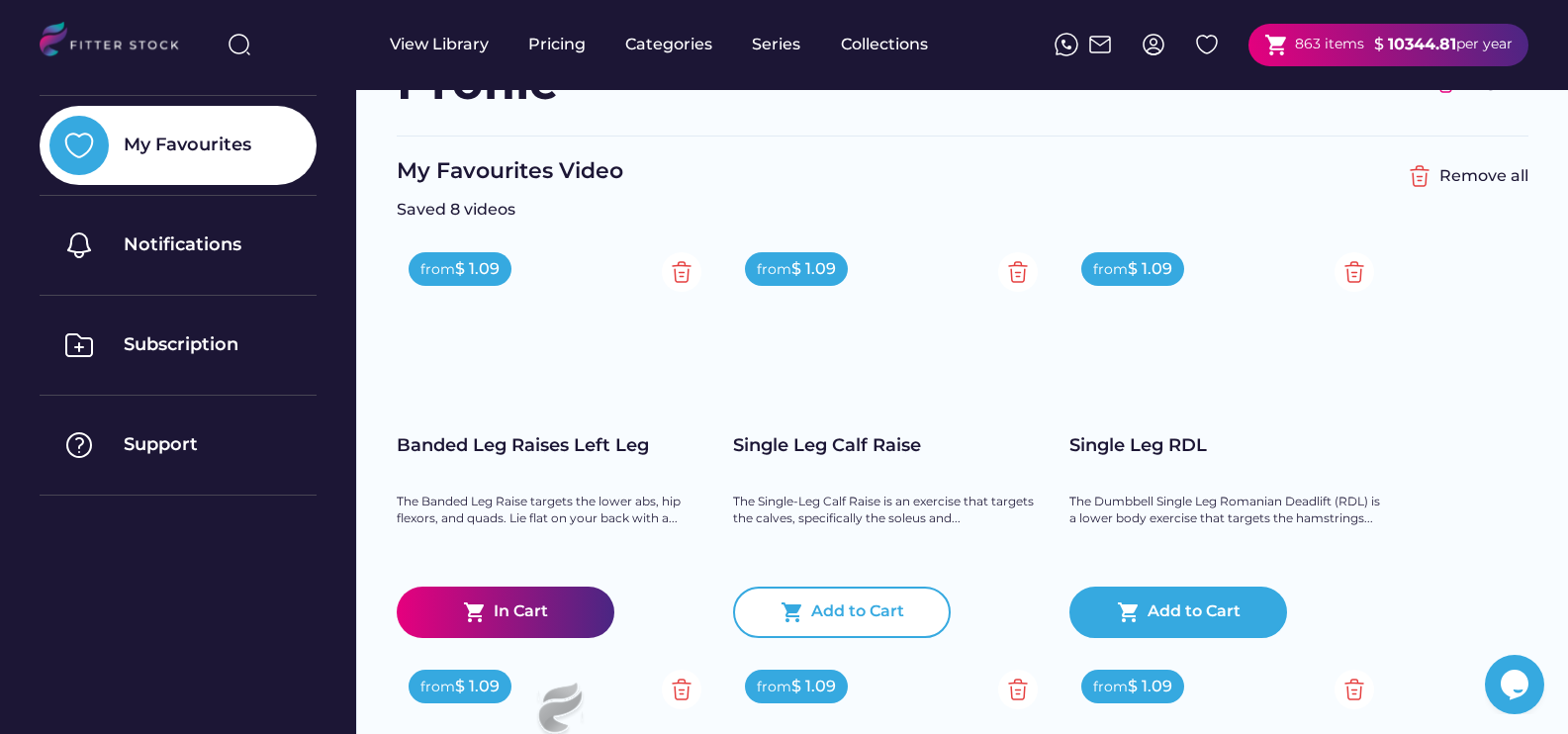 click on "Add to Cart" at bounding box center (858, 612) 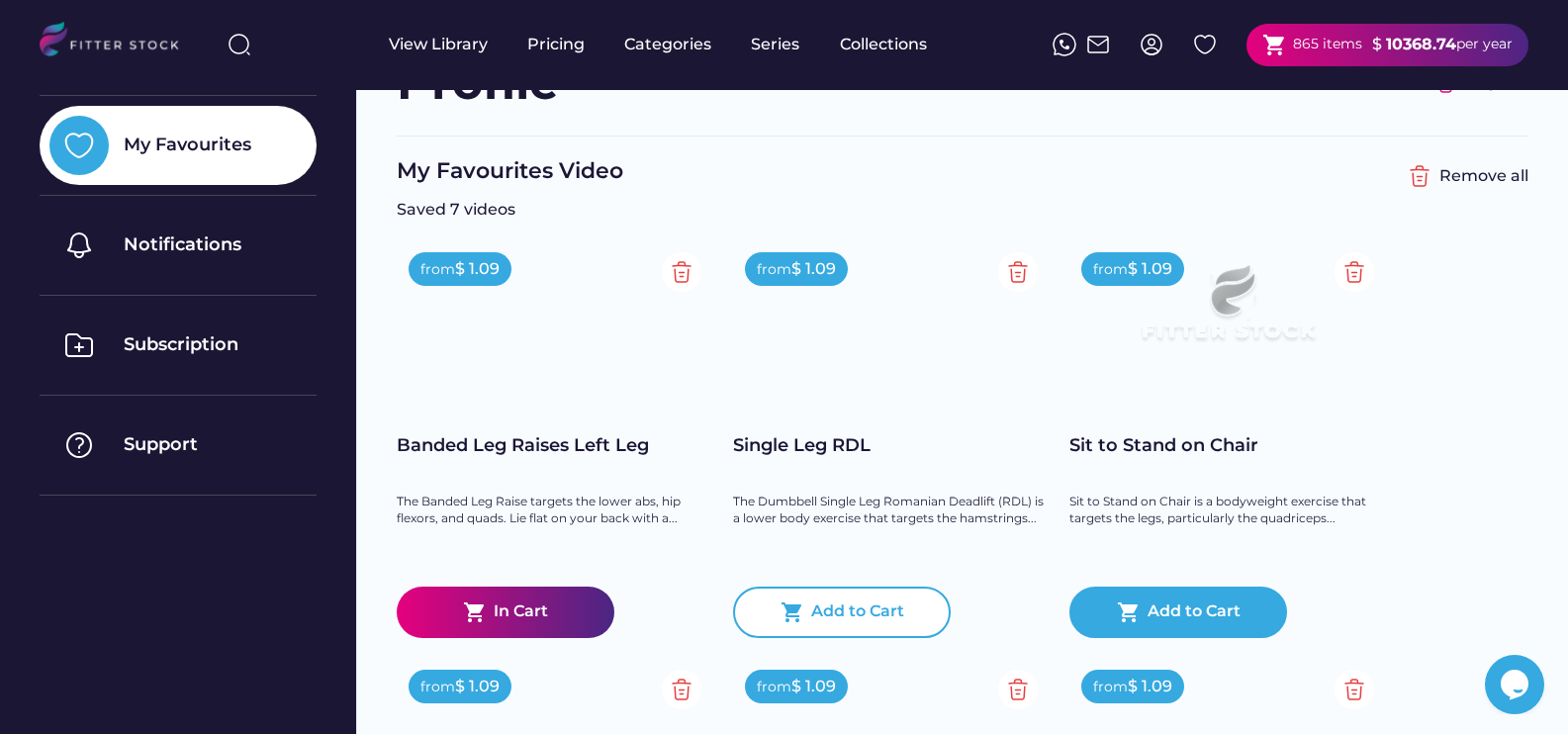 click on "Add to Cart" at bounding box center [858, 612] 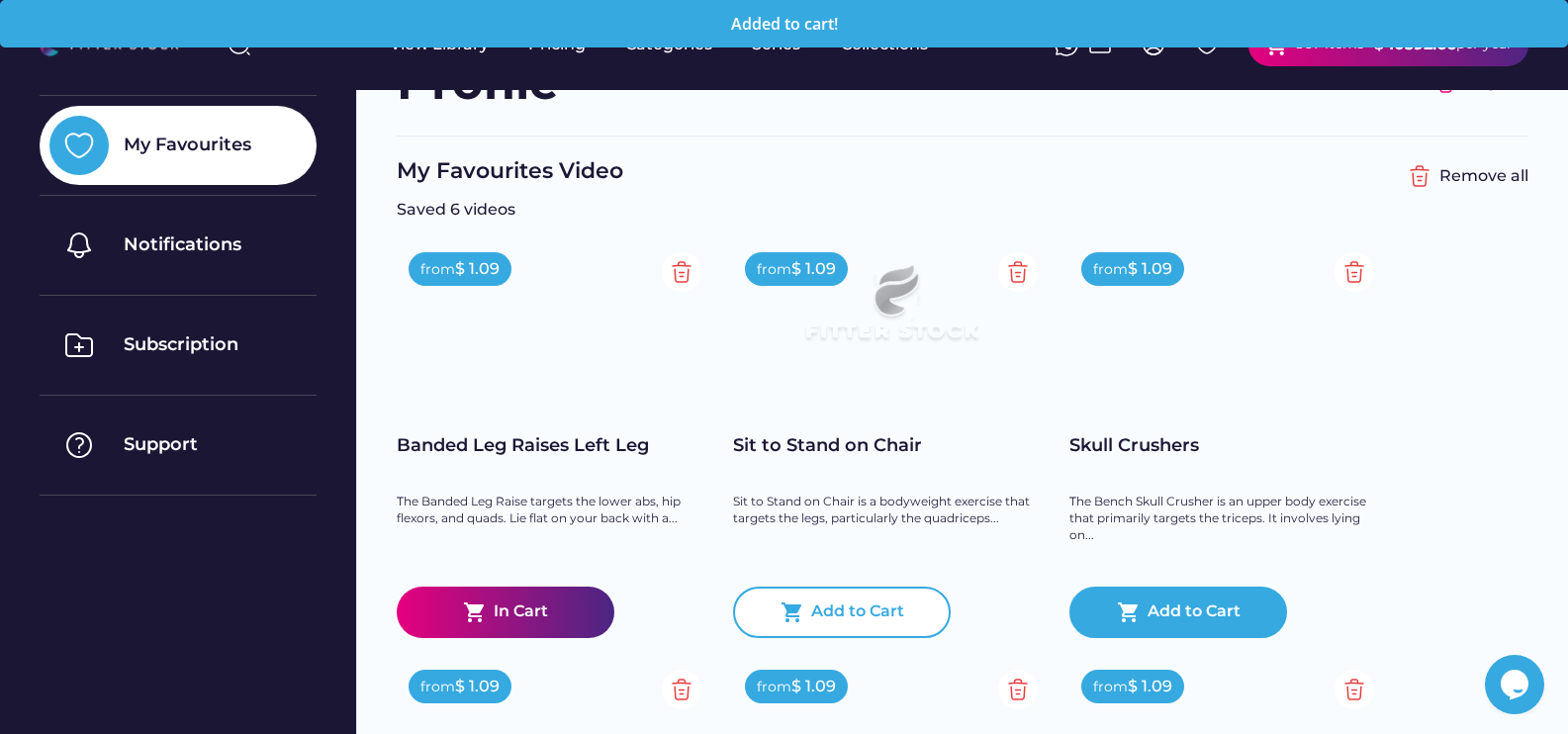 click on "Add to Cart" at bounding box center [858, 612] 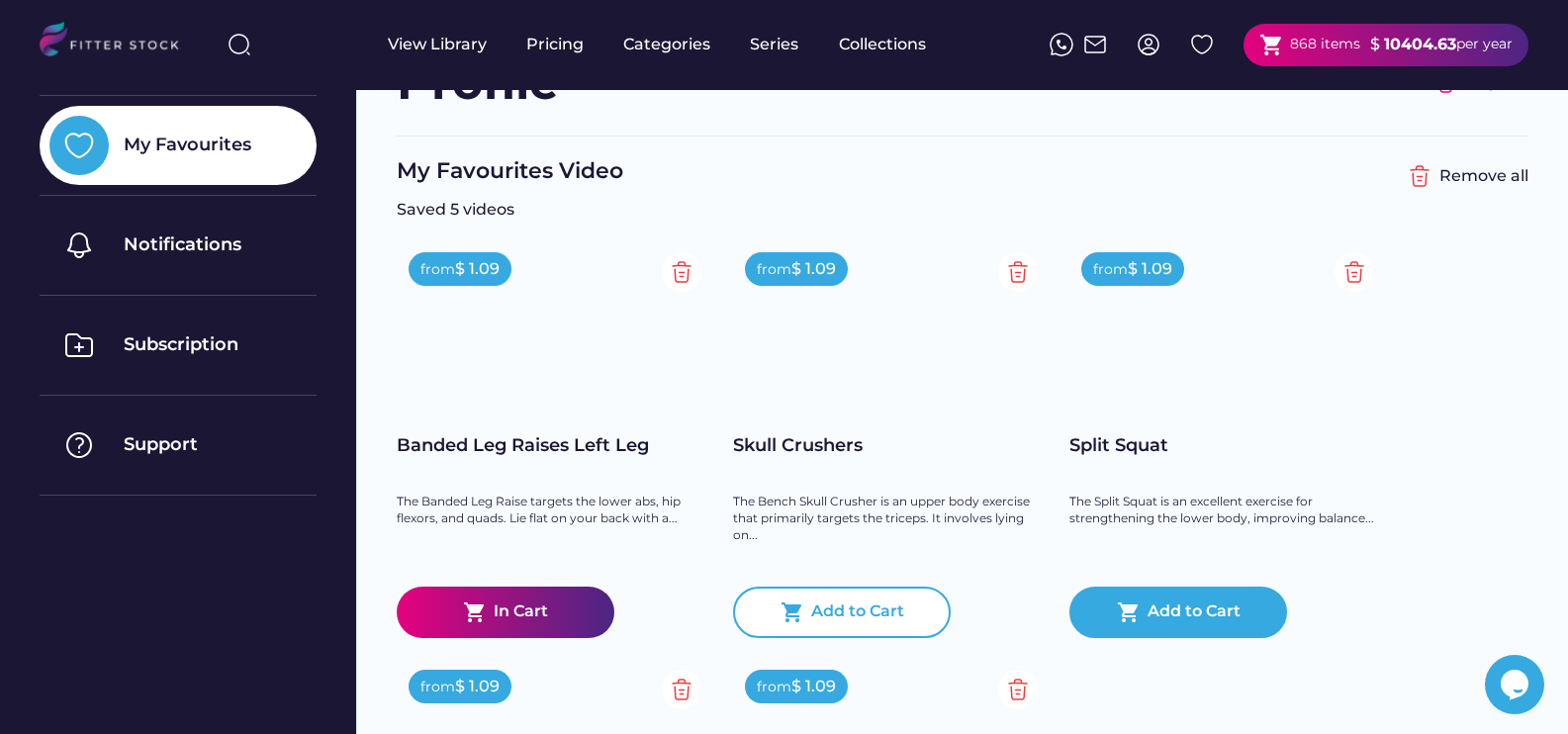 click on "Add to Cart" at bounding box center [858, 612] 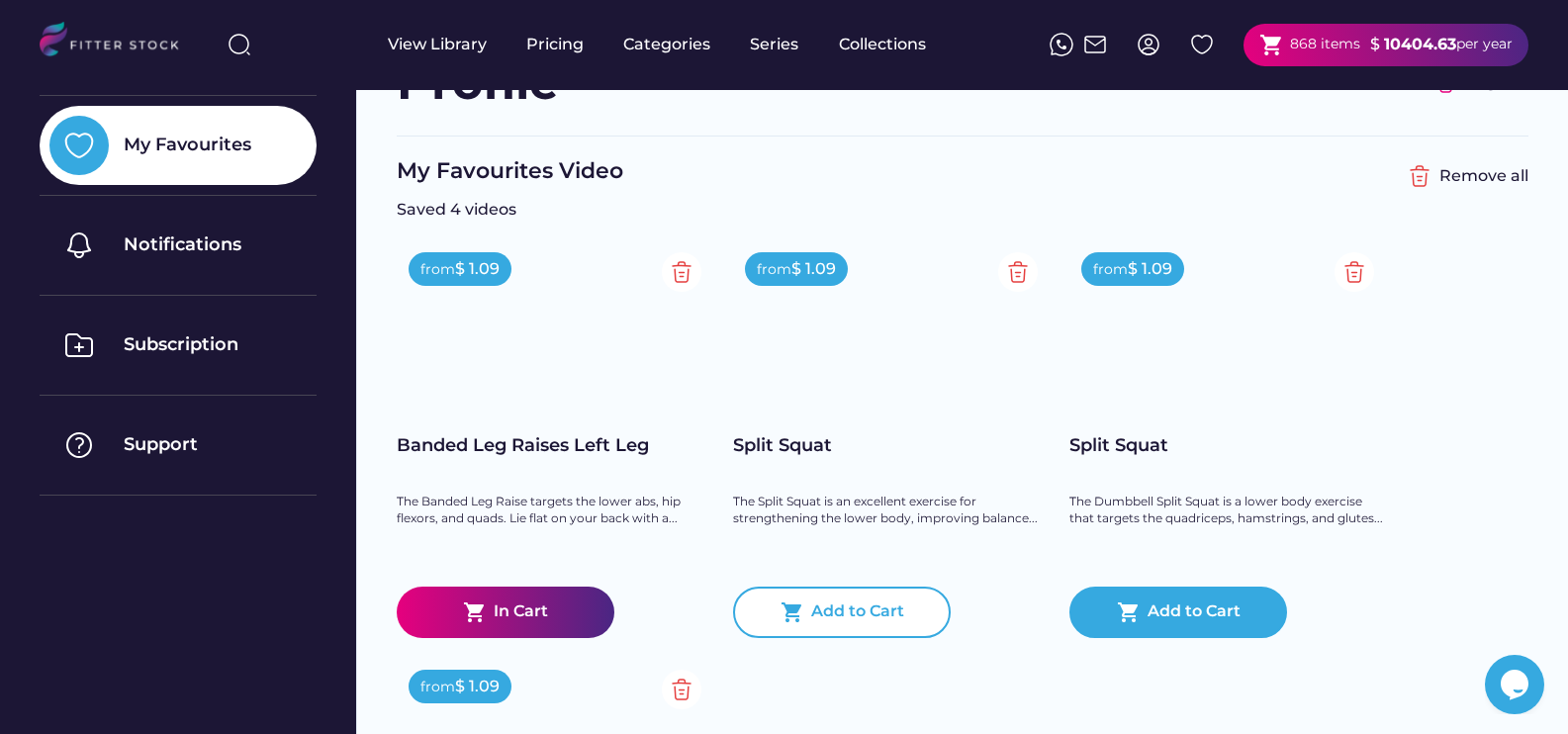 click on "Add to Cart" at bounding box center [858, 612] 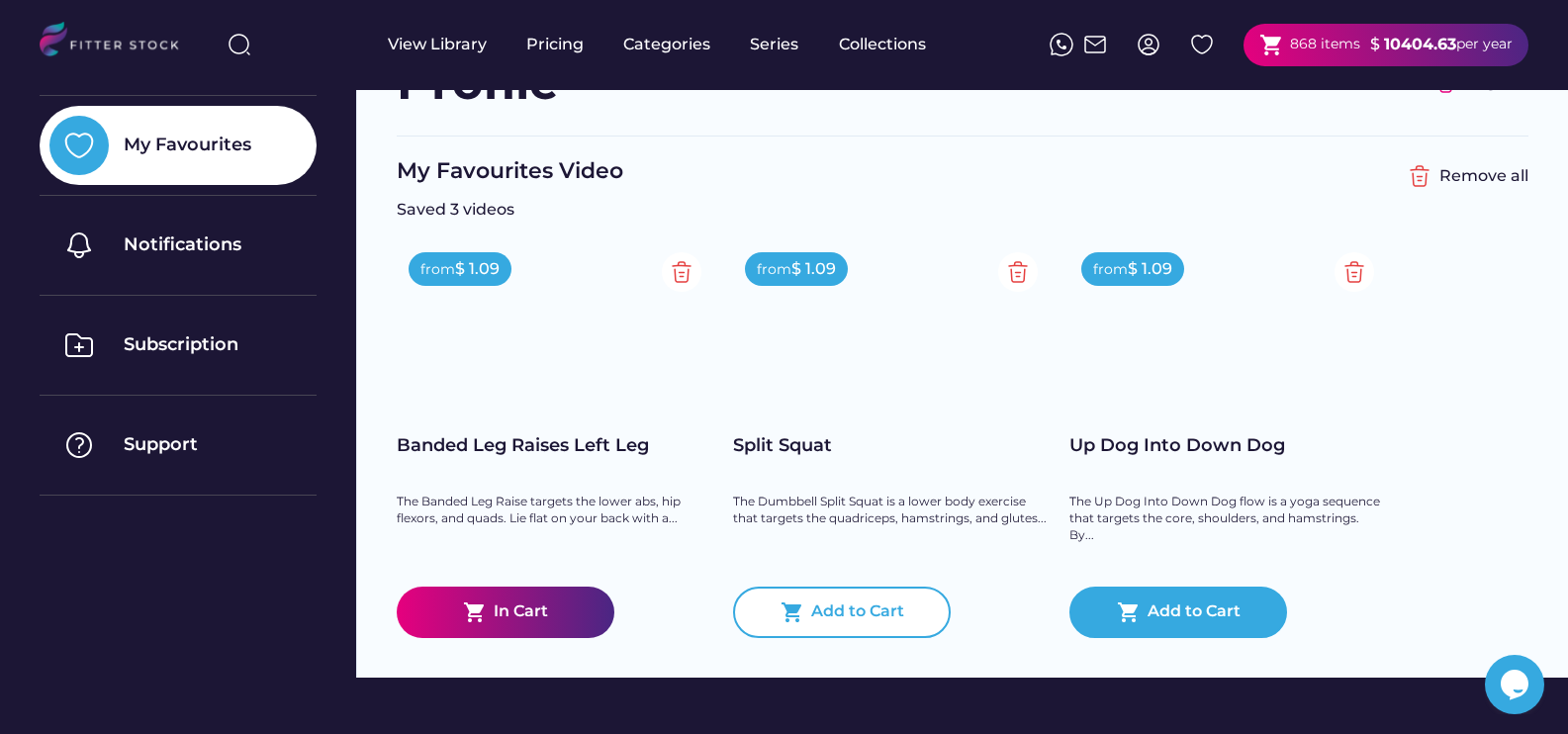 click on "Add to Cart" at bounding box center (858, 612) 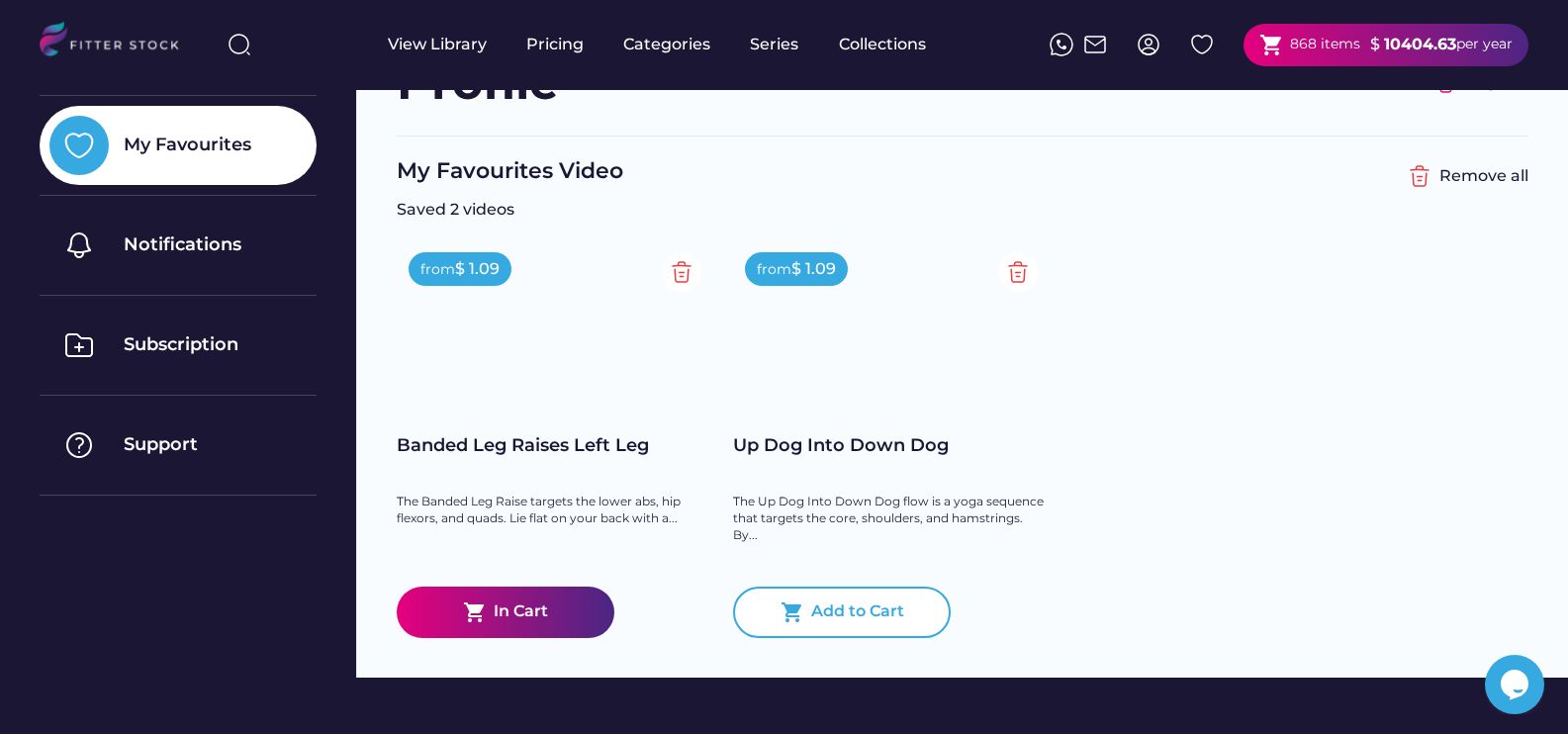click on "Add to Cart" at bounding box center [858, 612] 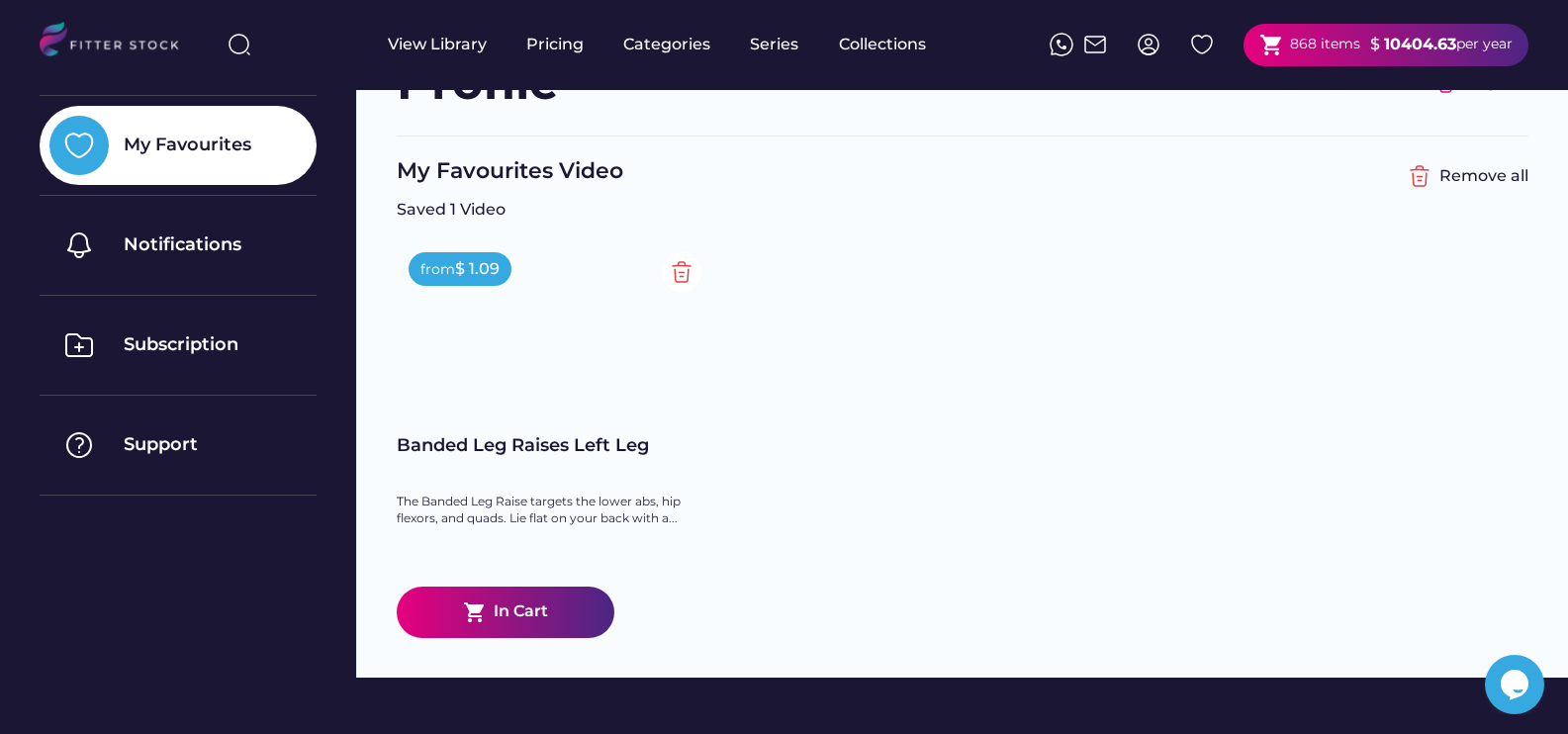 click on "from  $ 1.09 Banded Leg Raises Left Leg The Banded Leg Raise targets the lower abs, hip flexors, and quads. Lie flat on your back with a...
shopping_cart
In Cart from  $ 1.09 Up Dog Into Down Dog The Up Dog Into Down Dog flow is a yoga sequence that targets the core, shoulders, and hamstrings. By transitioning from an upward-facing dog (stretching the chest and abdomen) into a downward-facing dog (stretching the hamstrings and back), you improve flexibility, balance, and overall strength.
shopping_cart
Add to Cart from  $ 1.09 Up Dog Into Down Dog The Up Dog Into Down Dog flow is a yoga sequence that targets the core, shoulders, and hamstrings. By transitioning from an upward-facing dog (stretching the chest and abdomen) into a downward-facing dog (stretching the hamstrings and back), you improve flexibility, balance, and overall strength.
shopping_cart
Add to Cart from  $ 1.09 Up Dog Into Down Dog
shopping_cart
from" at bounding box center (963, 439) 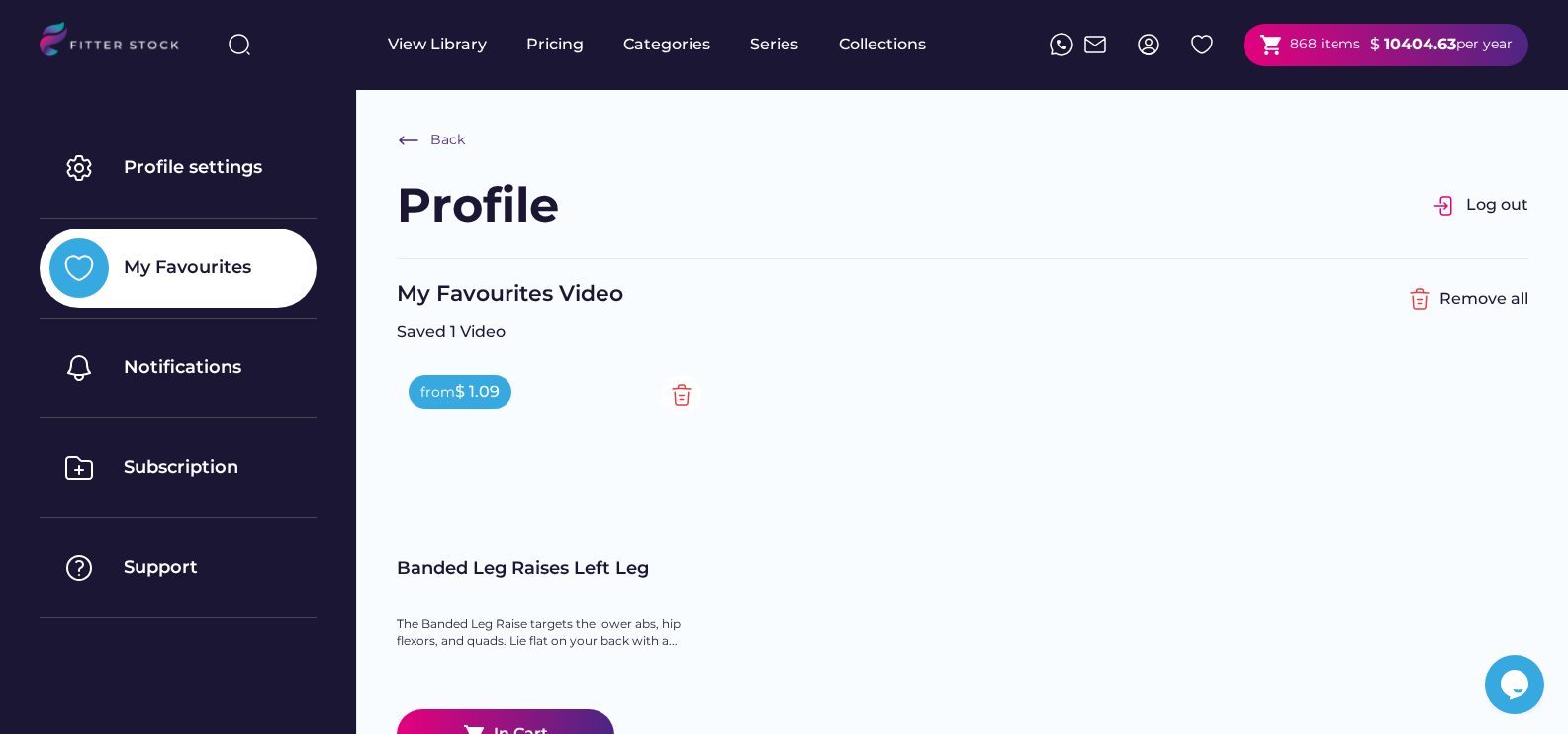 click on "10404.63" at bounding box center (1420, 44) 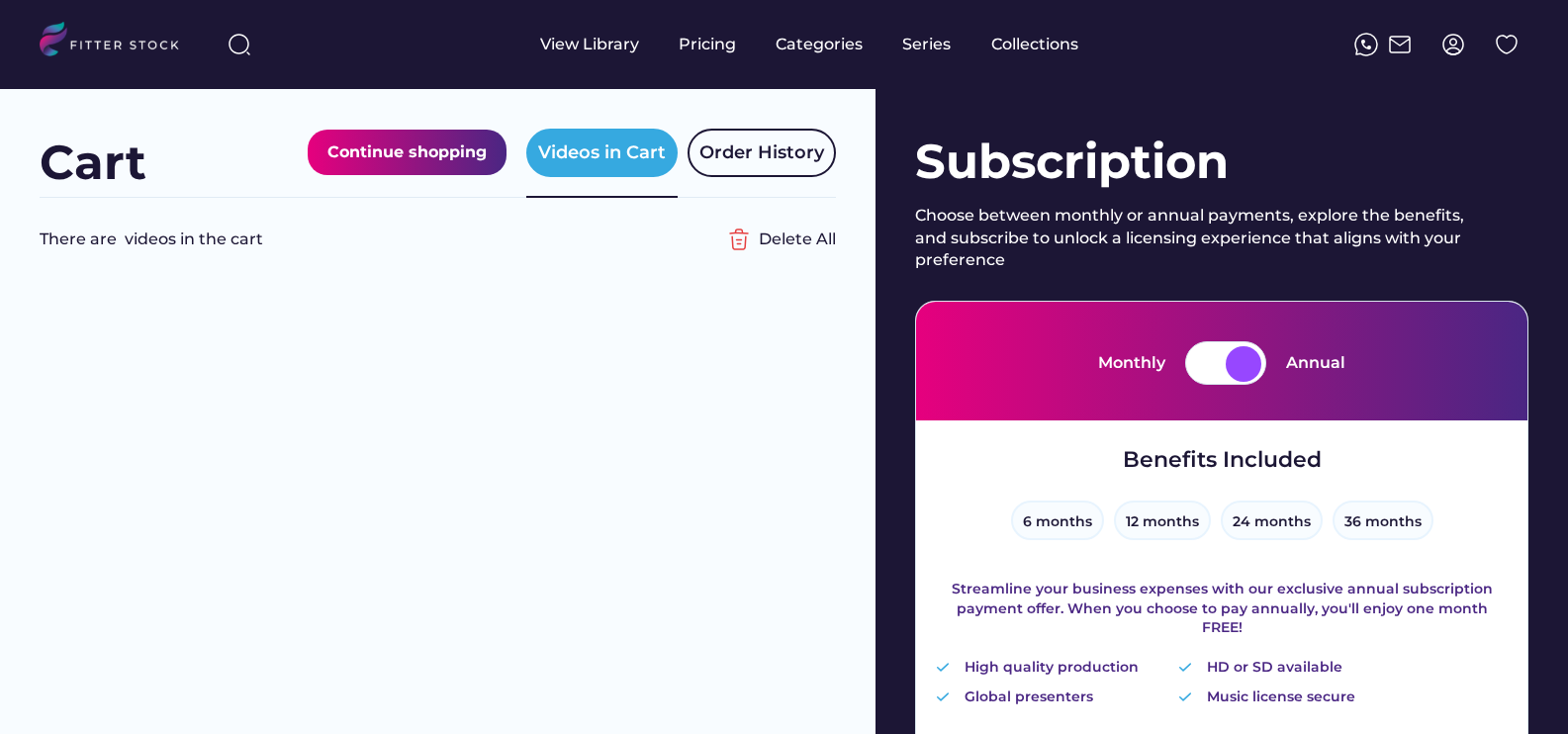 scroll, scrollTop: 0, scrollLeft: 0, axis: both 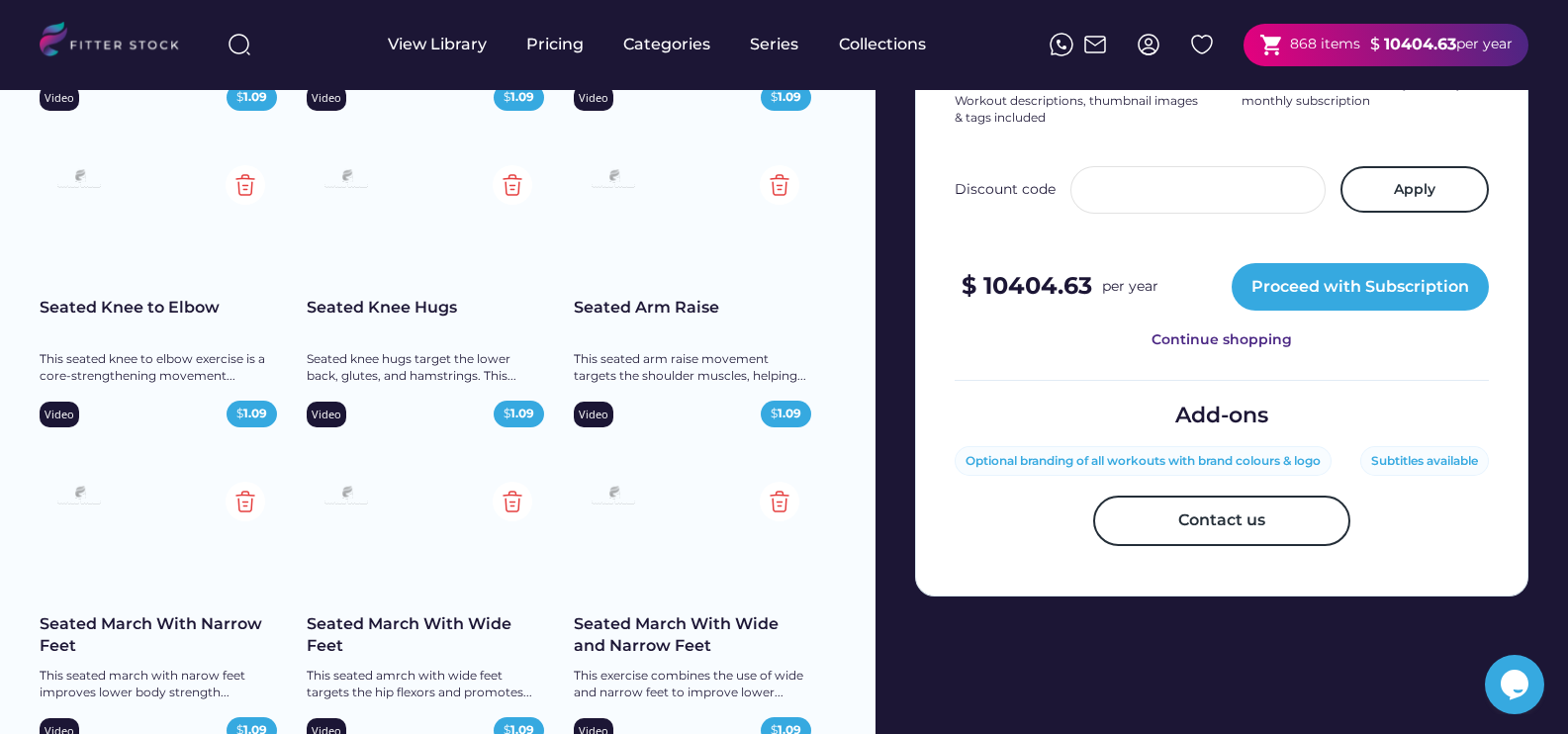 click on "Optional branding of all workouts with brand colours & logo" at bounding box center [1143, 461] 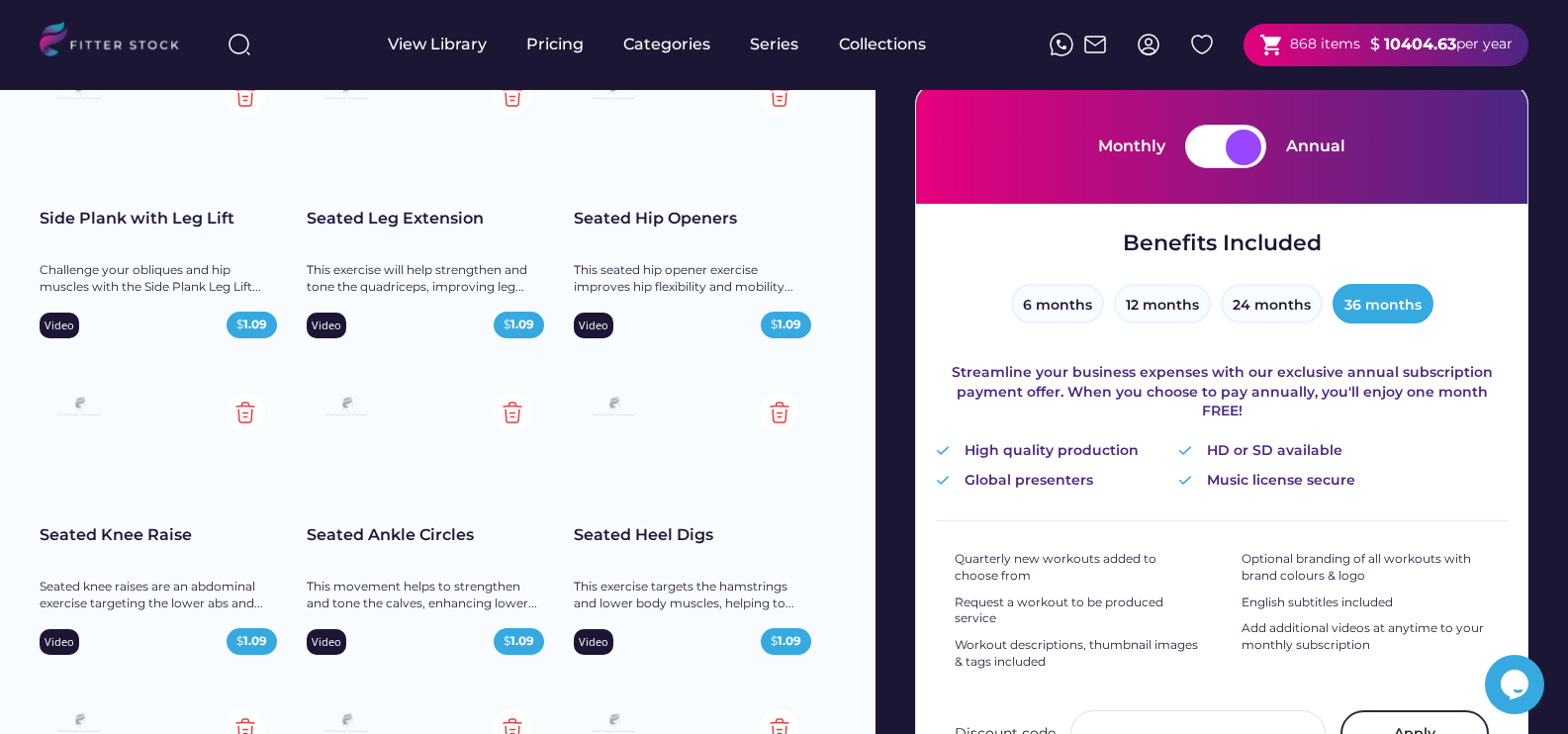 scroll, scrollTop: 0, scrollLeft: 0, axis: both 